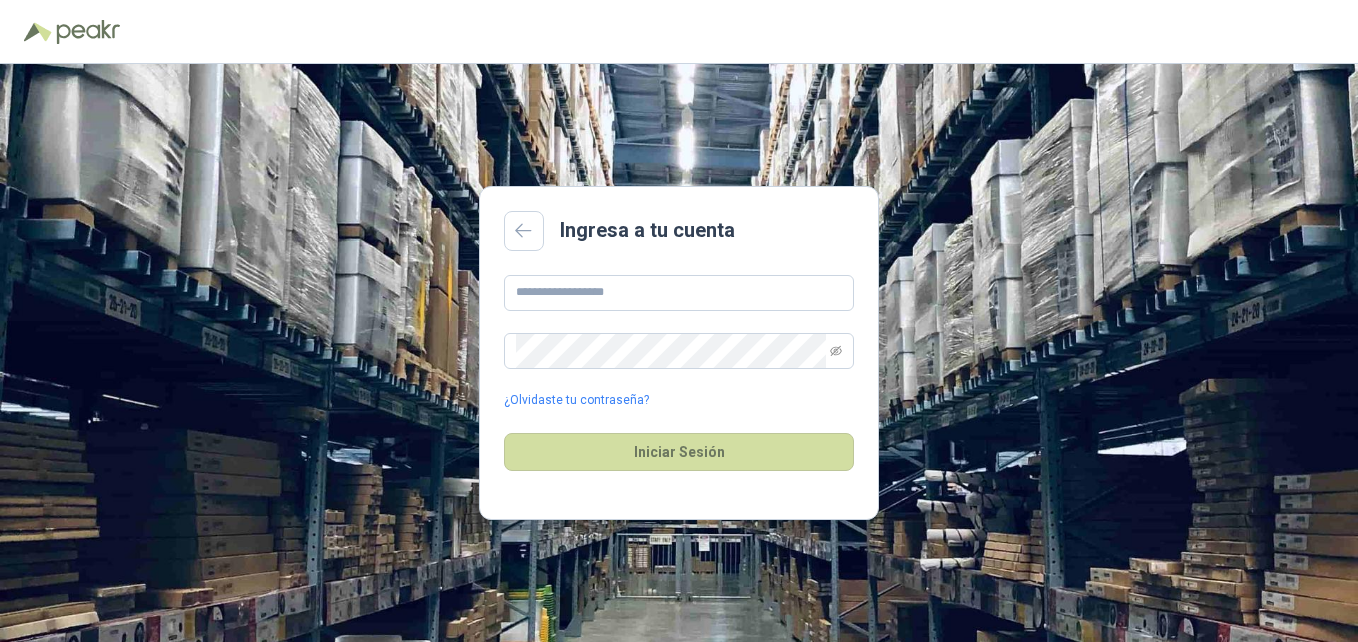 scroll, scrollTop: 0, scrollLeft: 0, axis: both 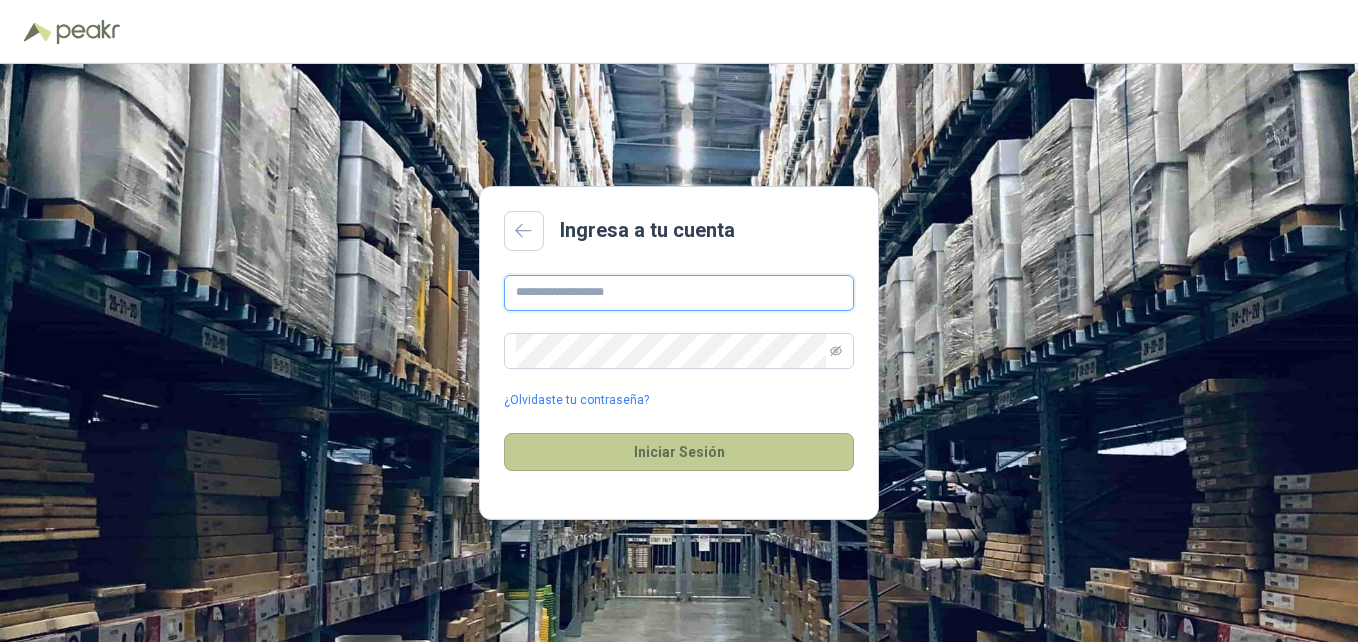 type on "**********" 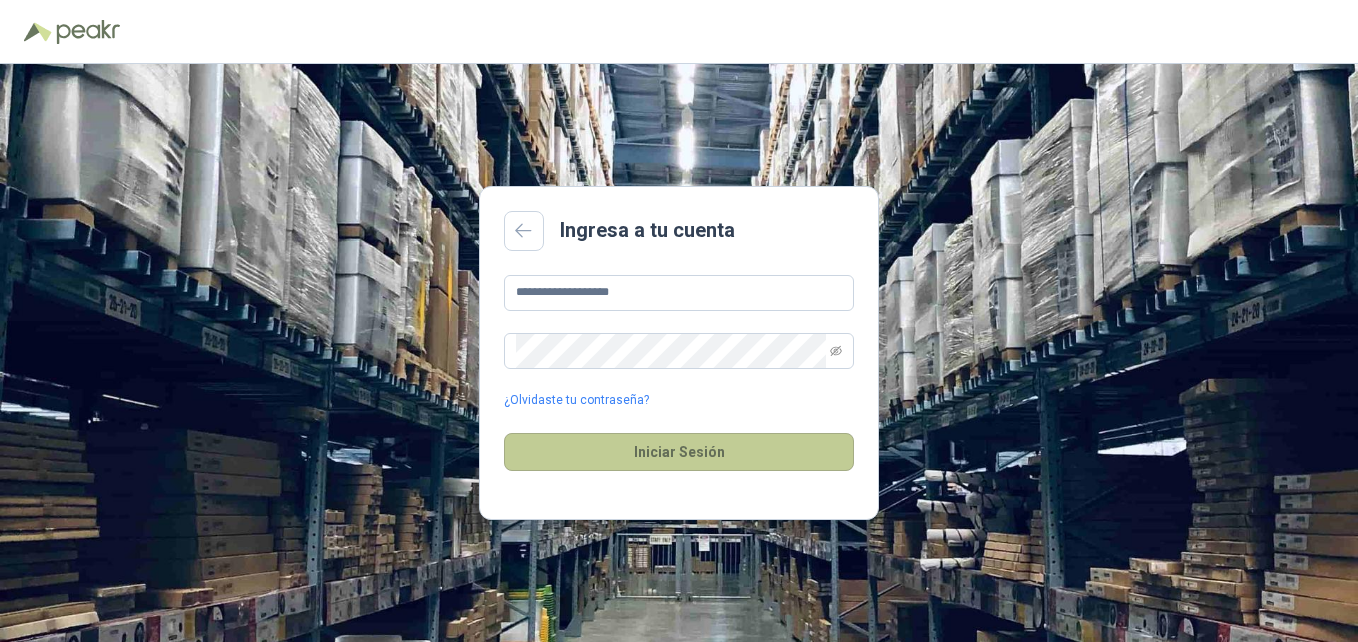 click on "Iniciar Sesión" at bounding box center [679, 452] 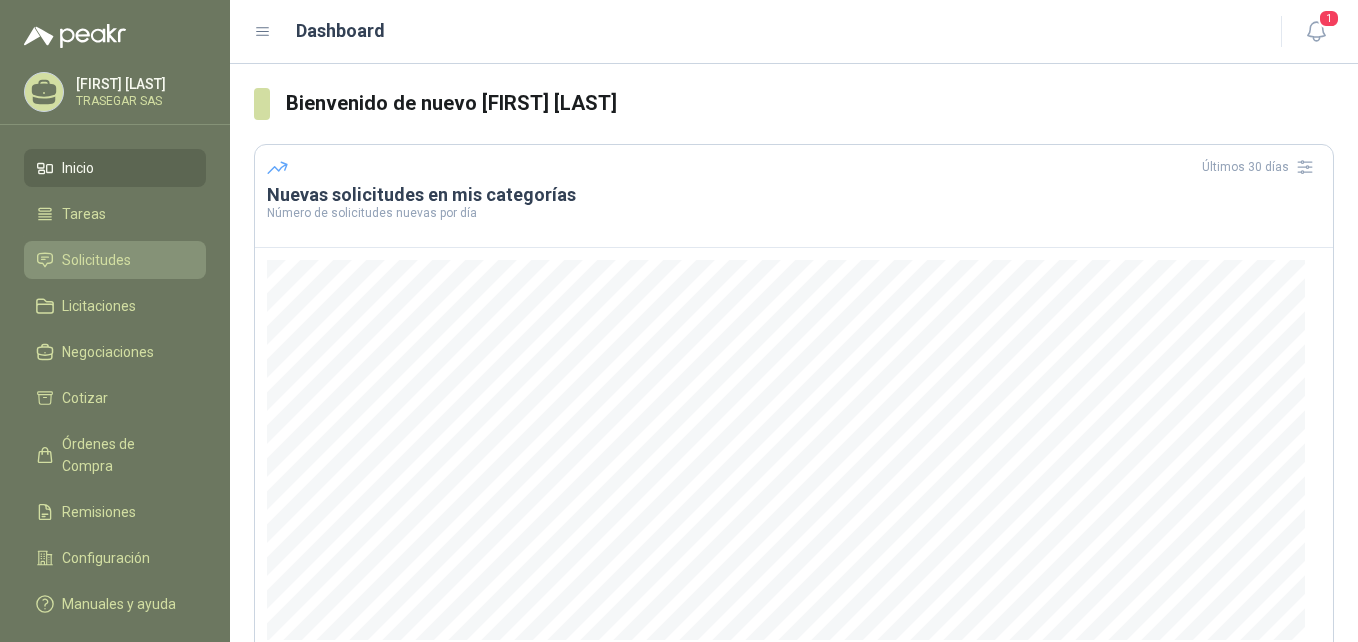 click on "Solicitudes" at bounding box center (96, 260) 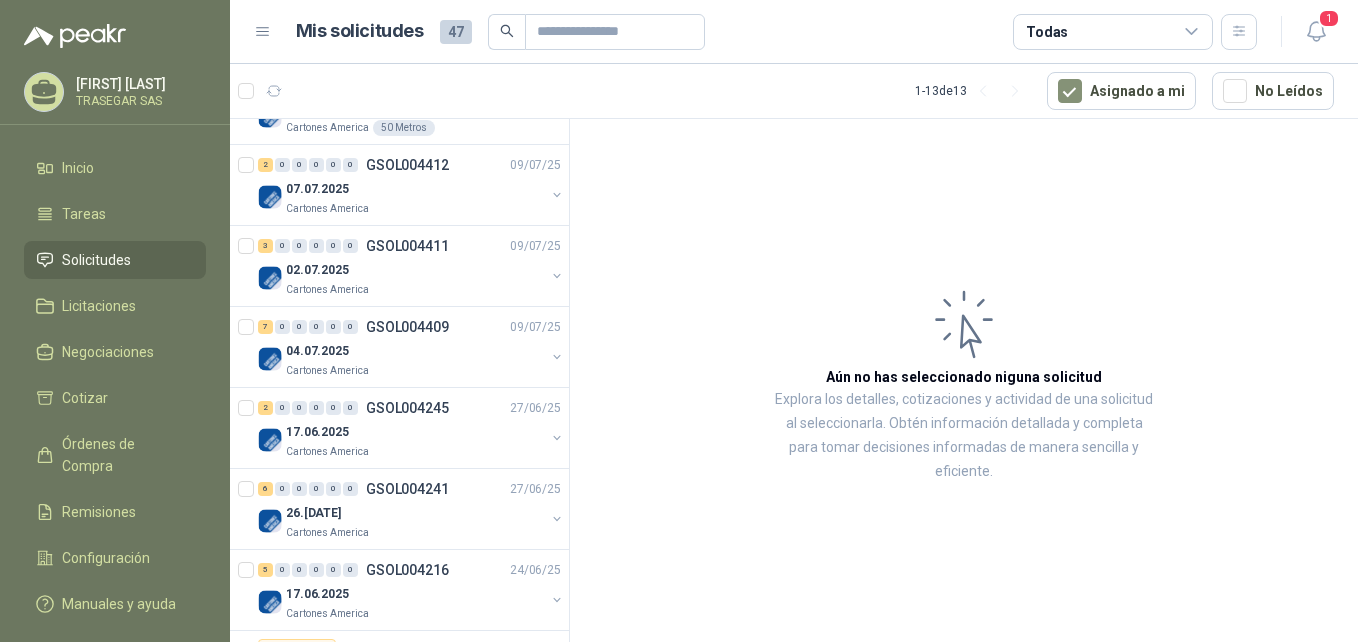 scroll, scrollTop: 0, scrollLeft: 0, axis: both 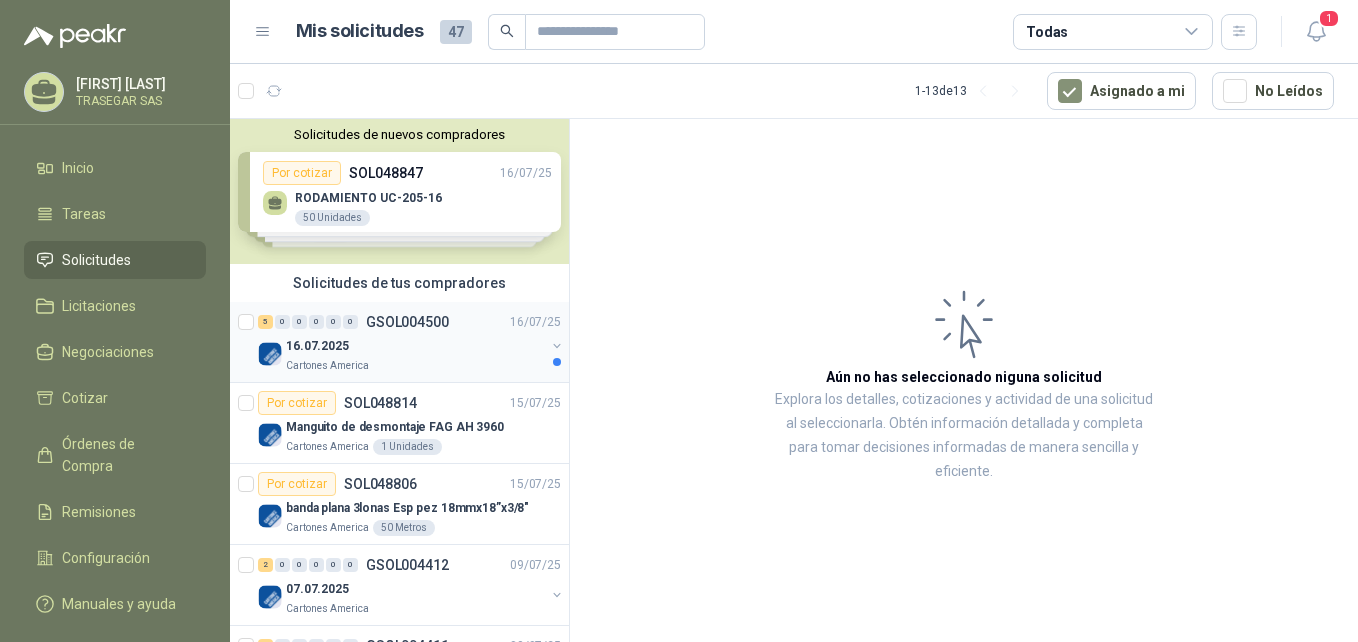 click on "16.07.2025" at bounding box center (317, 346) 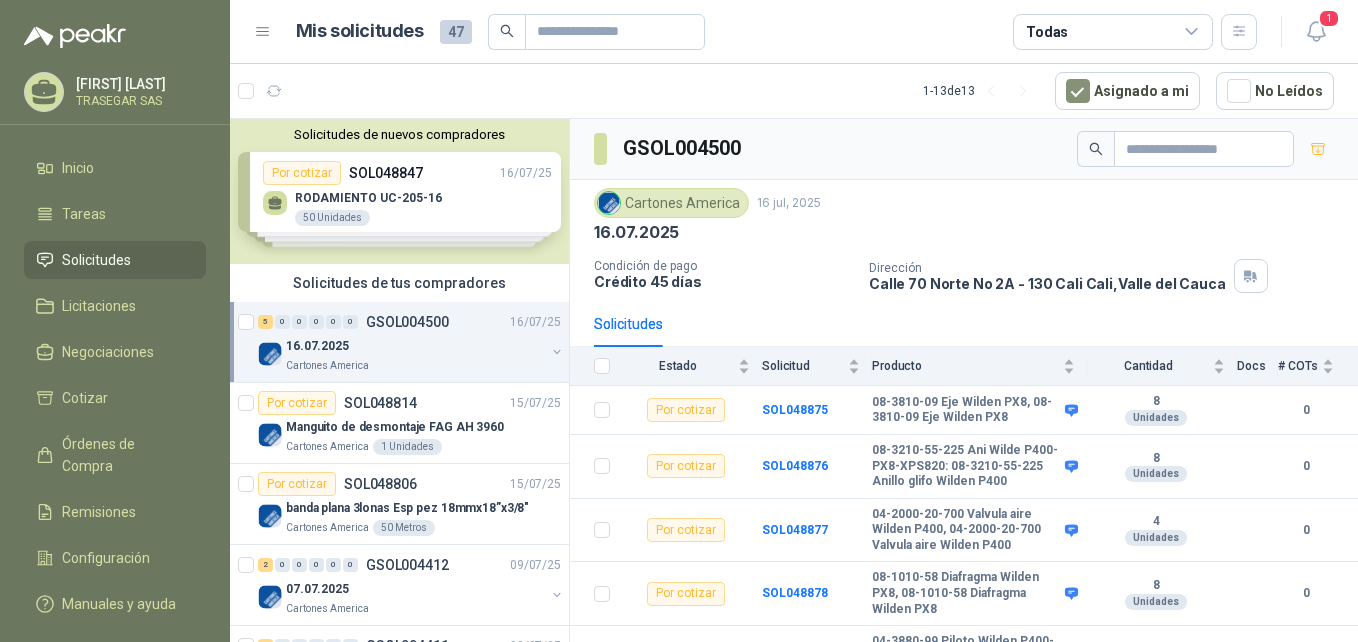 scroll, scrollTop: 57, scrollLeft: 0, axis: vertical 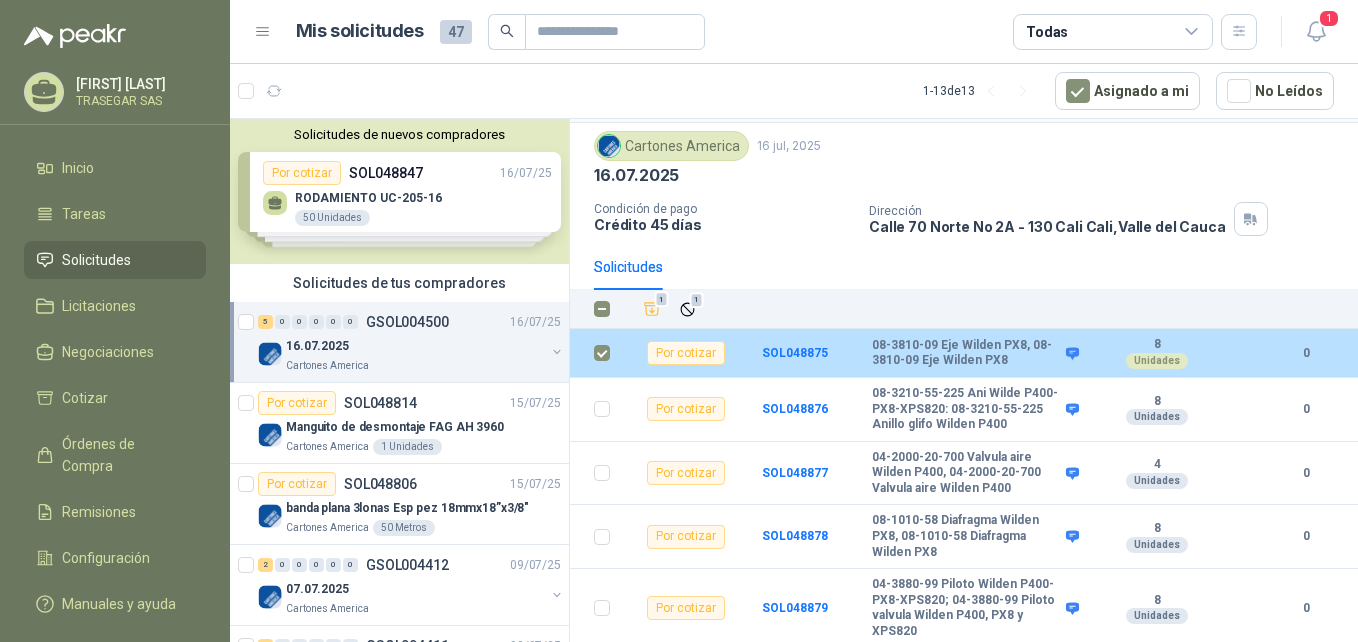 click on "Por cotizar" at bounding box center [686, 353] 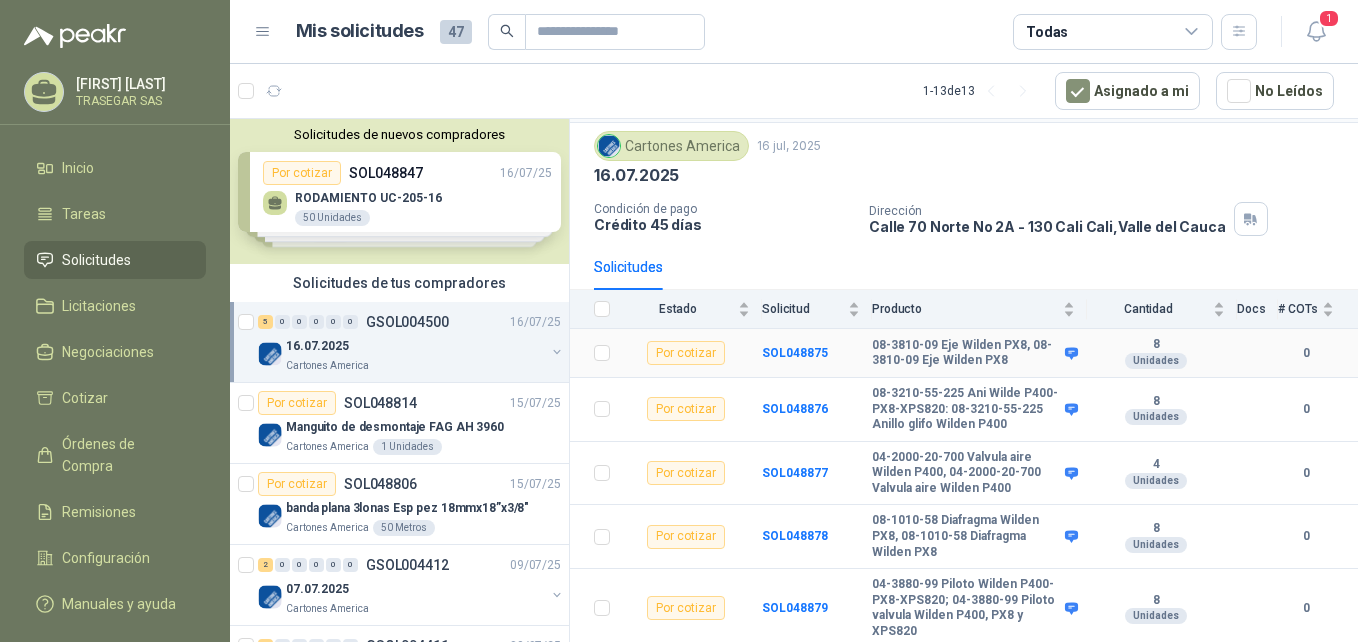 click on "Por cotizar" at bounding box center (686, 353) 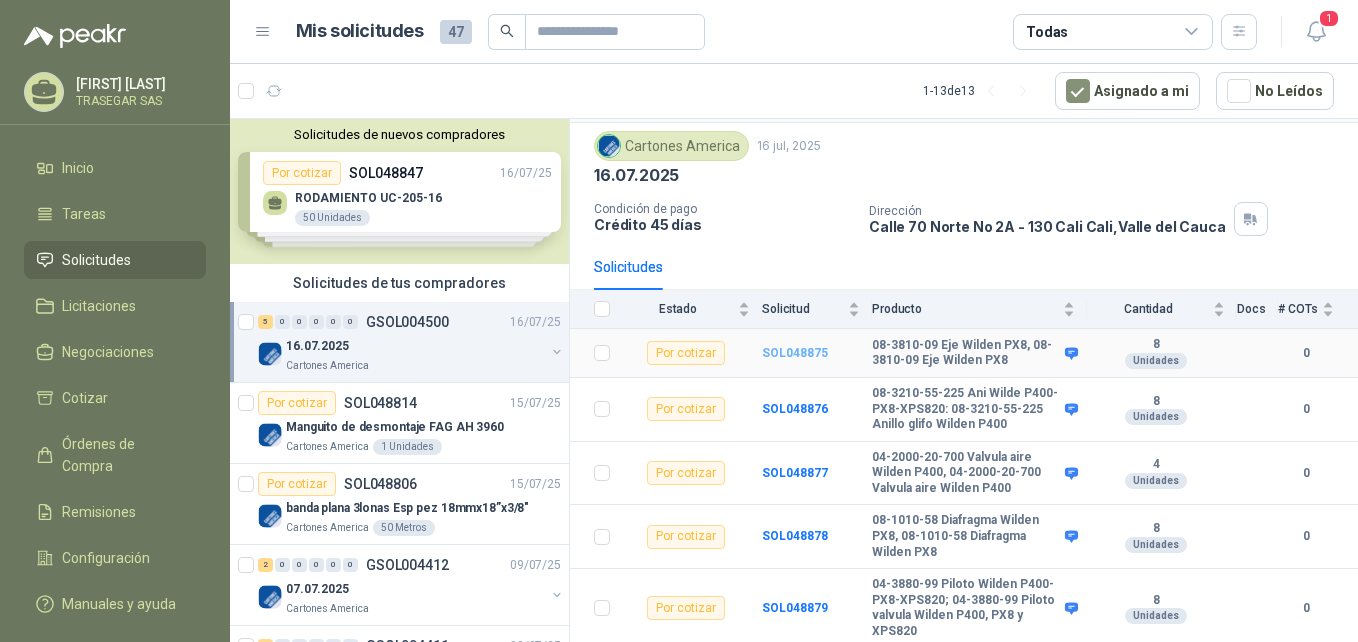 click on "SOL048875" at bounding box center (795, 353) 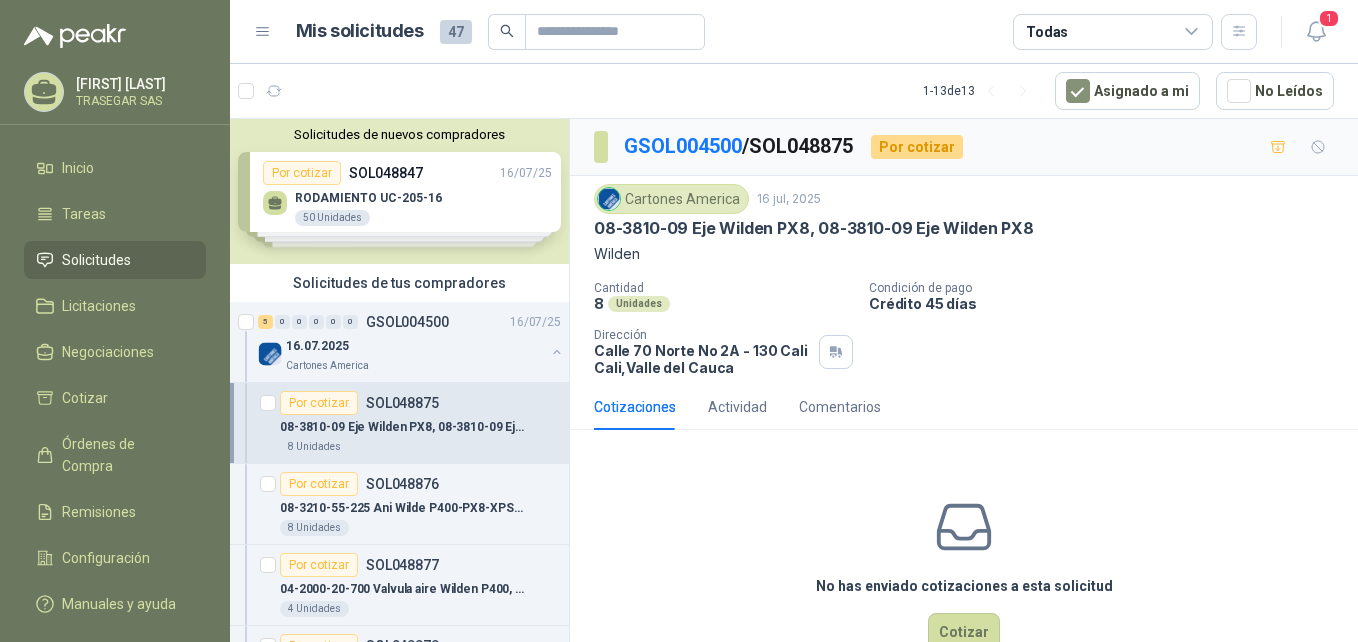 scroll, scrollTop: 53, scrollLeft: 0, axis: vertical 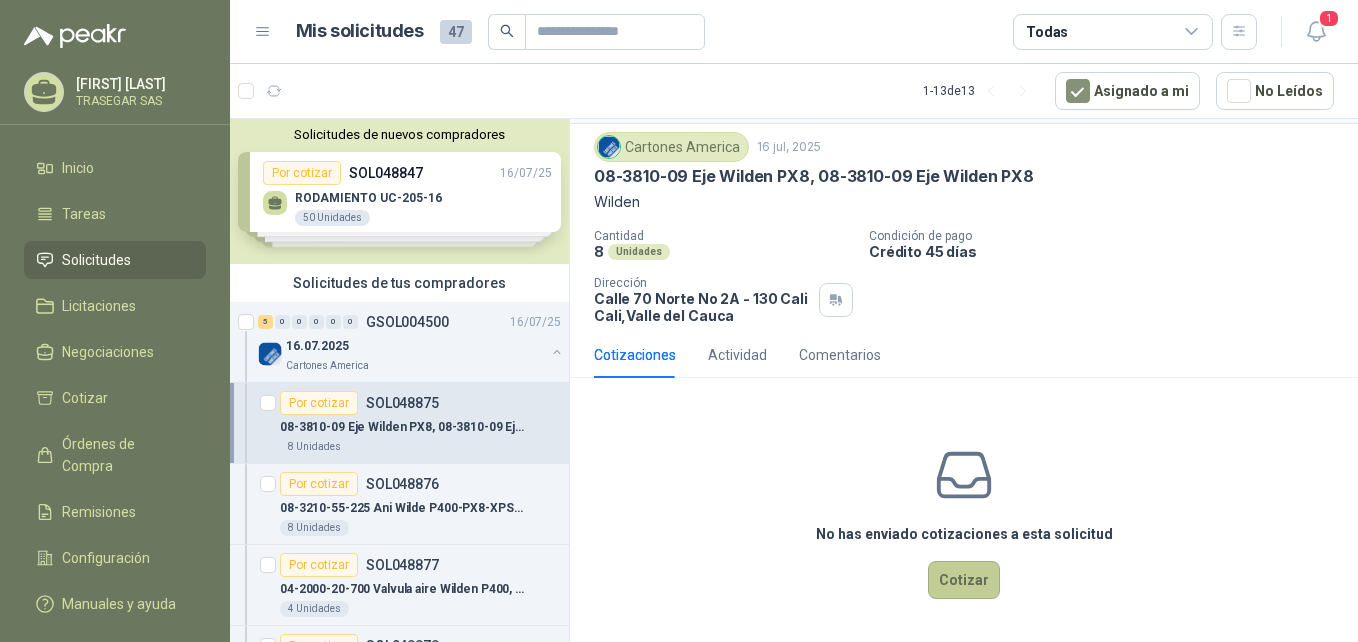 click on "Cotizar" at bounding box center [964, 580] 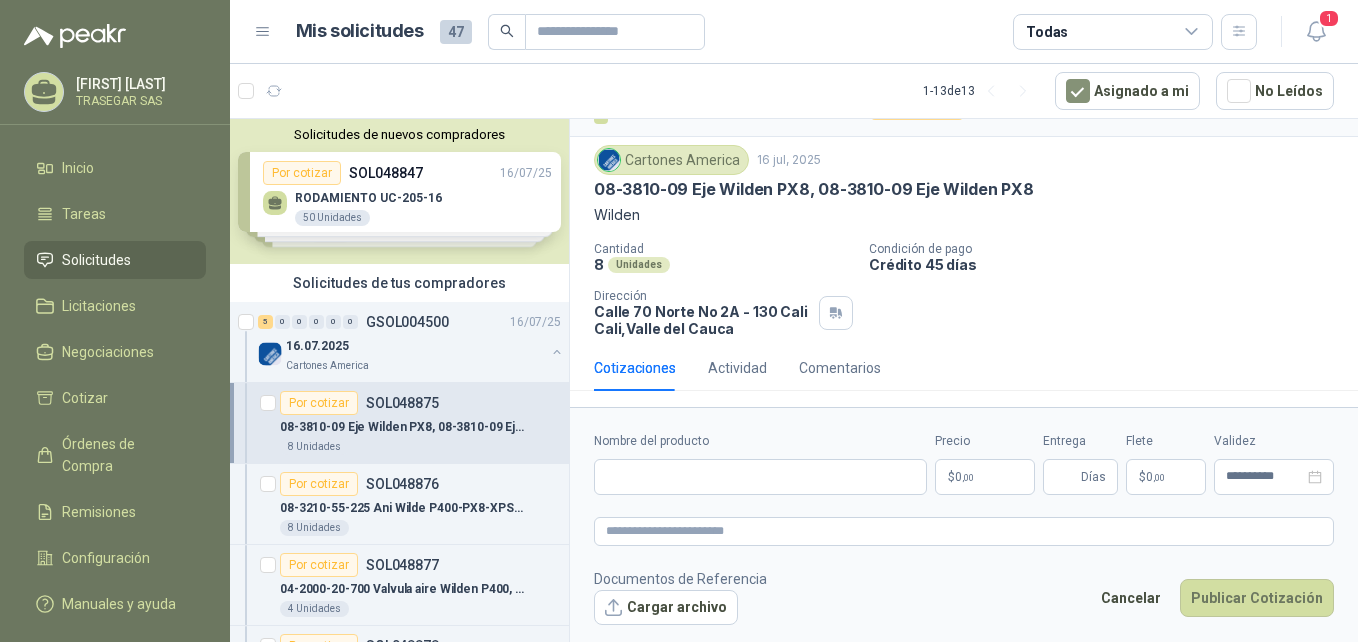 scroll, scrollTop: 39, scrollLeft: 0, axis: vertical 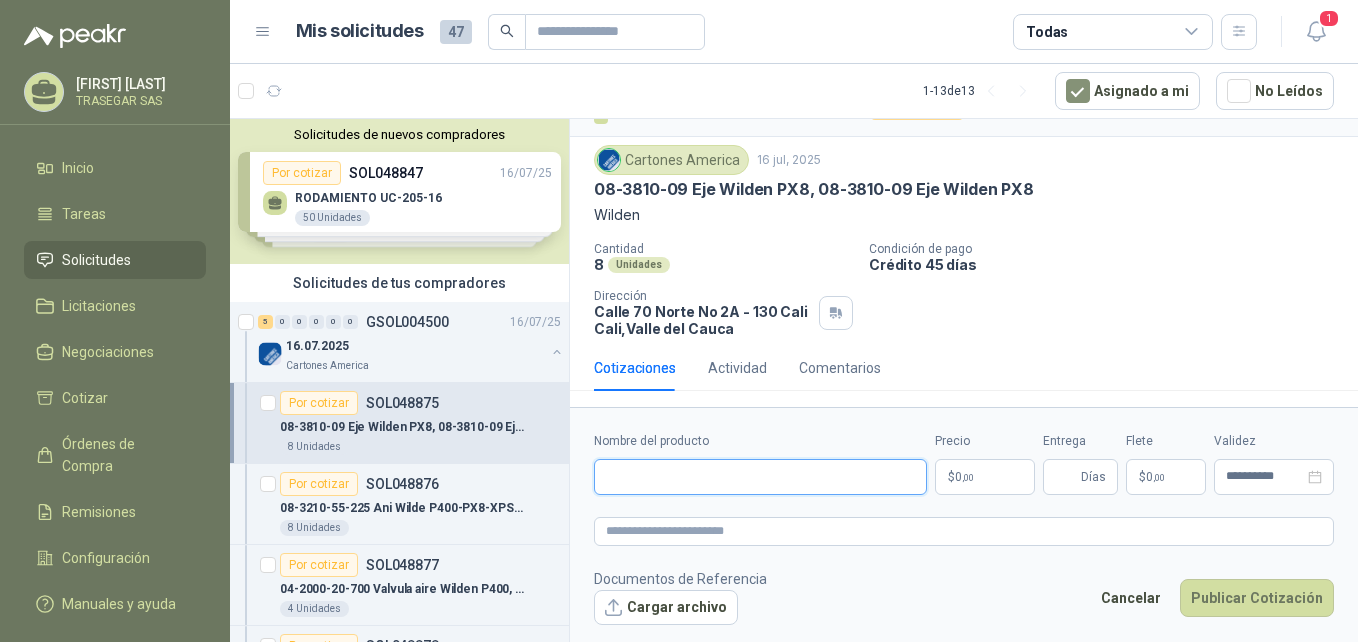 click on "Nombre del producto" at bounding box center (760, 477) 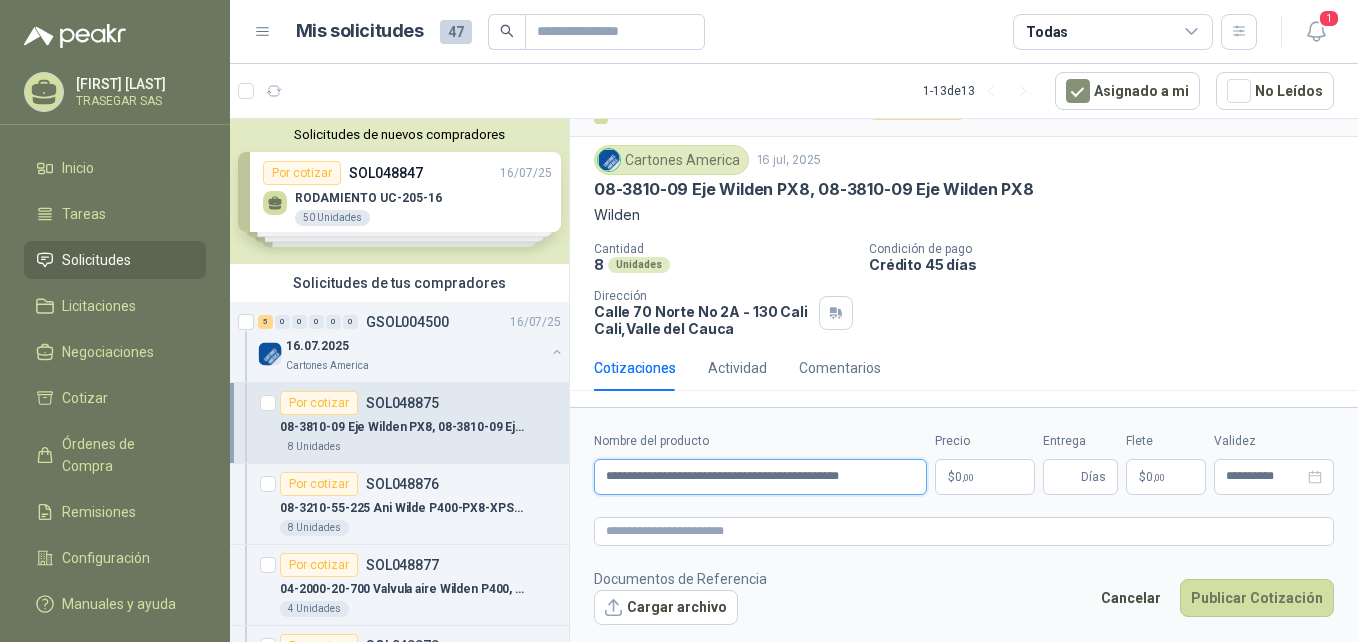 click on "**********" at bounding box center (760, 477) 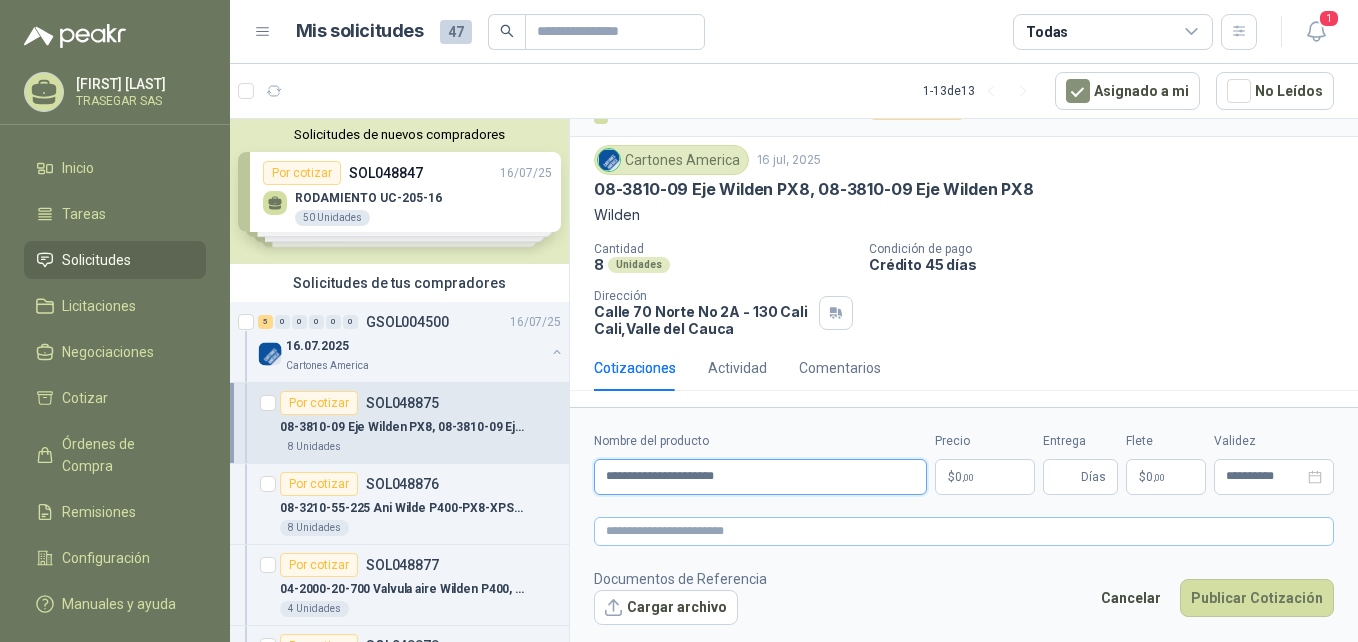 type on "**********" 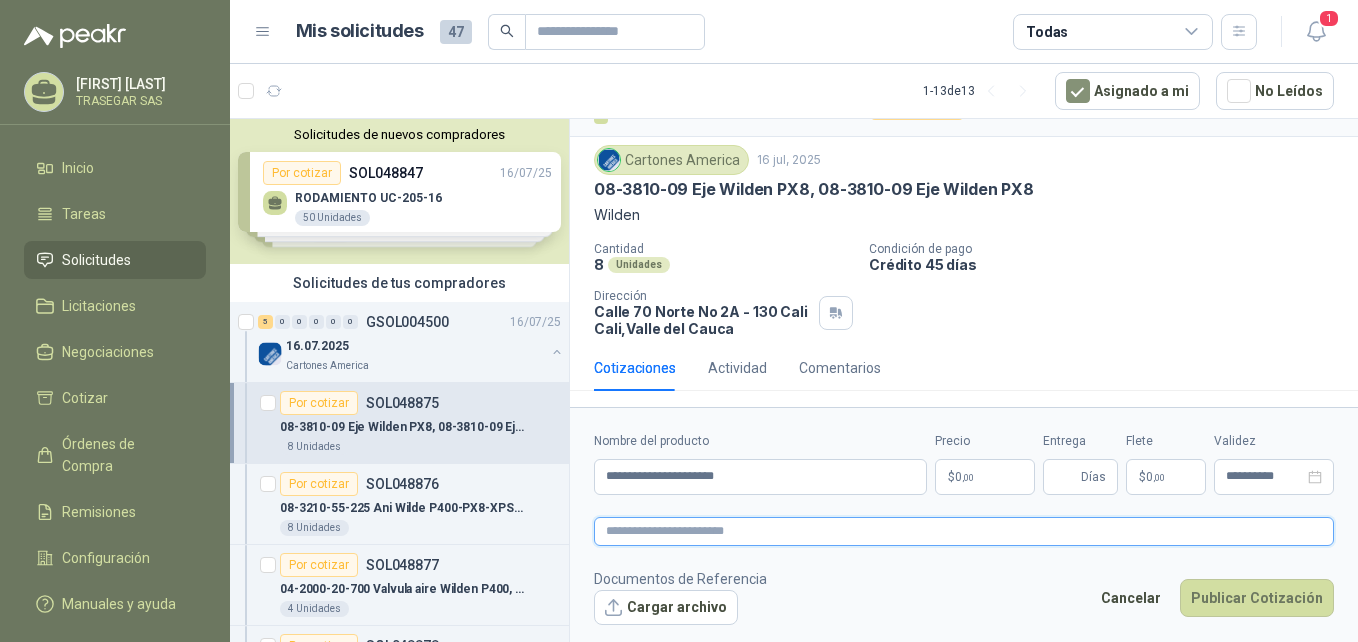 click at bounding box center (964, 531) 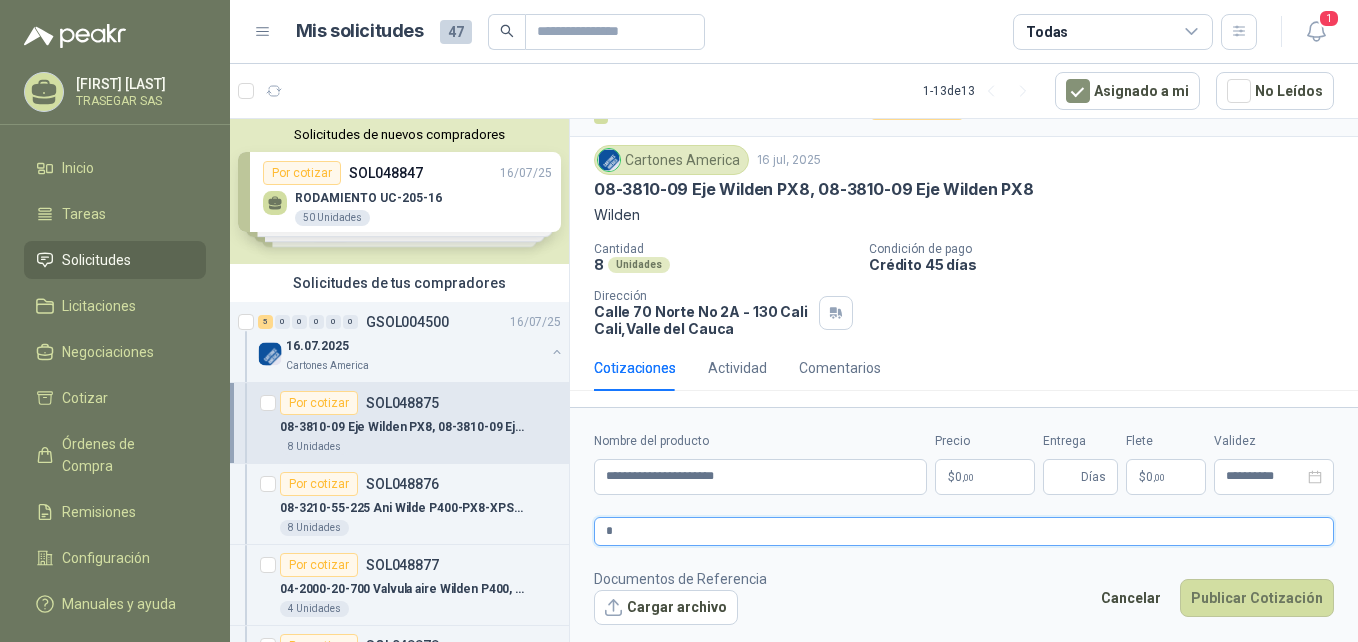 type 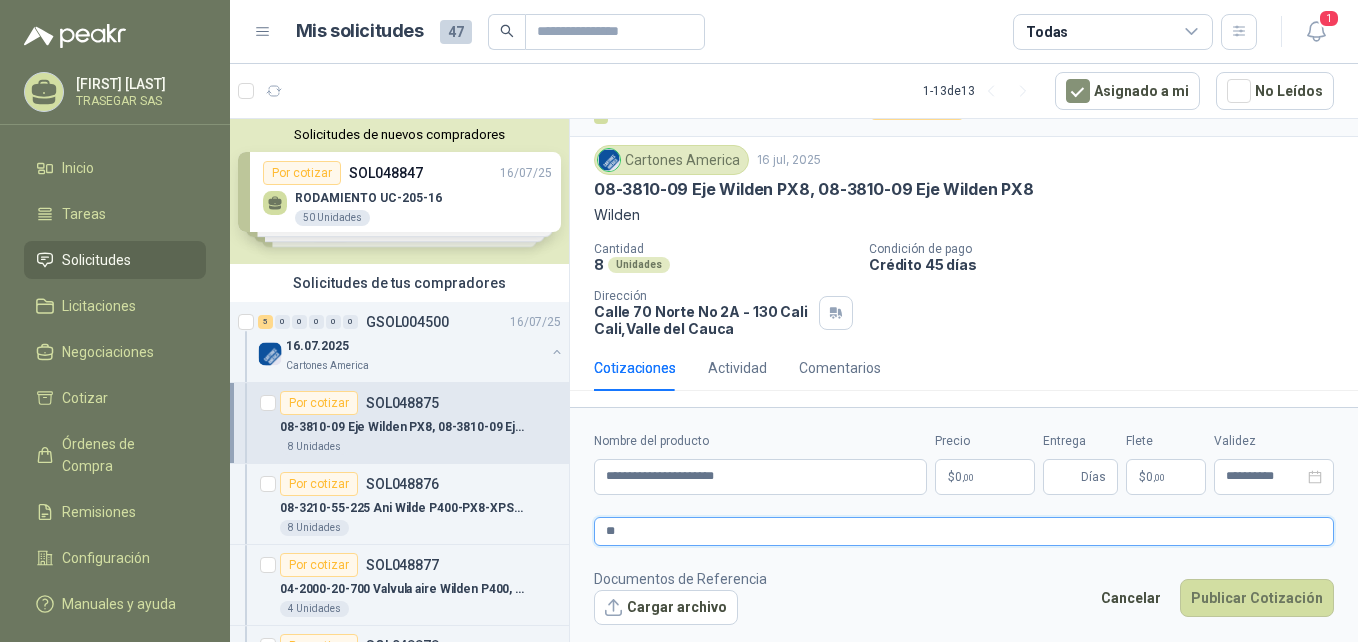 type 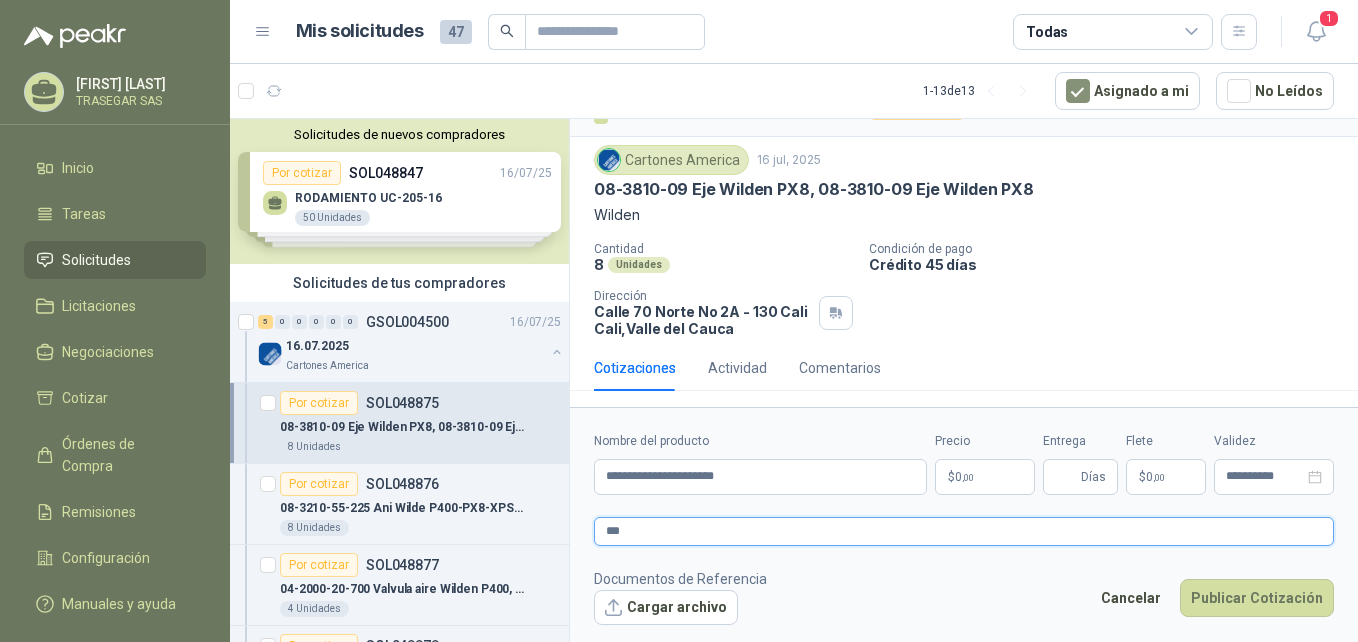 type 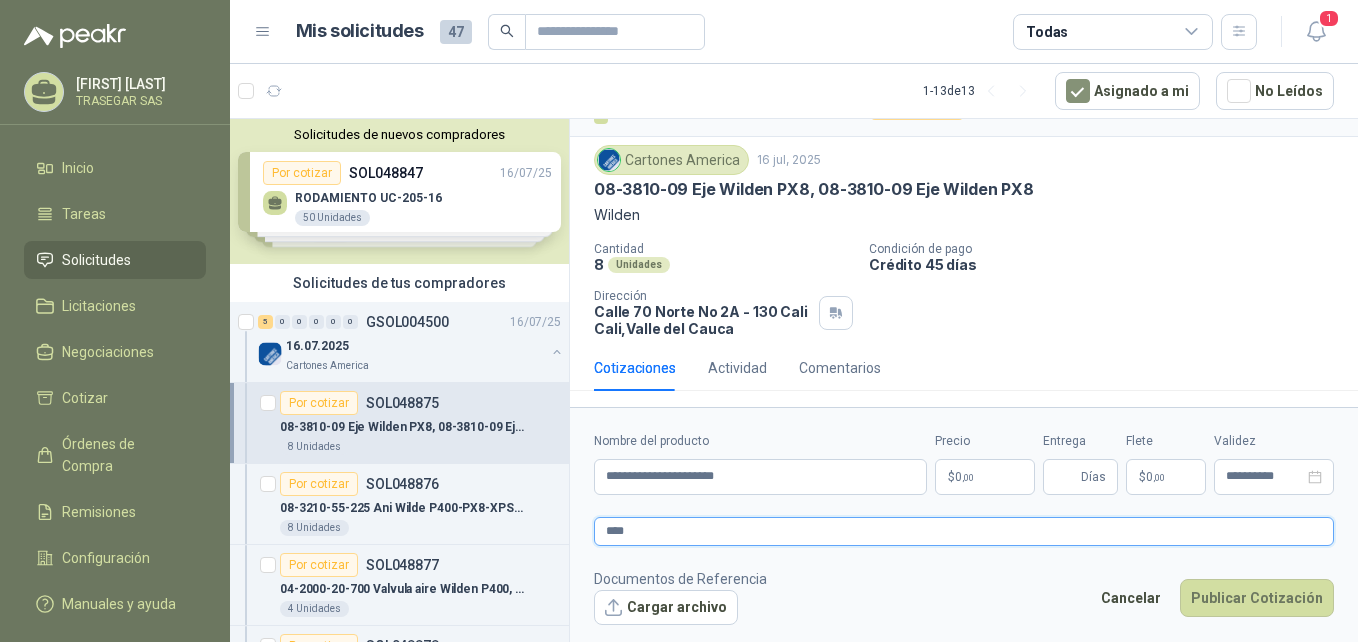 type 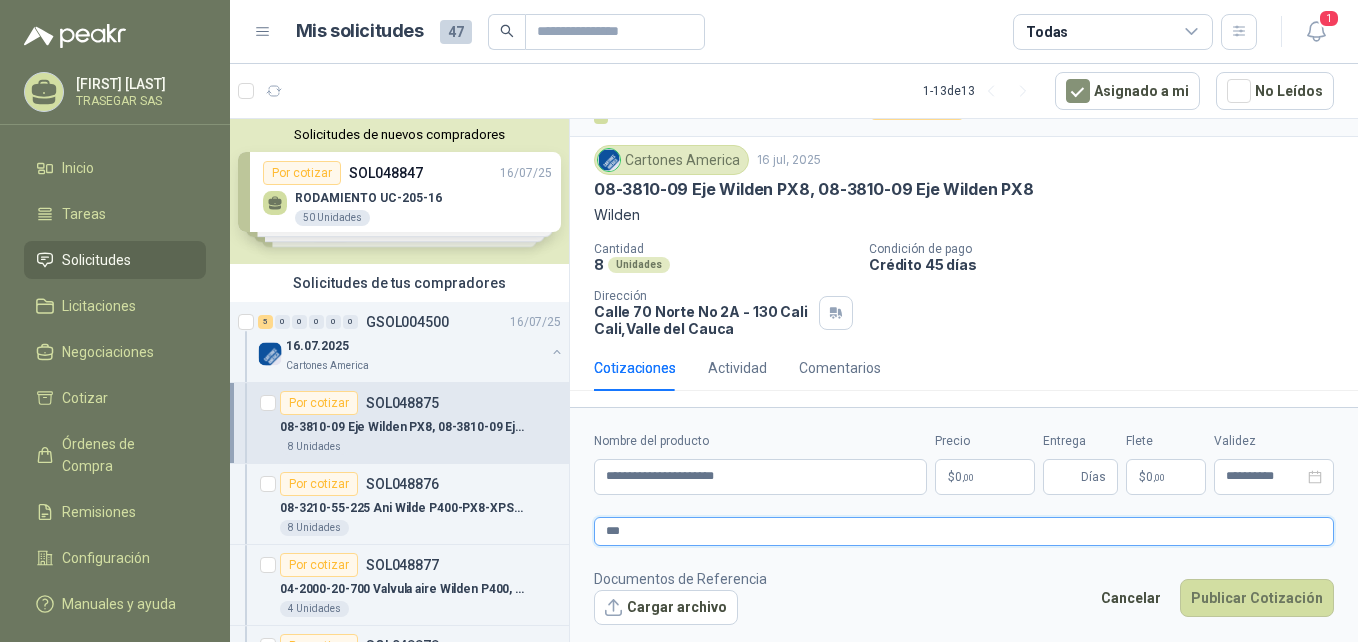 type 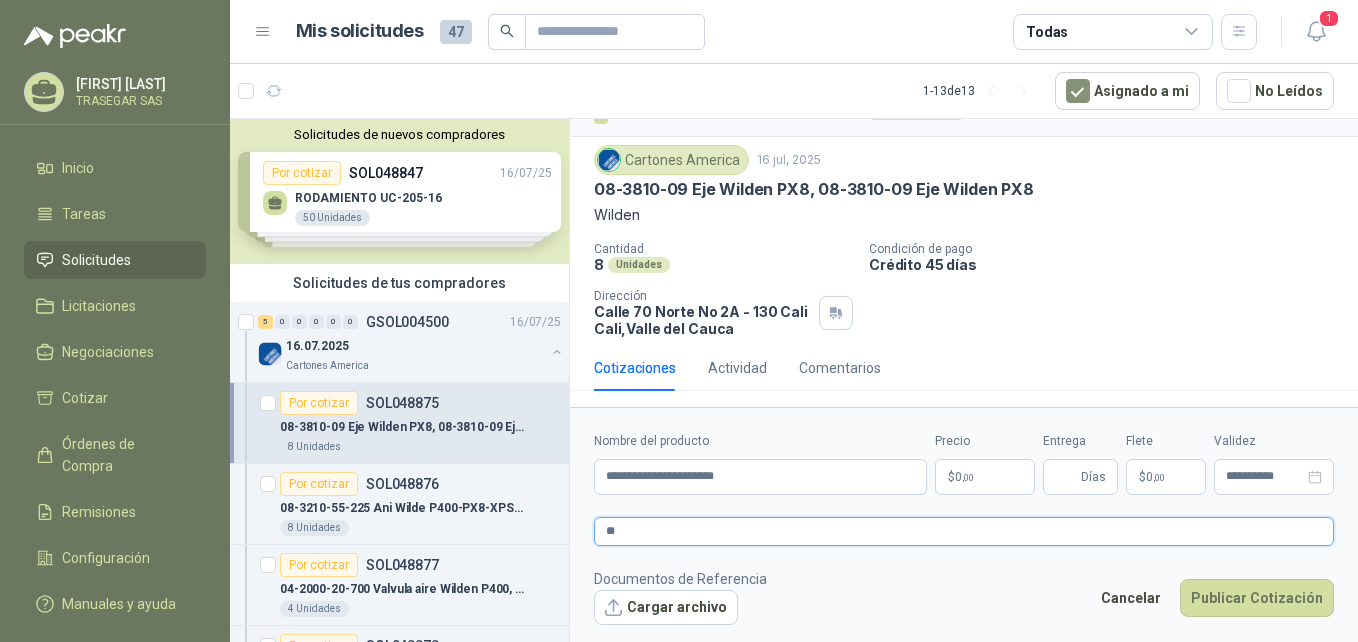 type 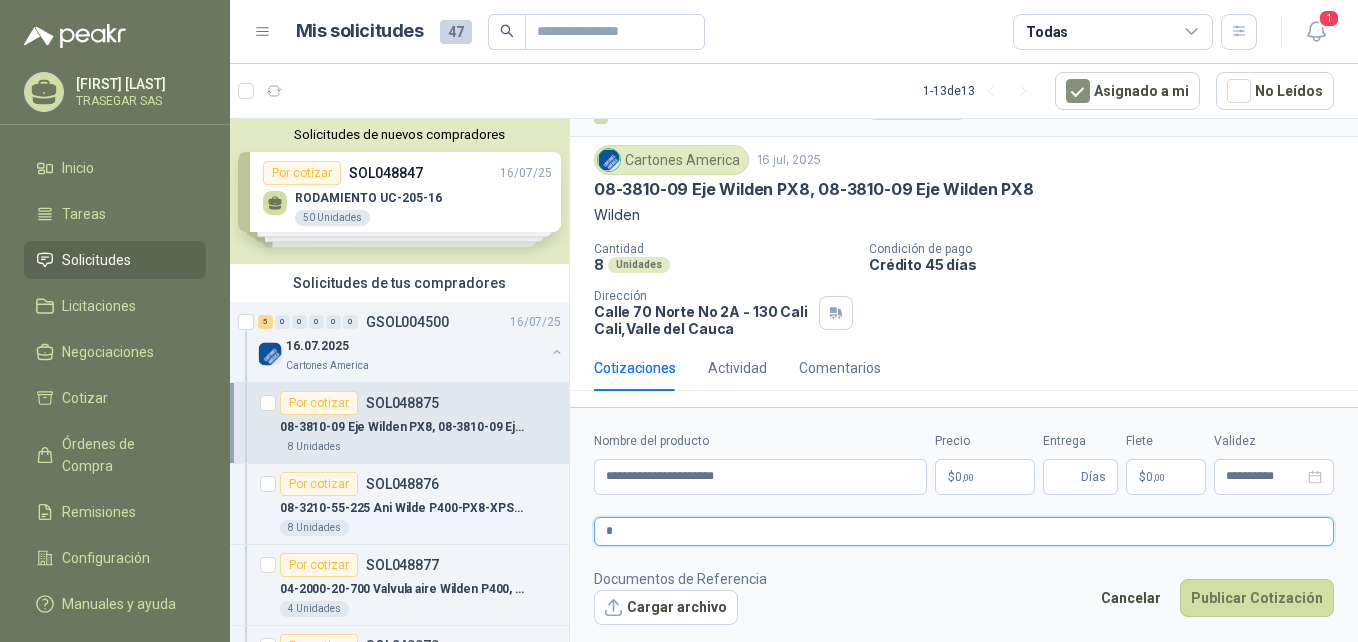 type 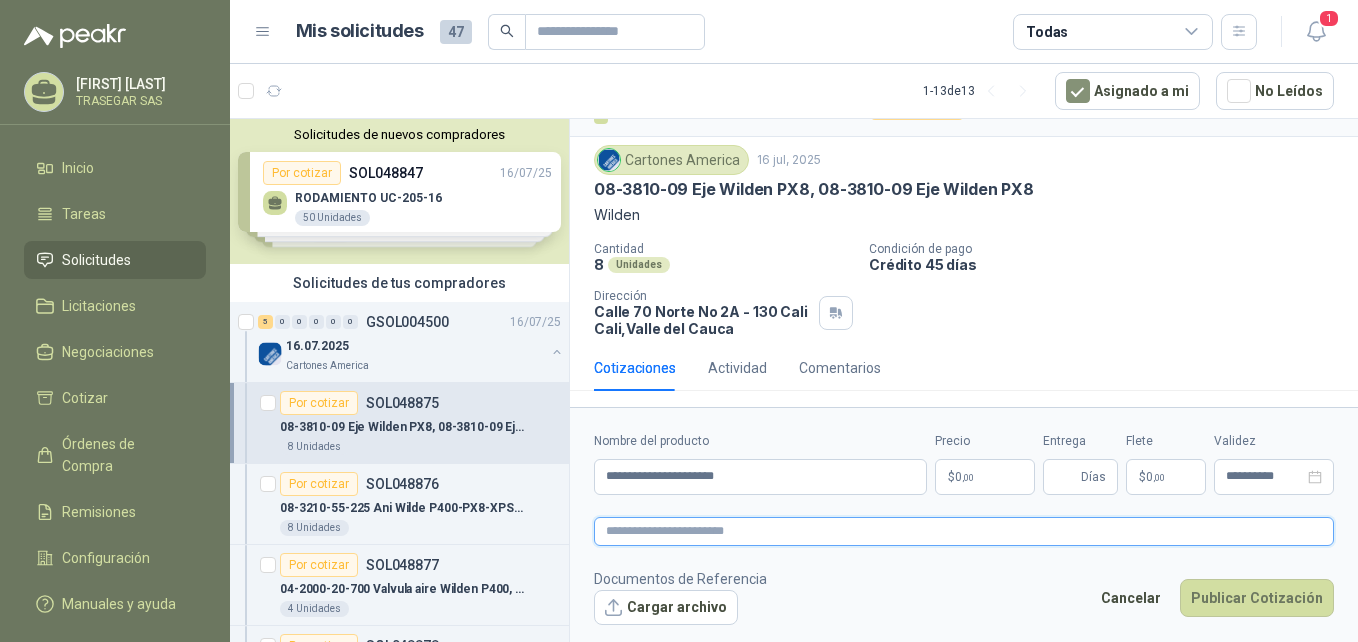 type 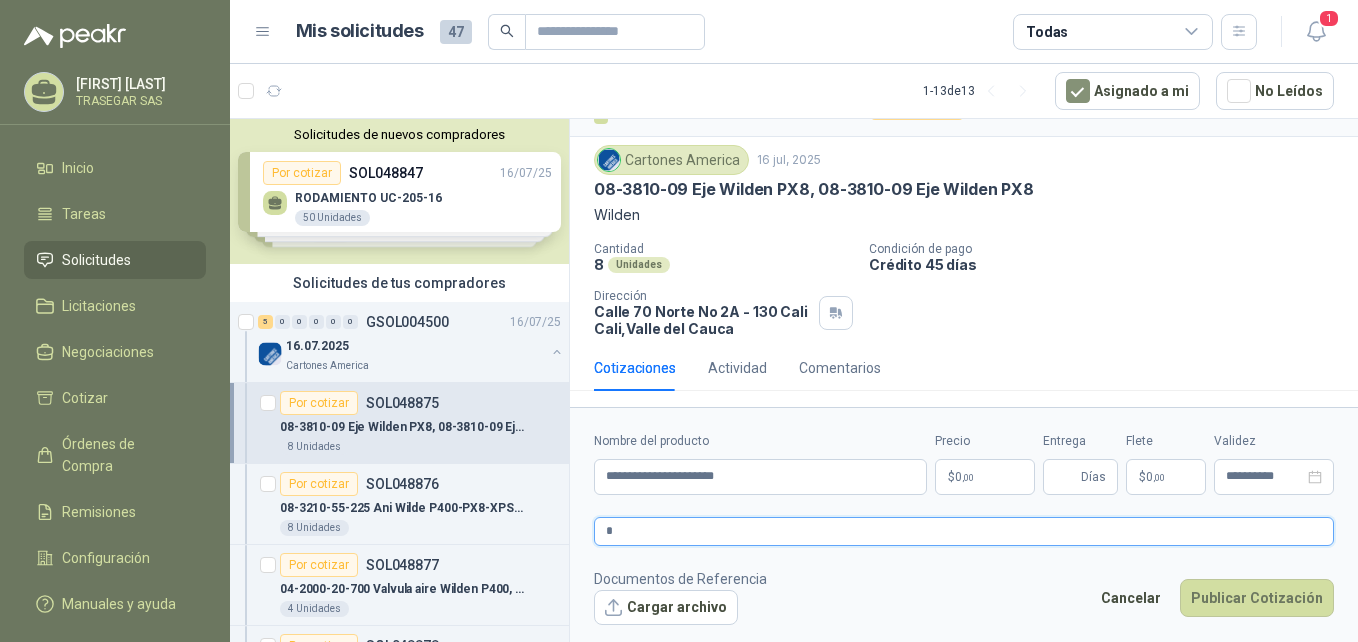 type 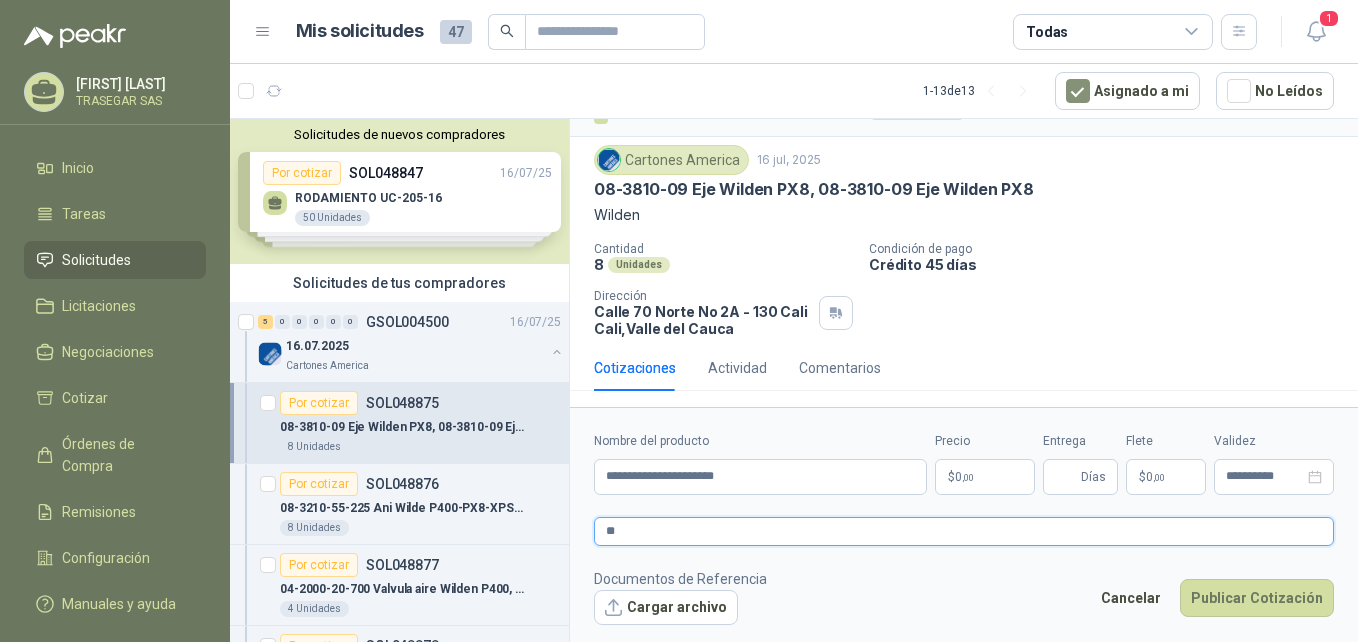 type 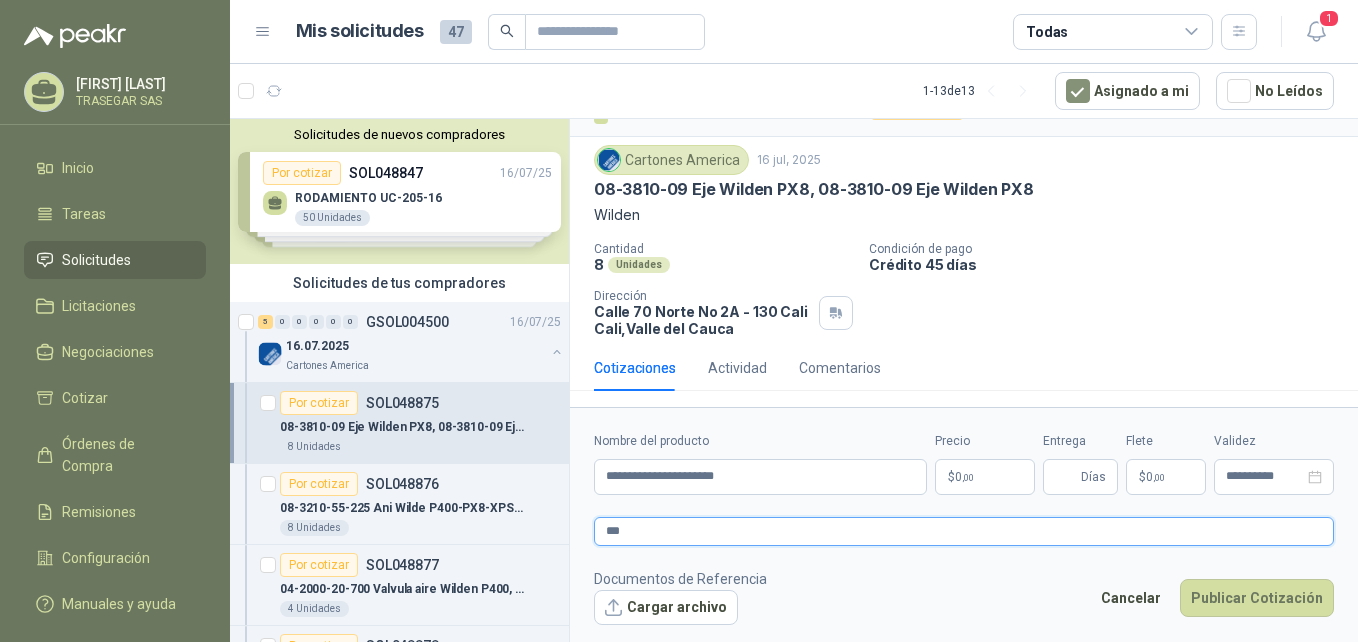 type 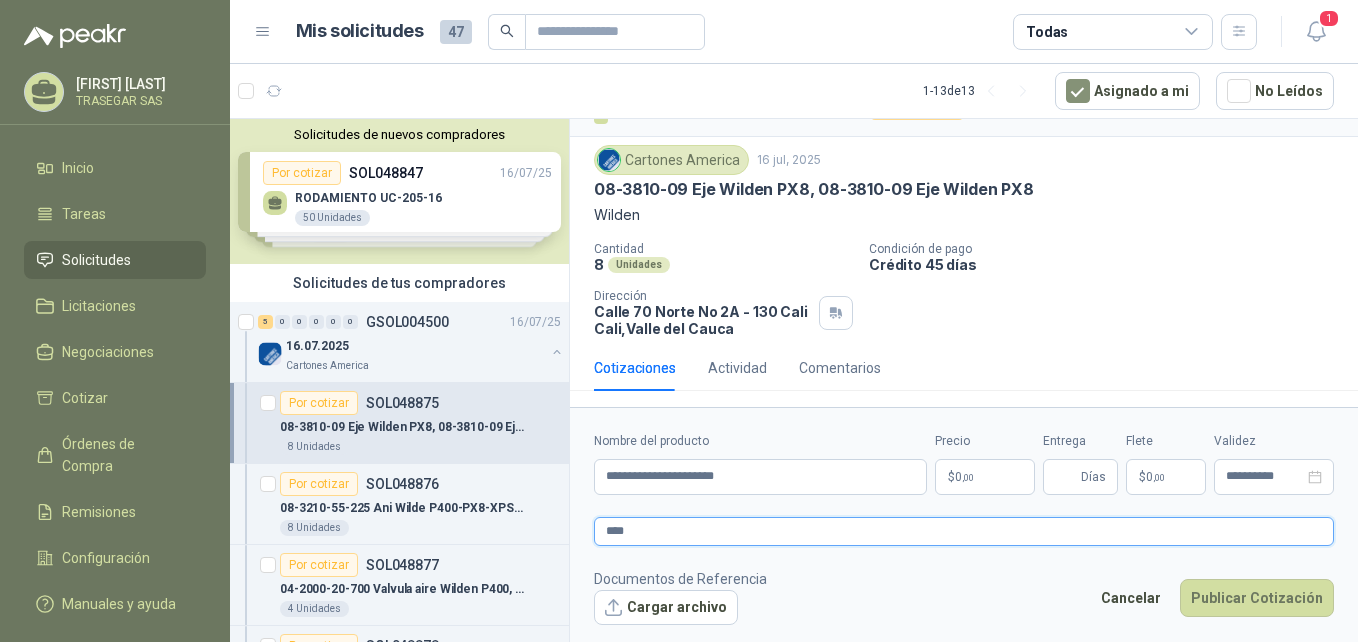 type 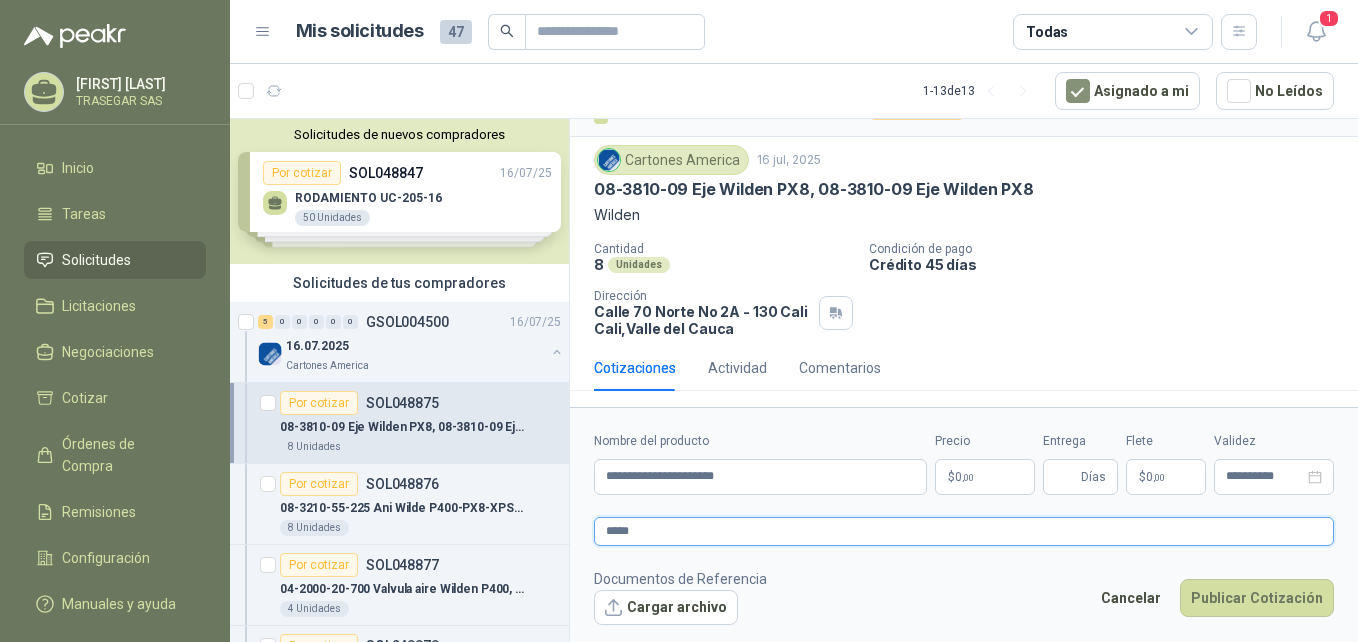 type 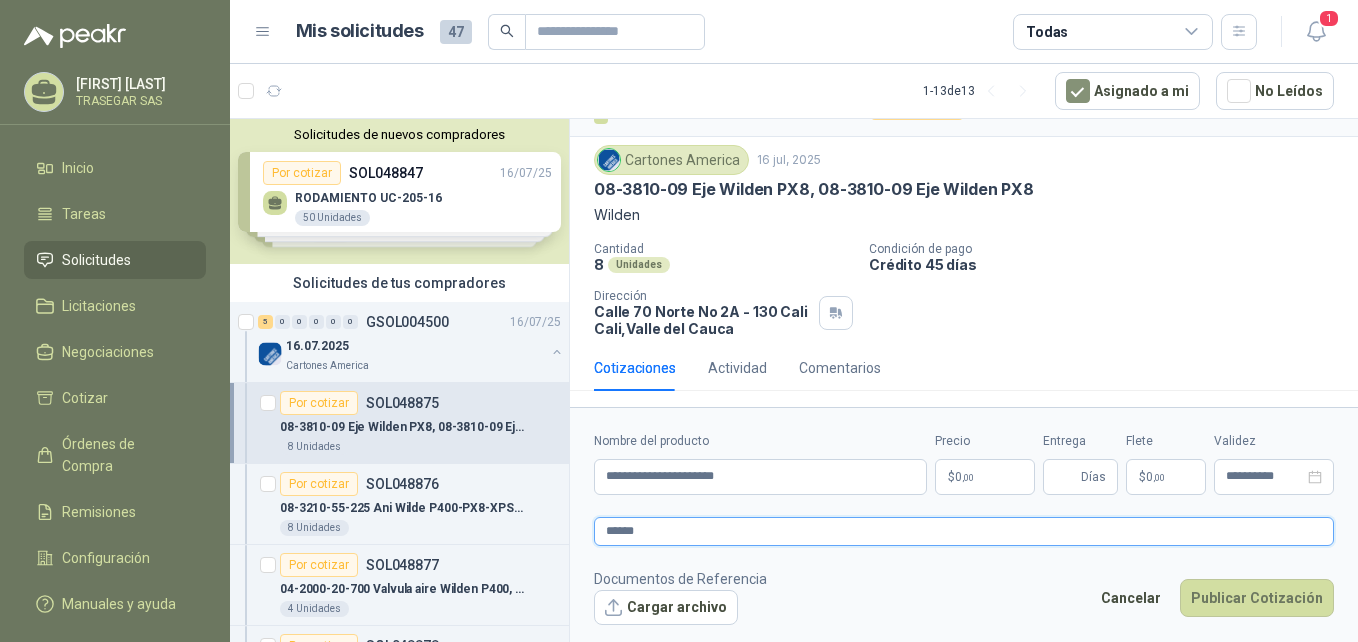 type 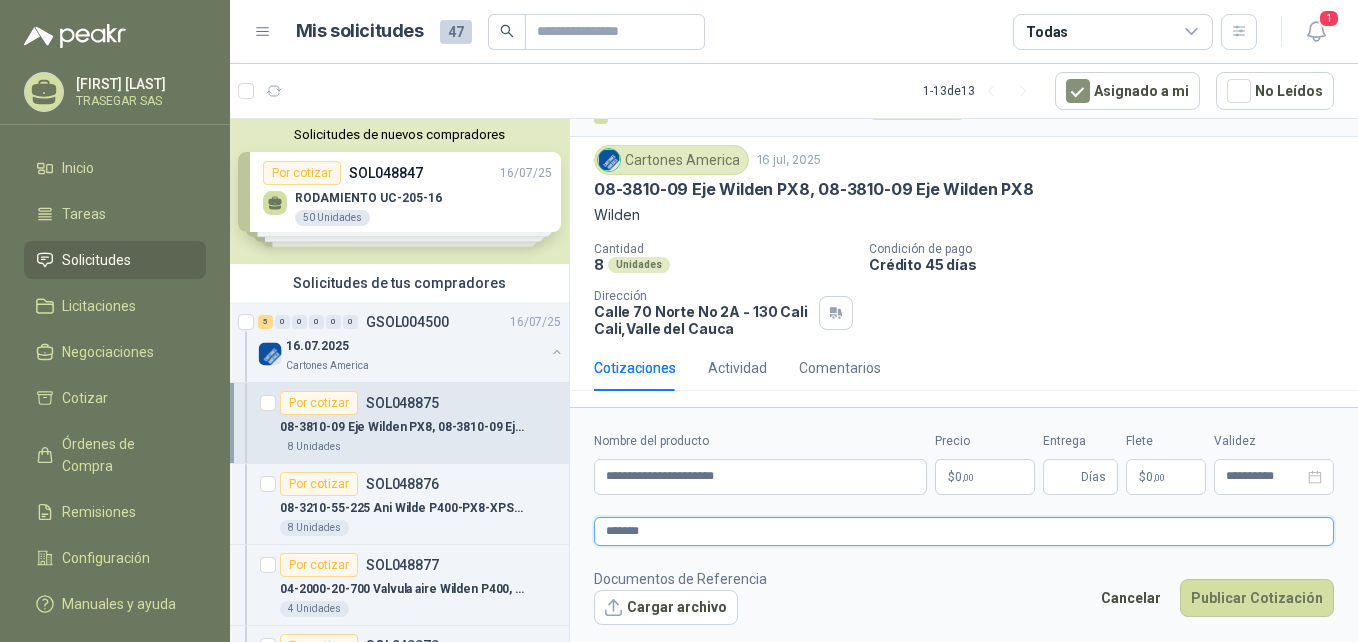 type 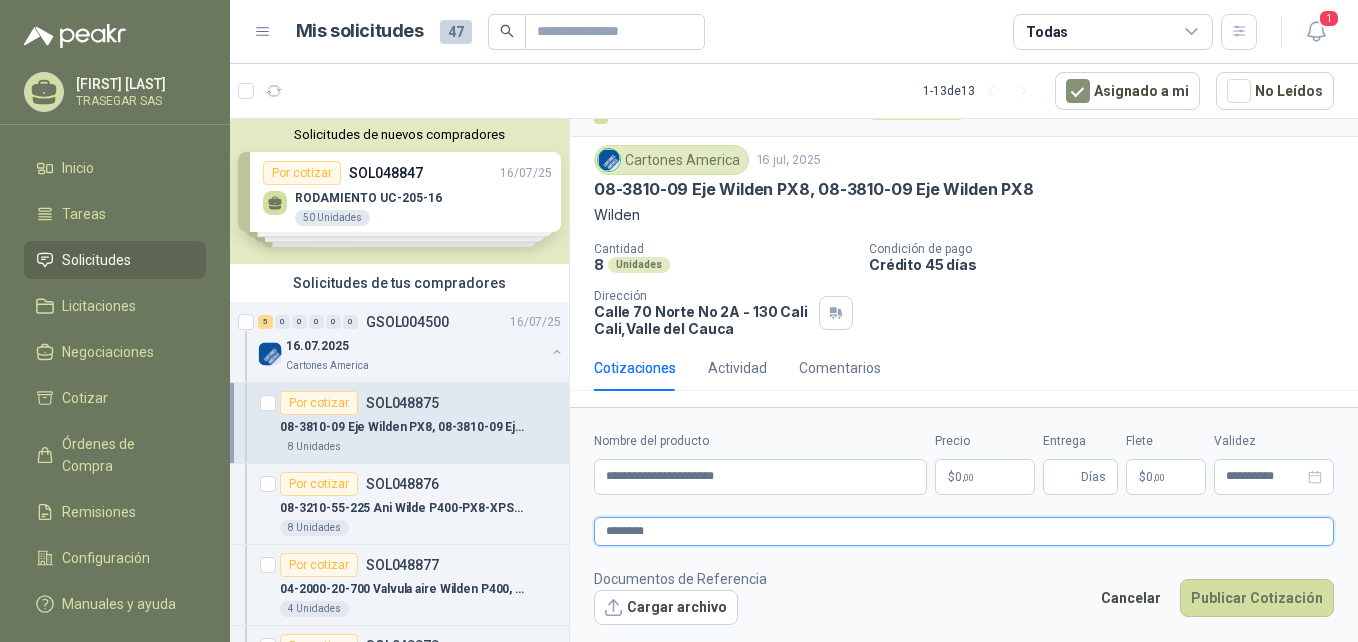 type 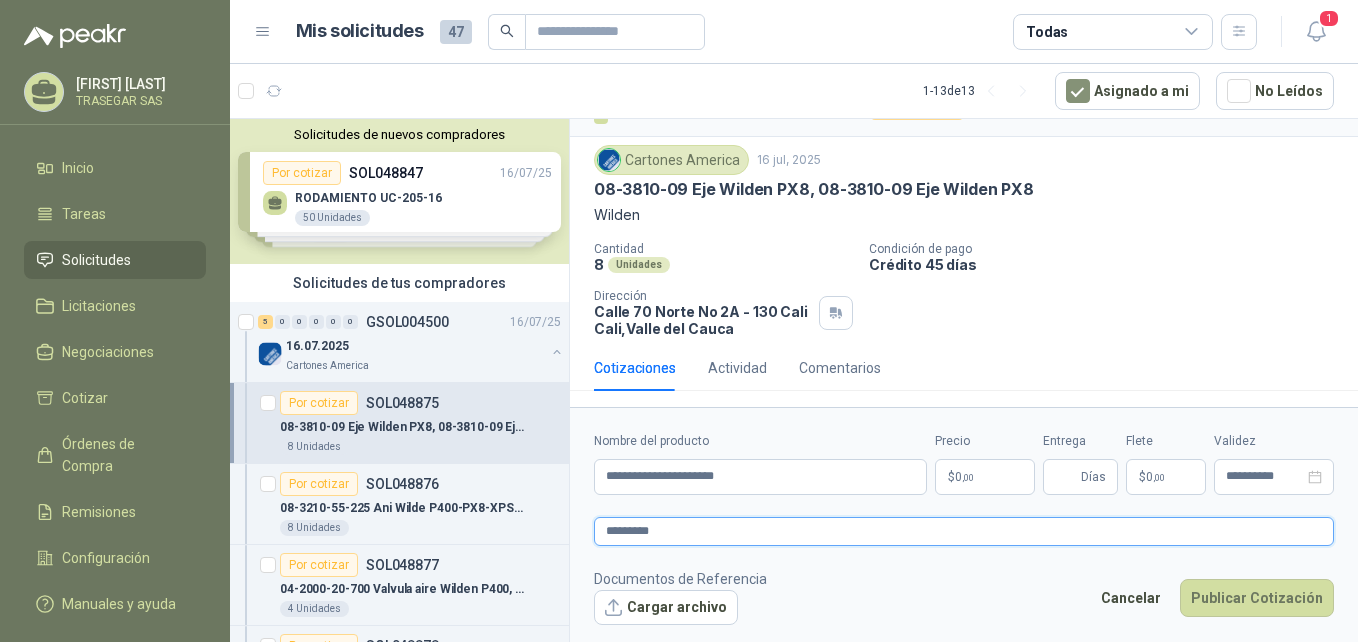 type 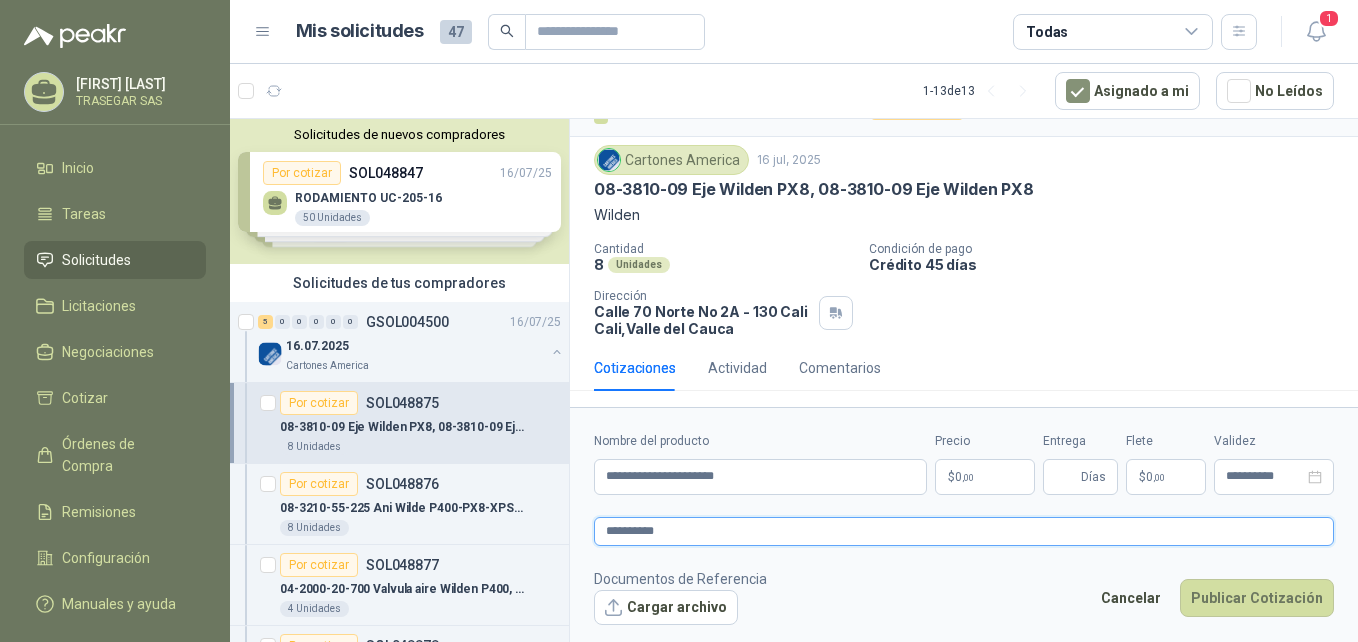 type 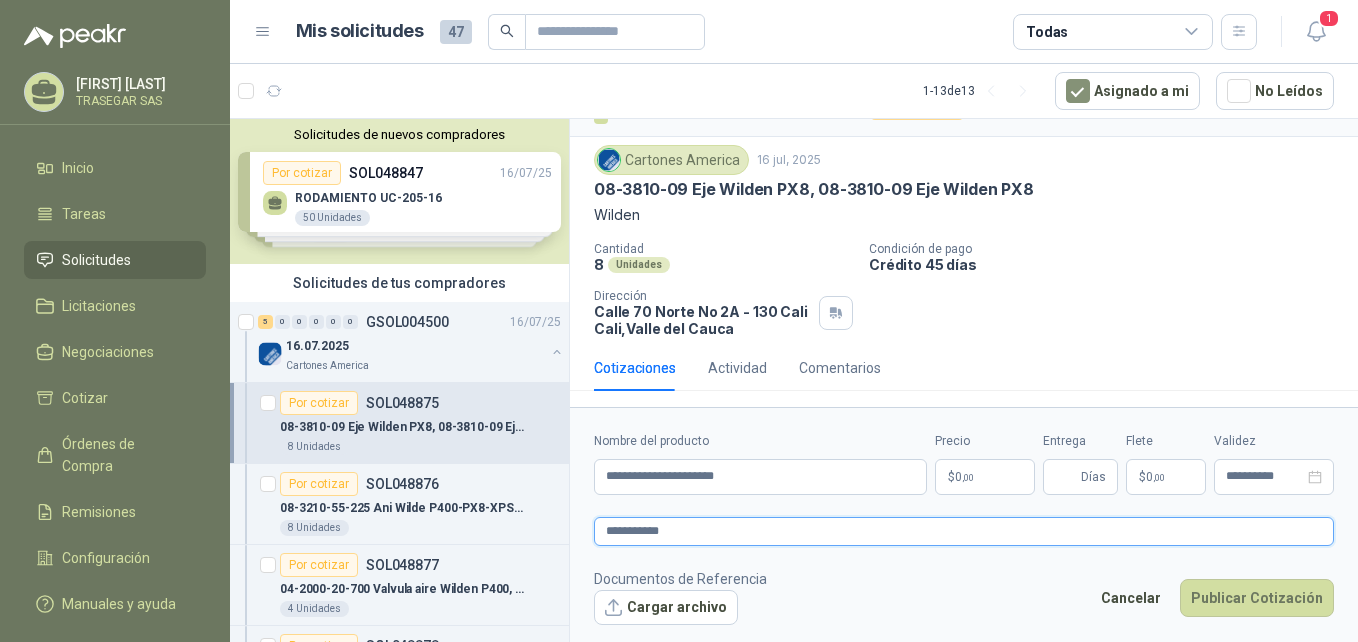 type 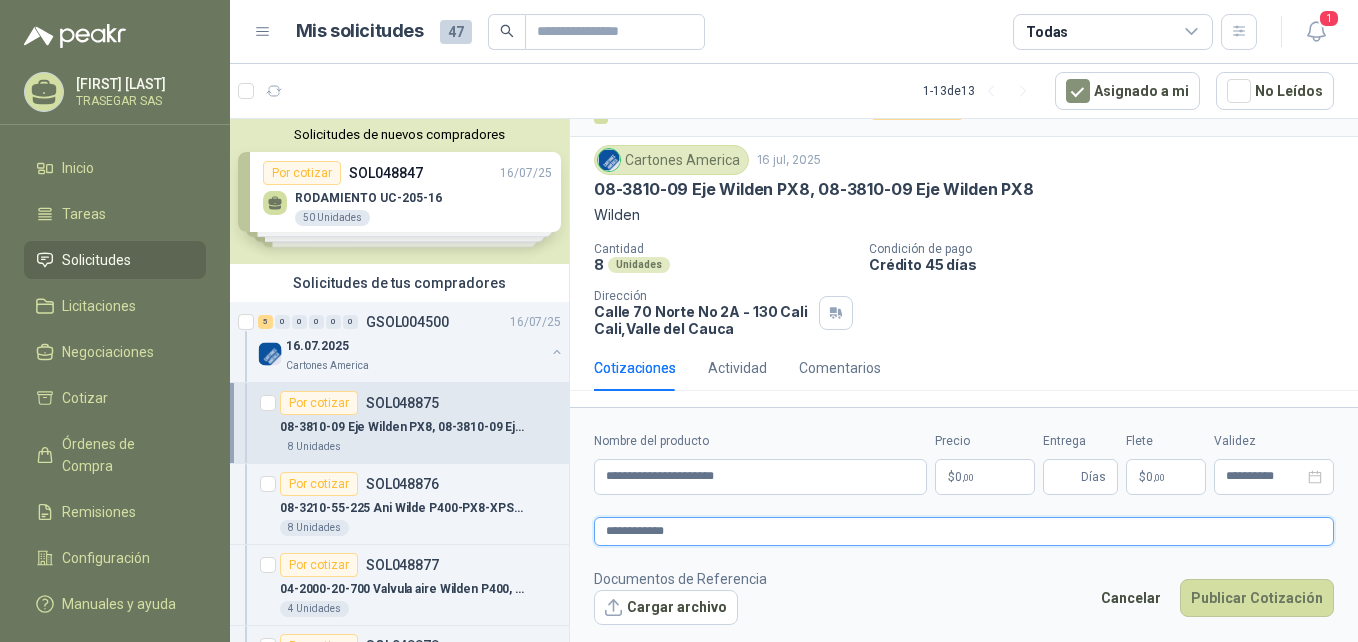 type 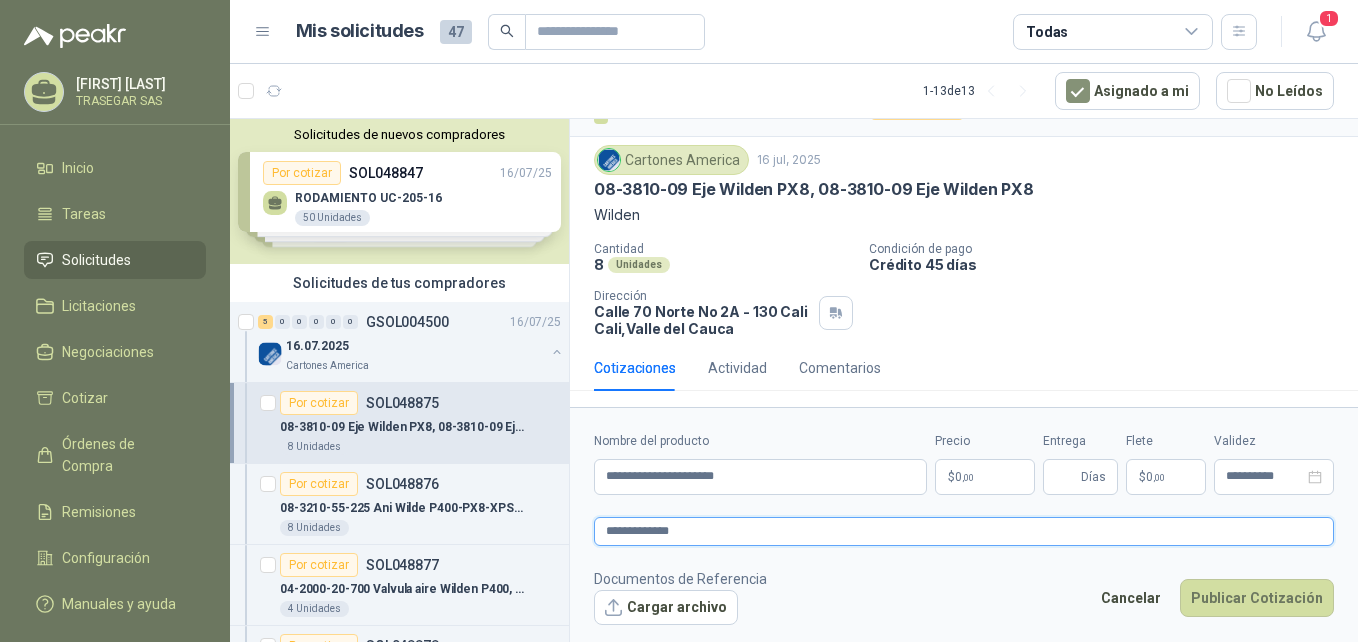 type 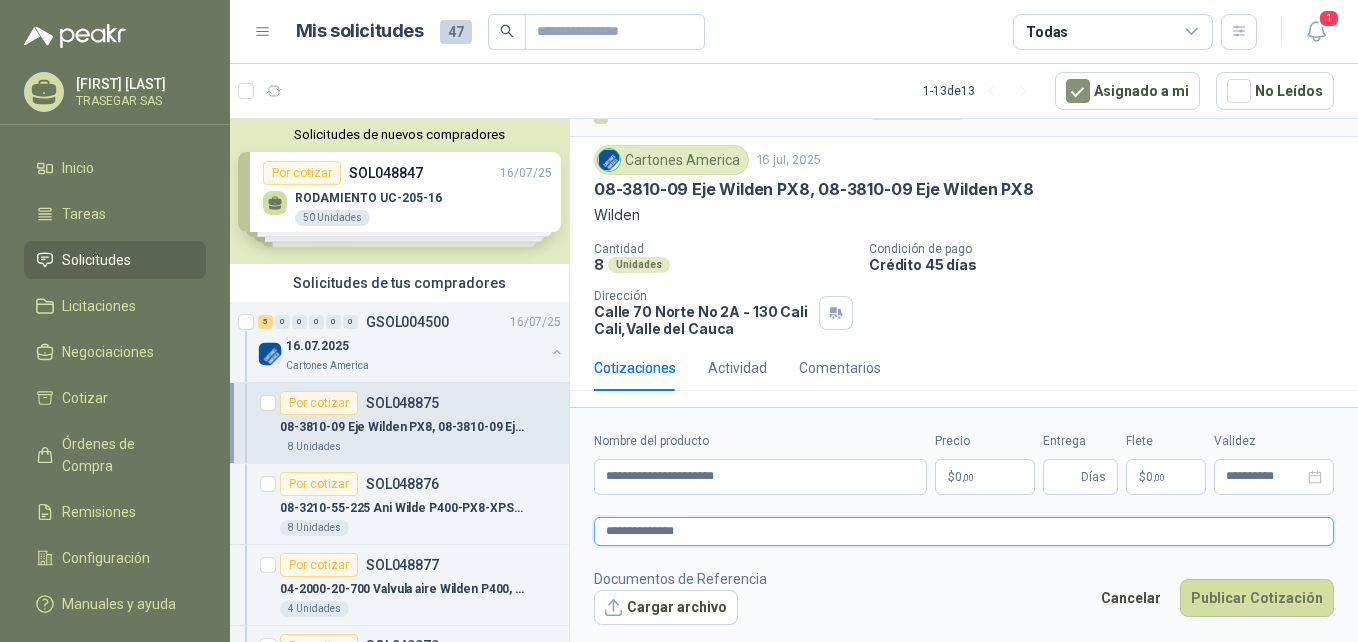 type 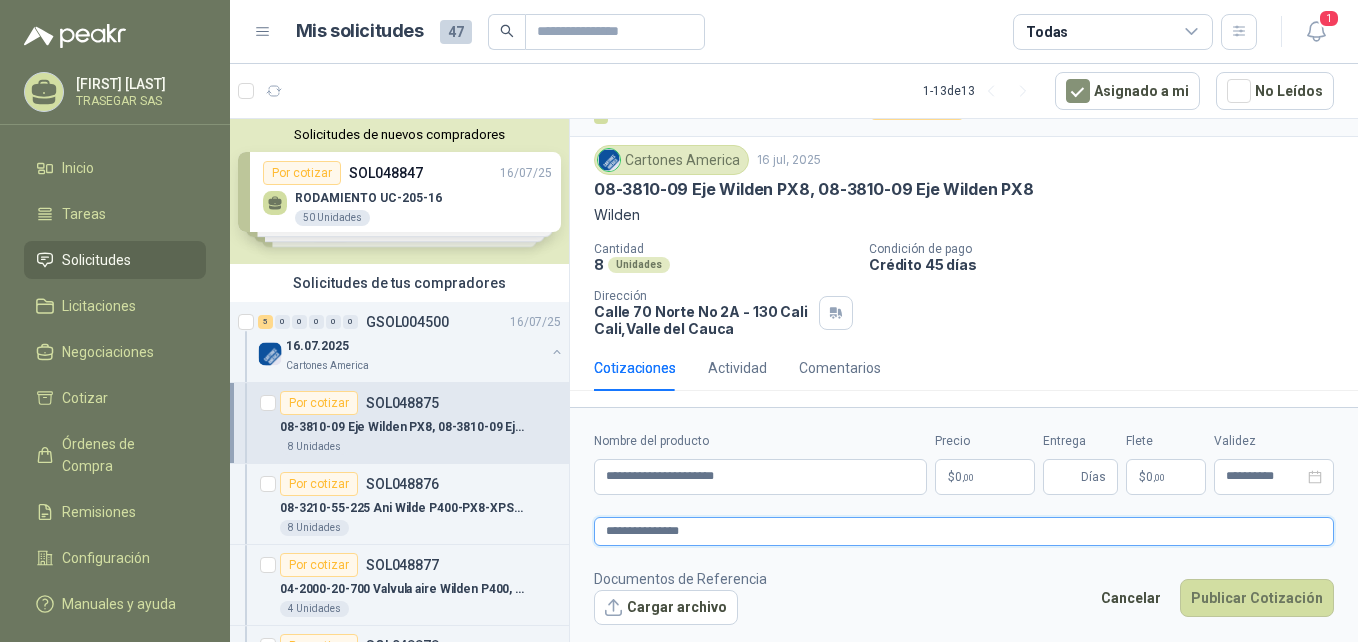 type 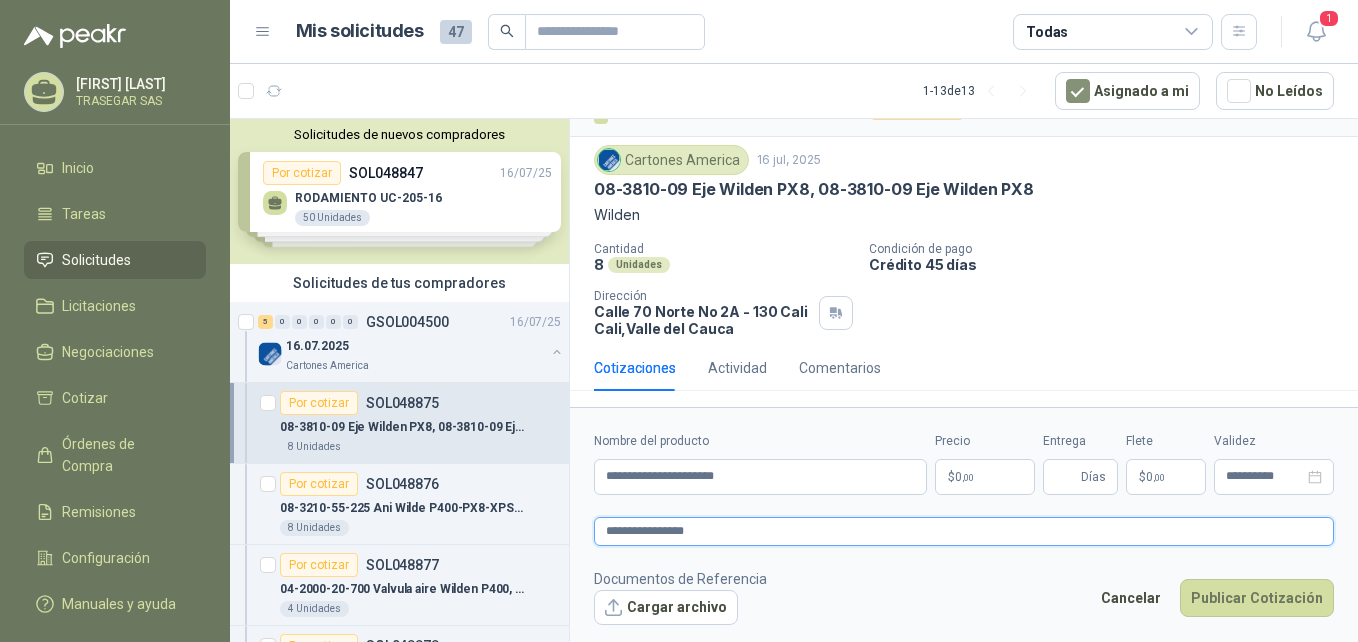 type 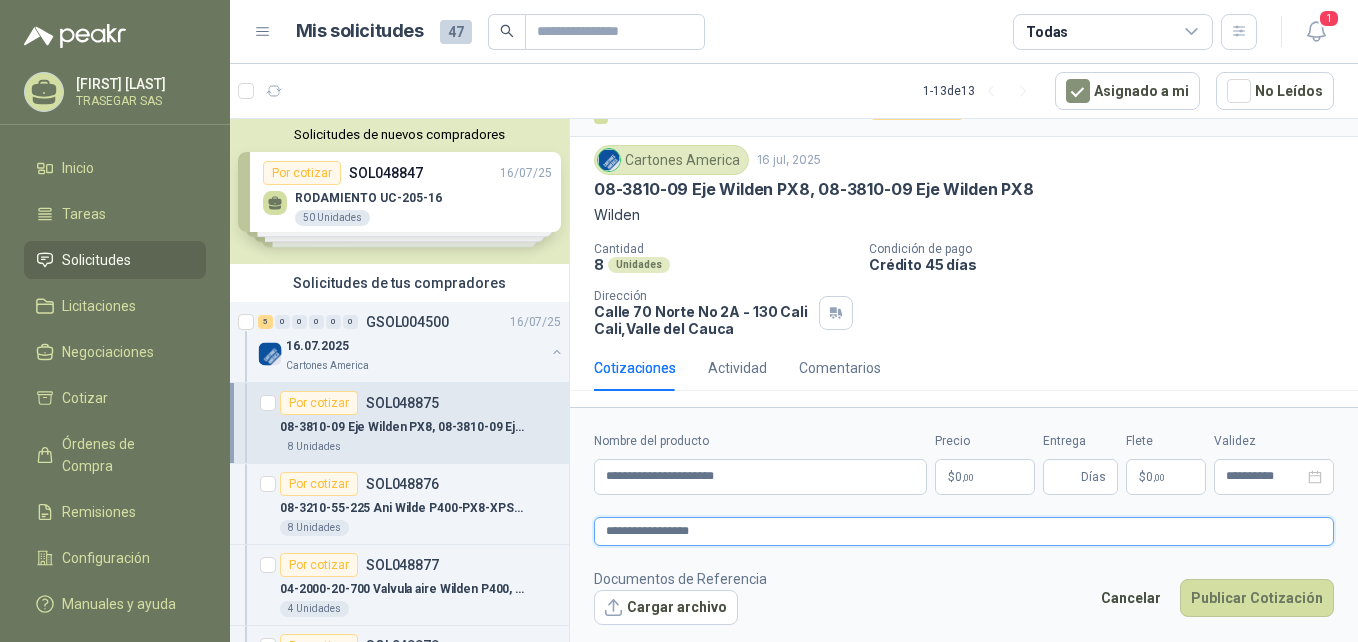 type 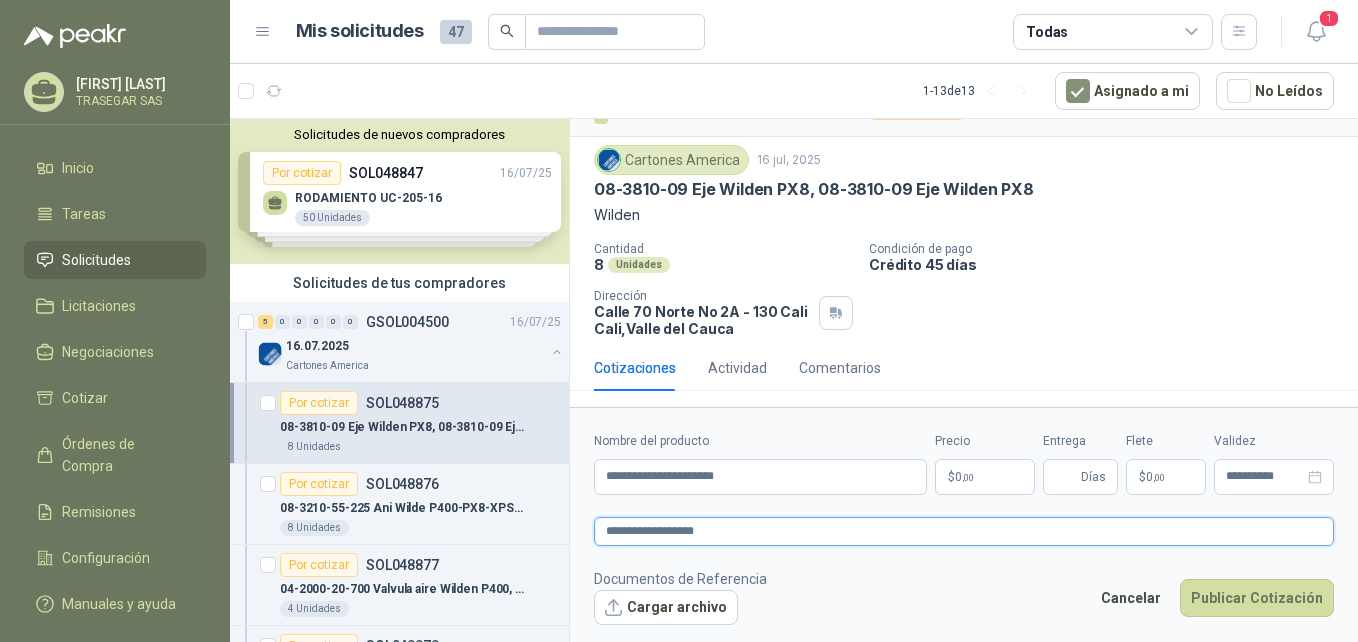 type 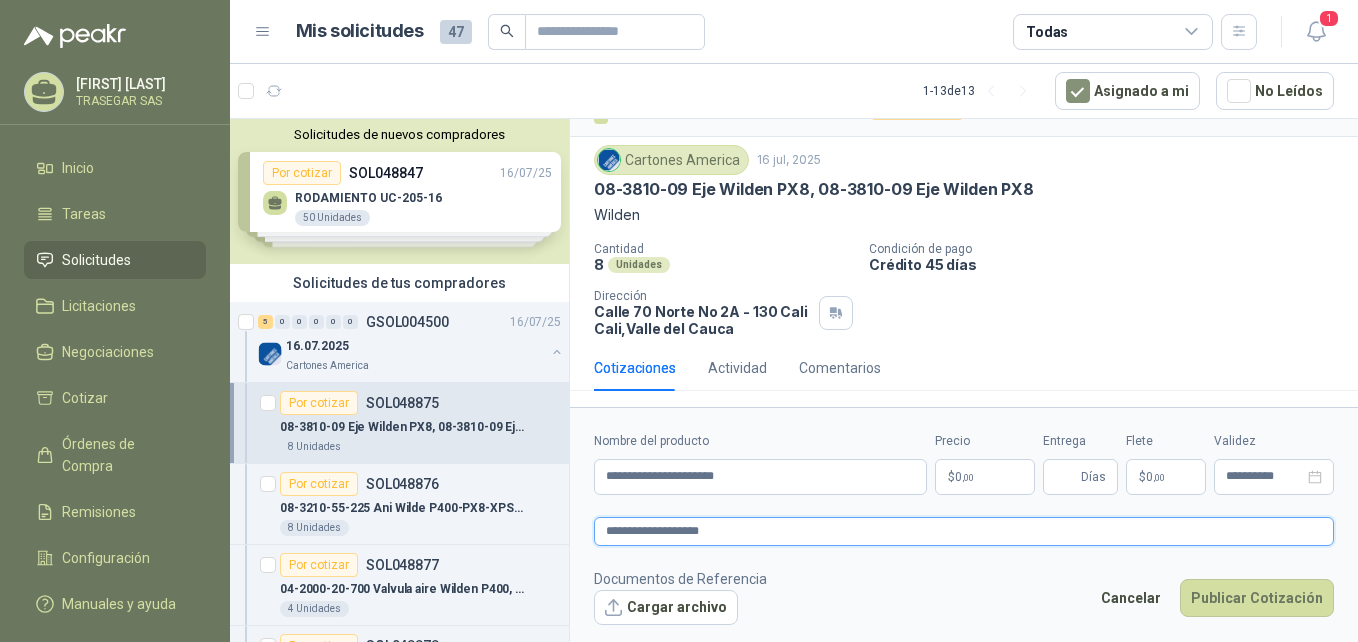 type 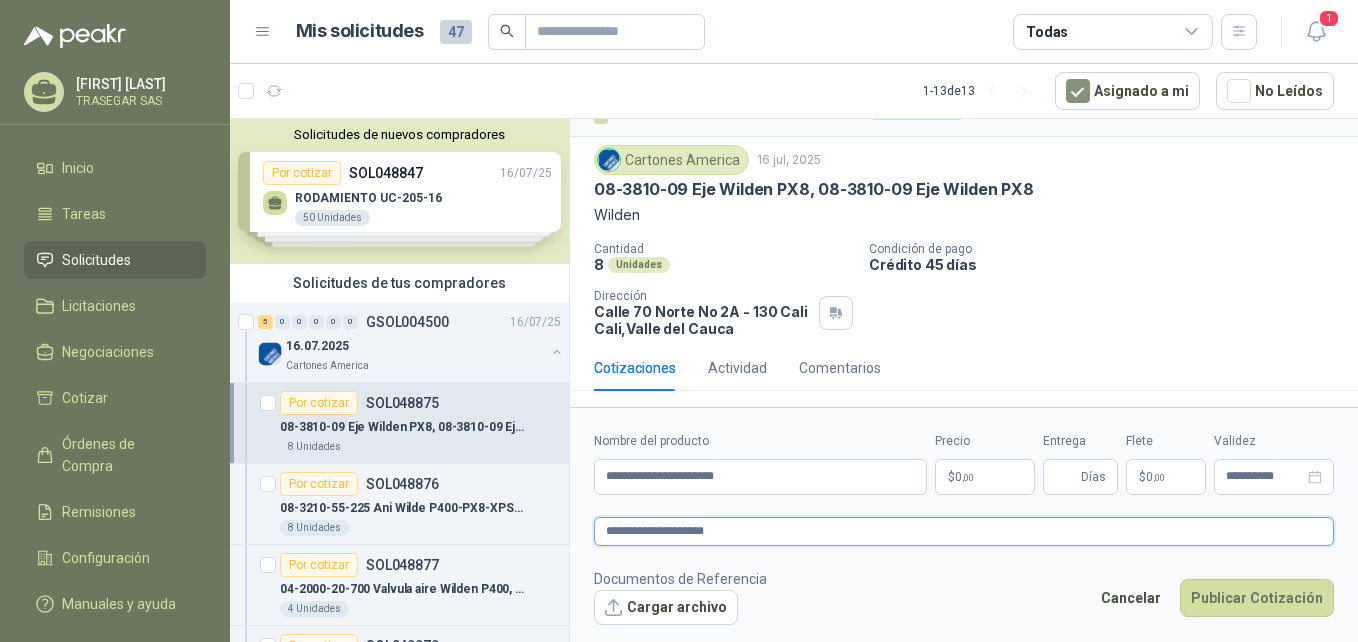 type 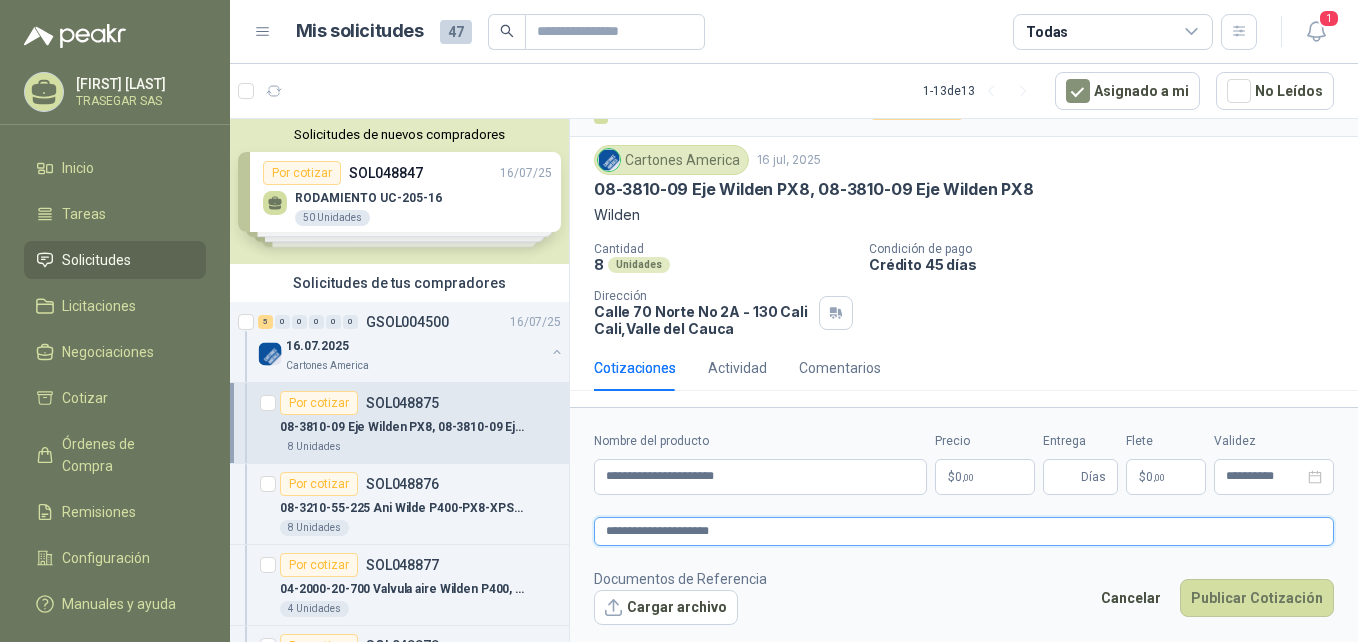 type 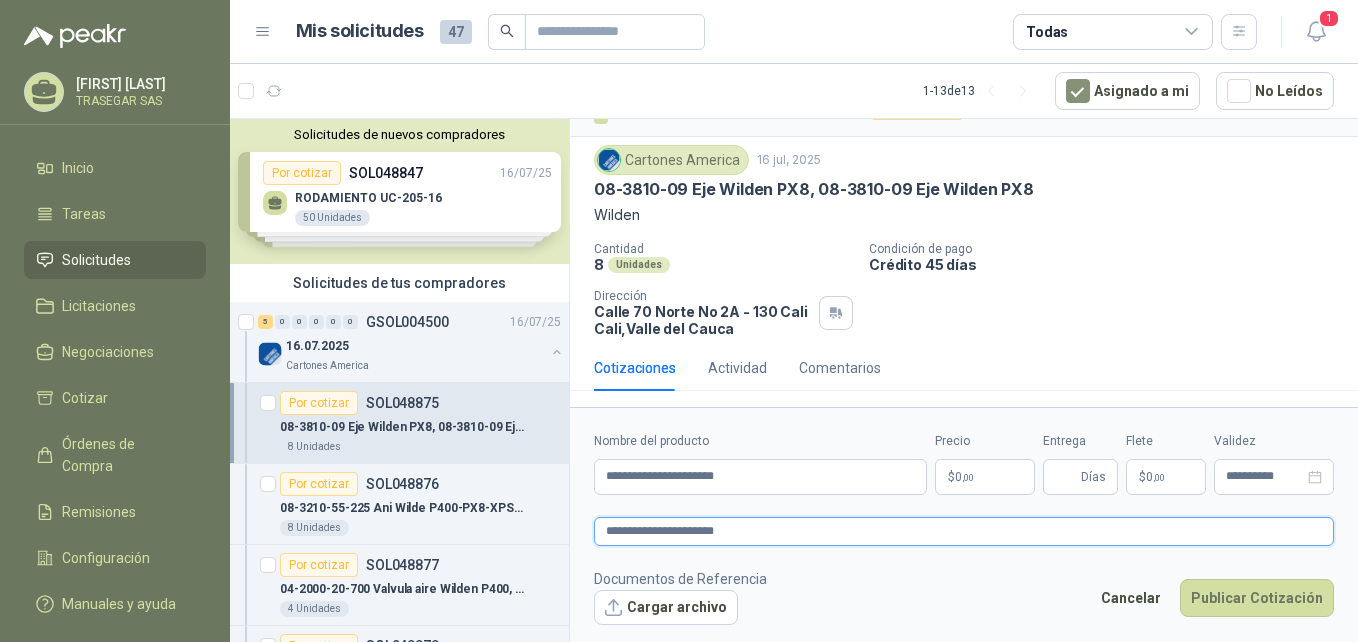type 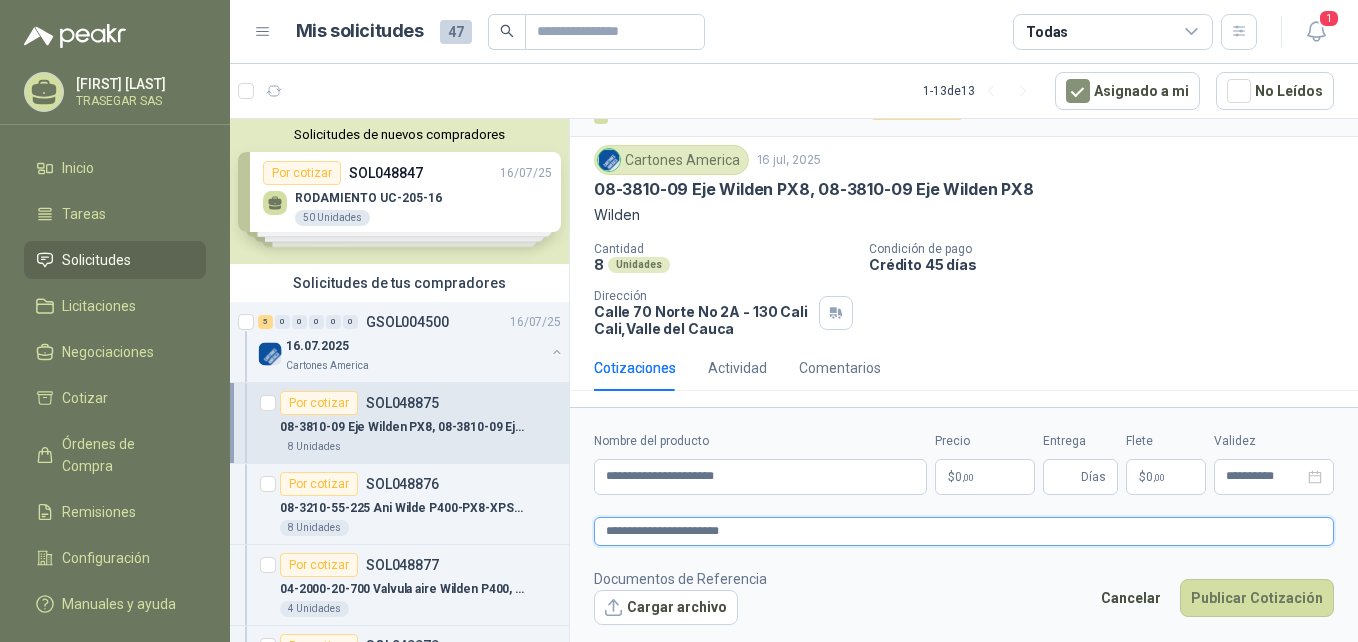type 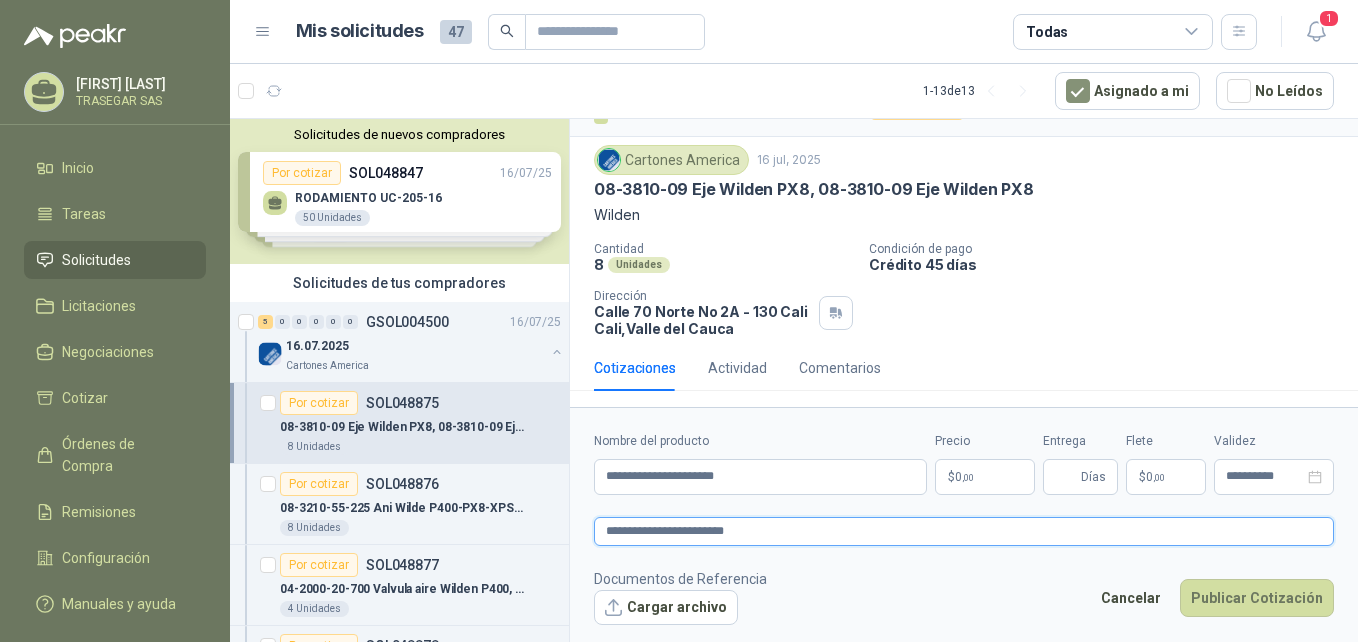 paste on "**********" 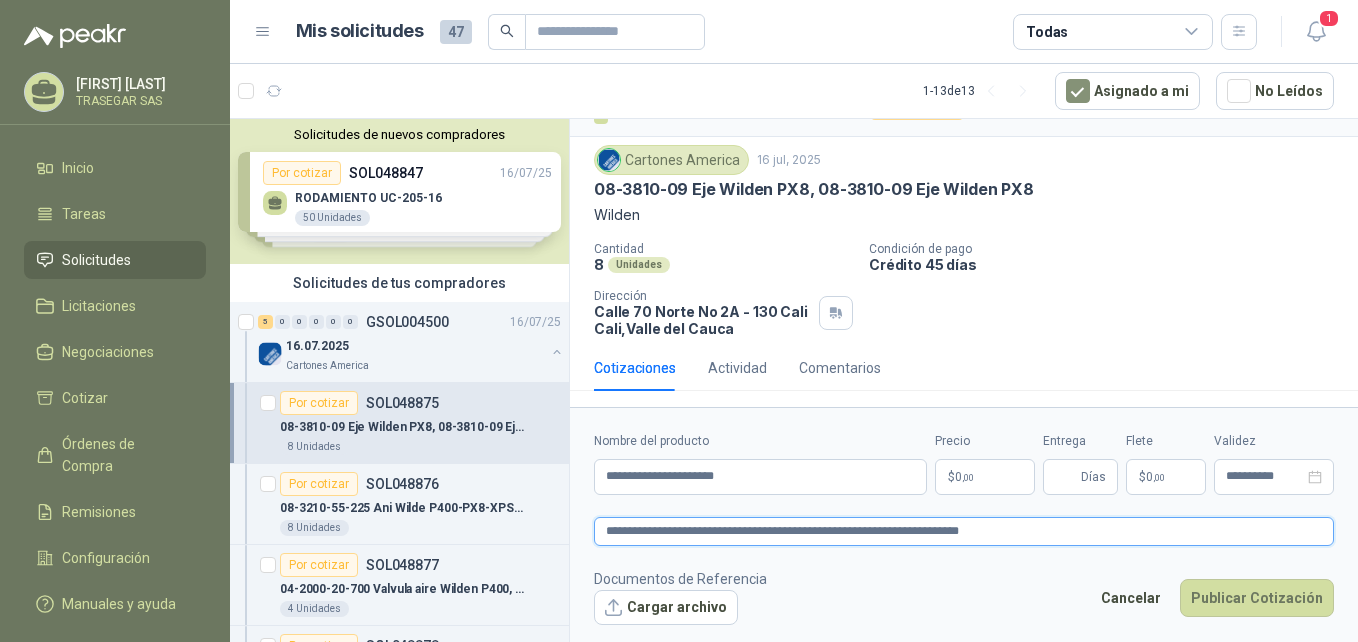 click on "**********" at bounding box center [964, 531] 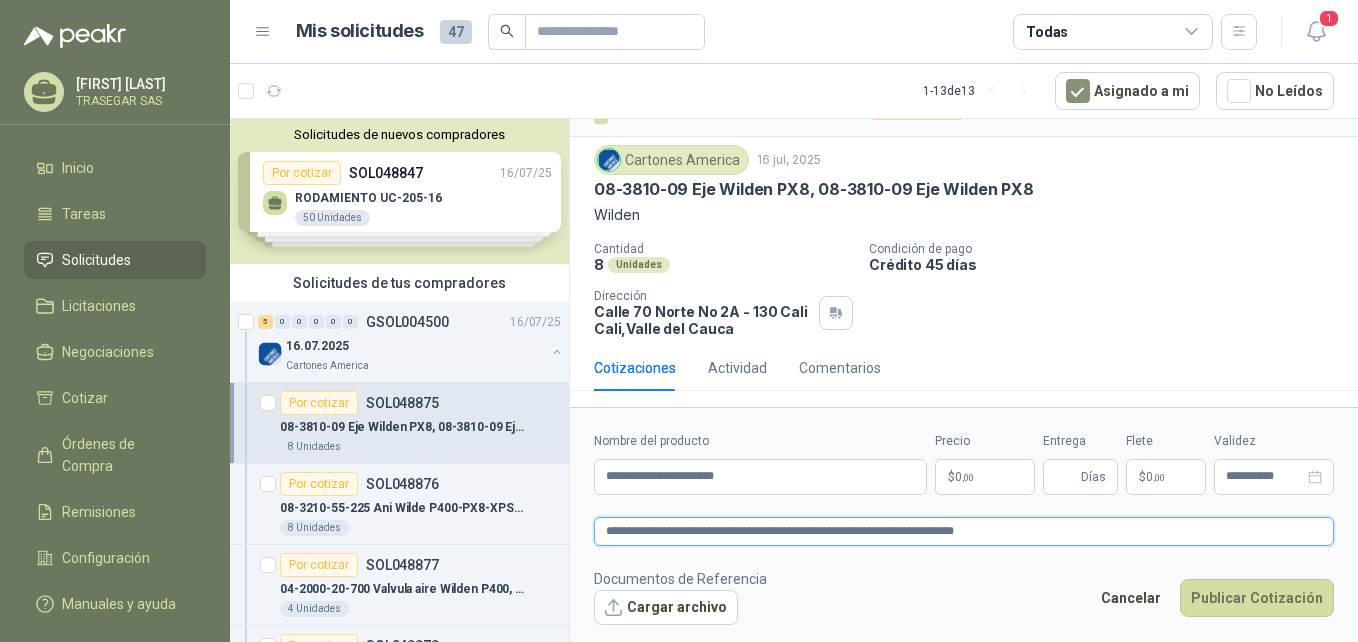 type 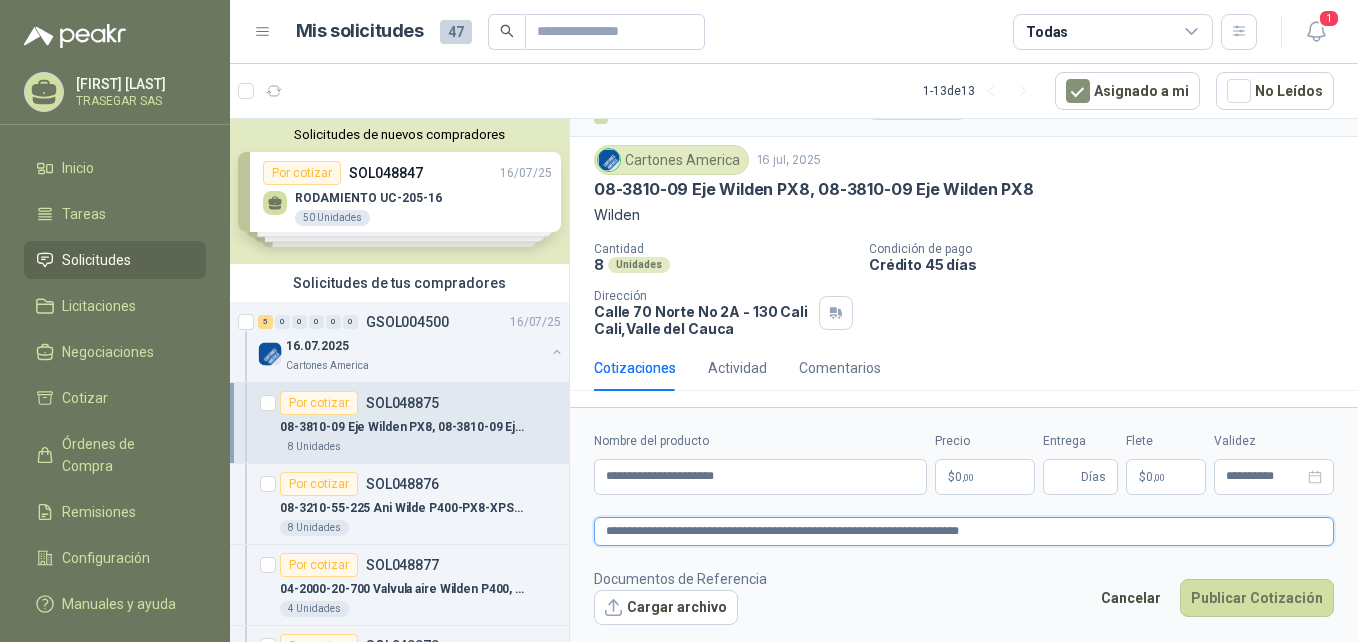 type 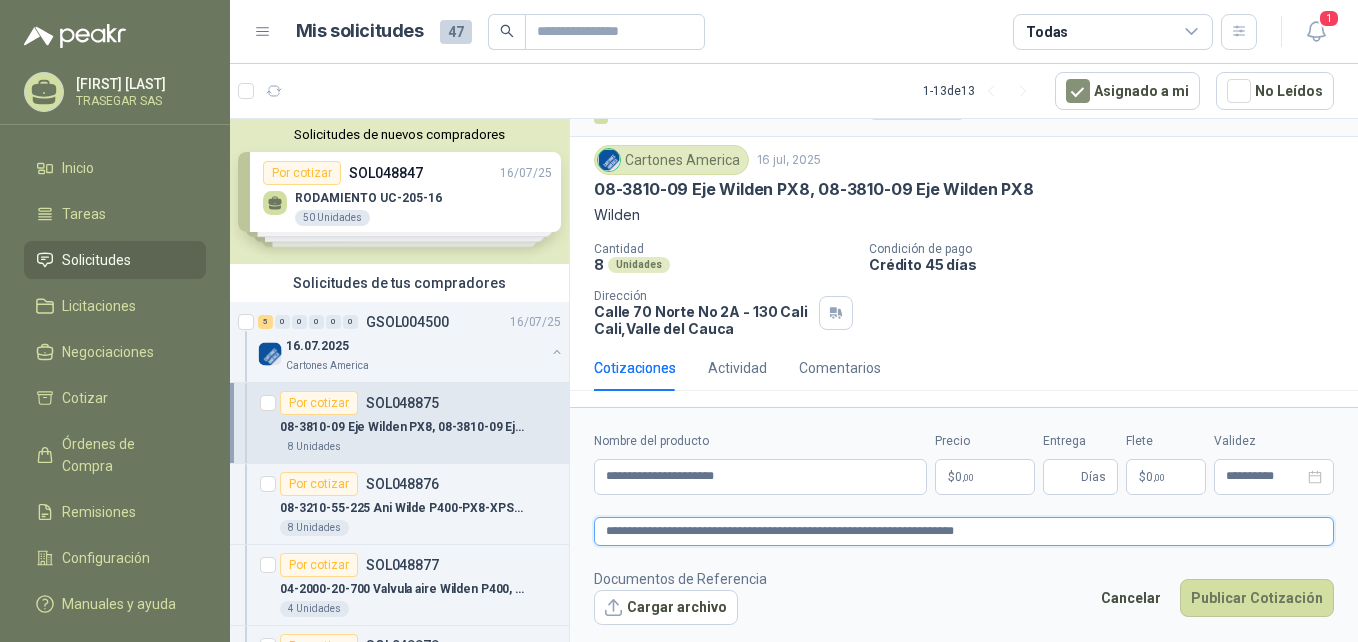 type on "**********" 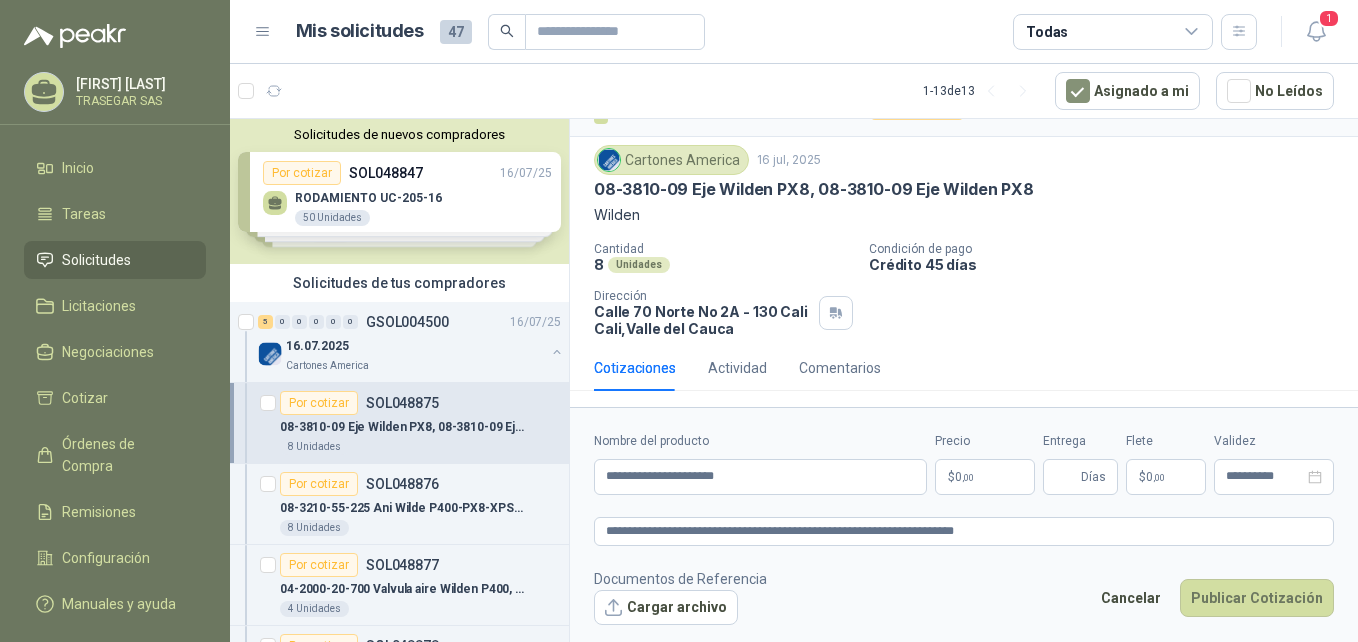 click on "$  0 ,00" at bounding box center [985, 477] 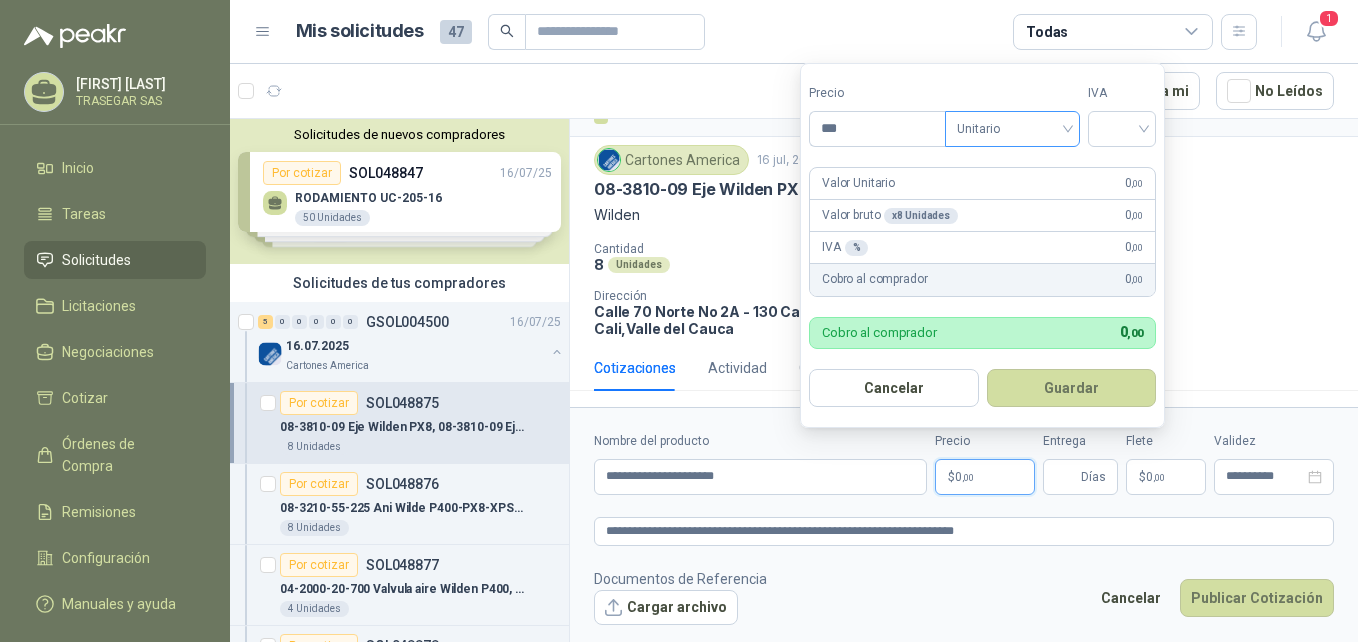 click on "Unitario" at bounding box center (1012, 129) 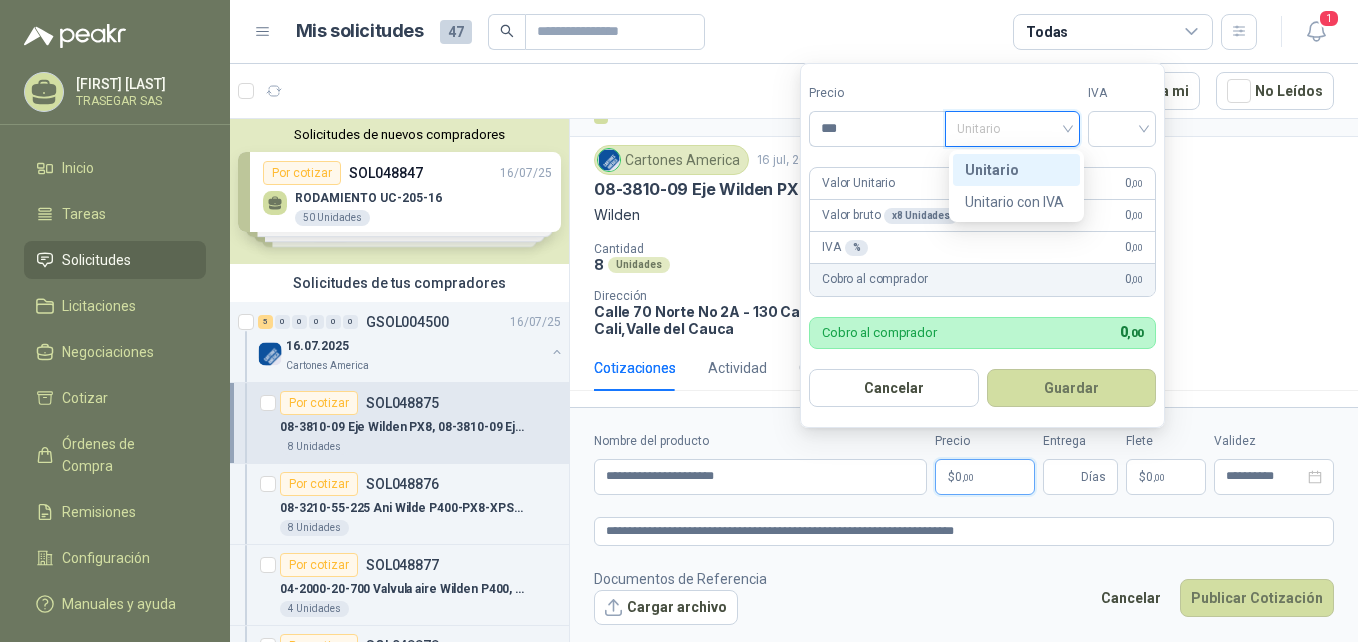 click on "08-3810-09 Eje Wilden PX8, 08-3810-09 Eje Wilden PX8" at bounding box center [964, 189] 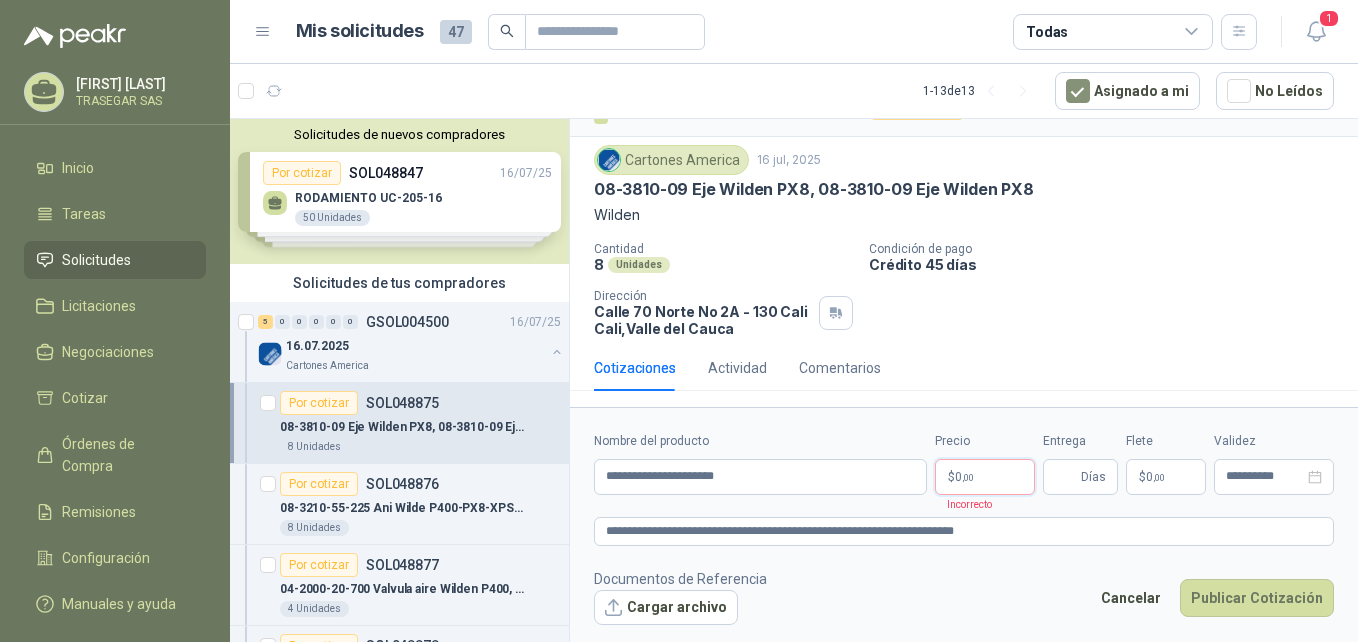 click on "$  0 ,00" at bounding box center (985, 477) 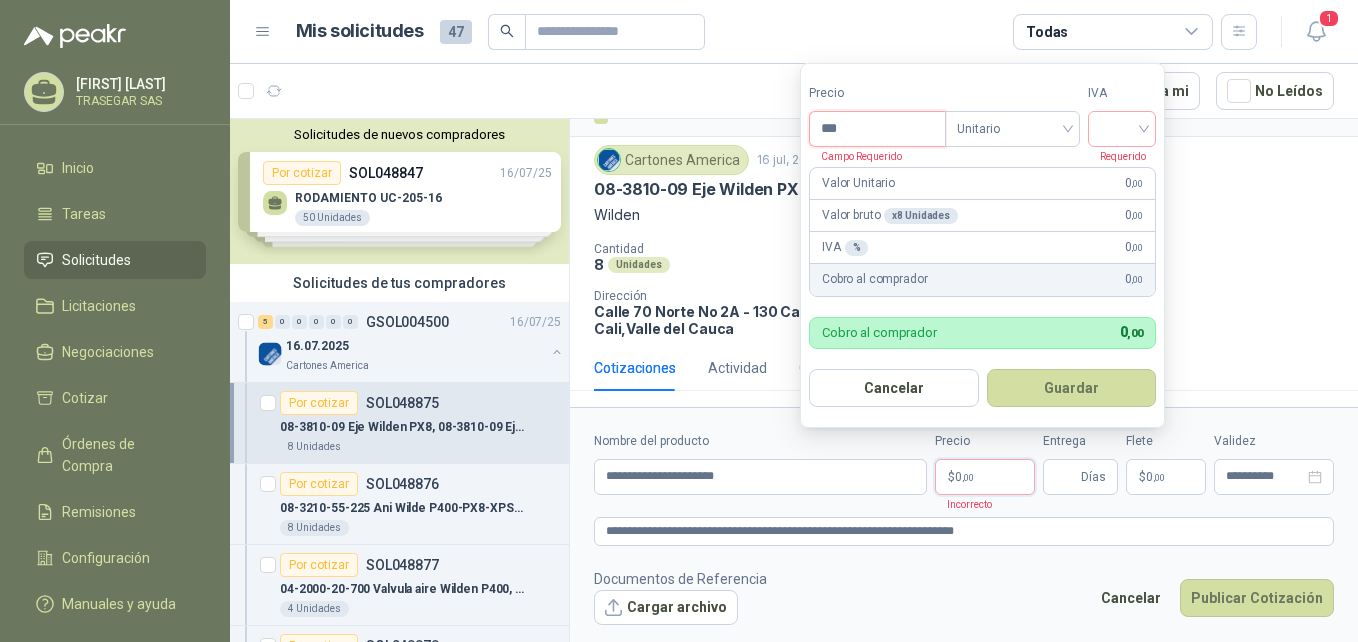 click on "***" at bounding box center (877, 129) 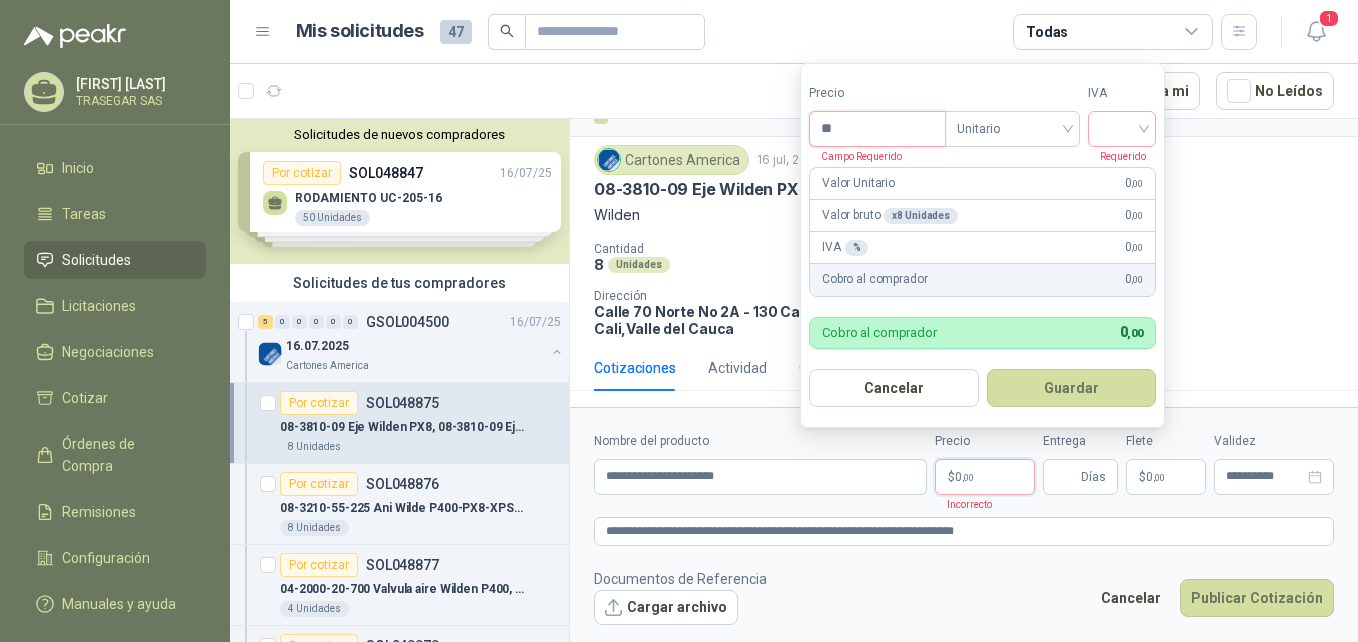 type on "*" 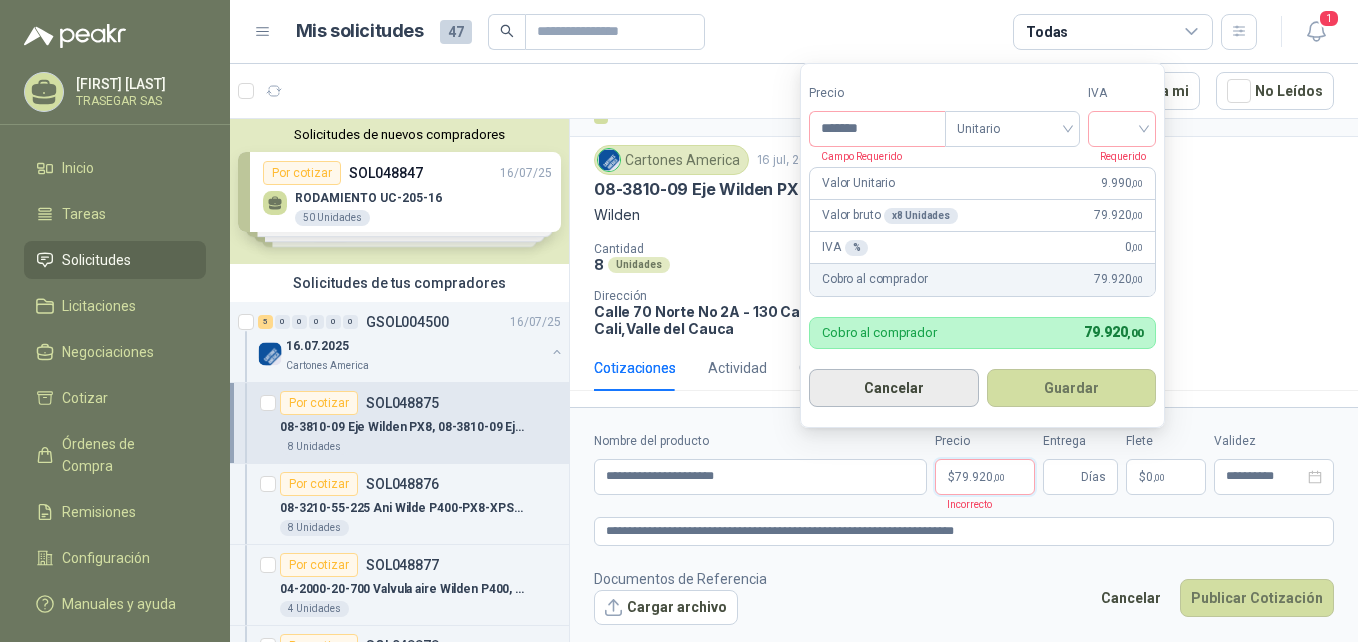 click on "Cancelar" at bounding box center (894, 388) 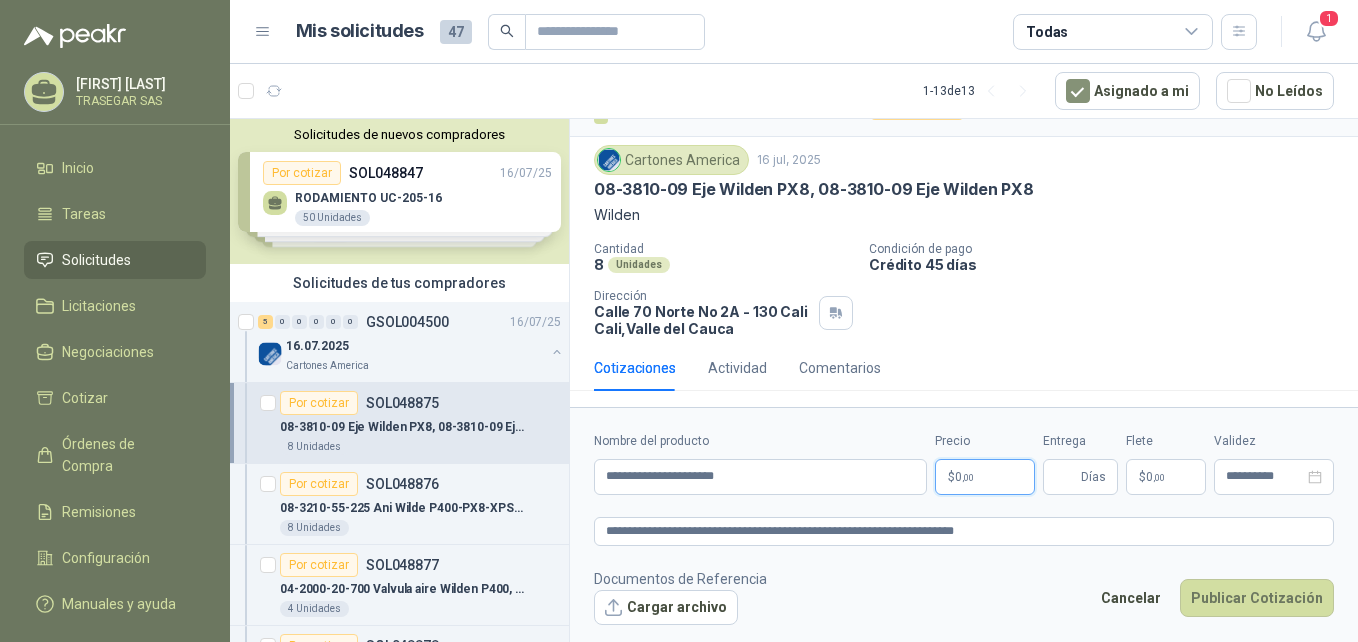 click on ",00" at bounding box center [968, 477] 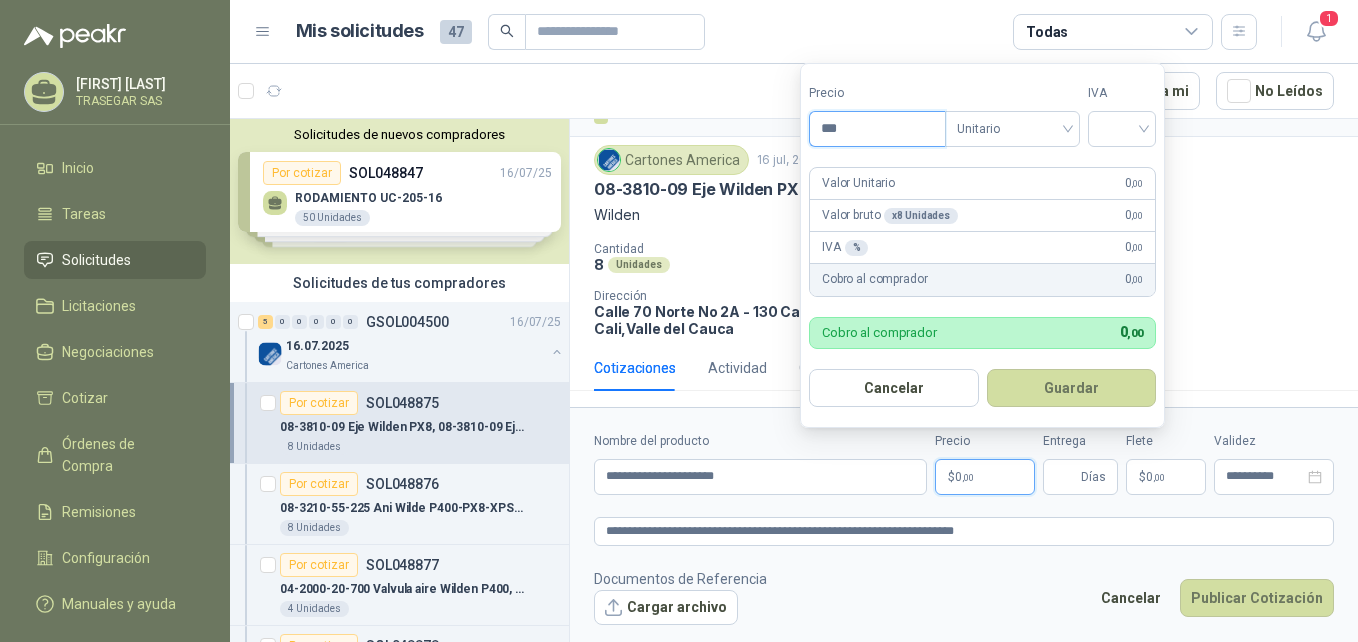 click on "***" at bounding box center [877, 129] 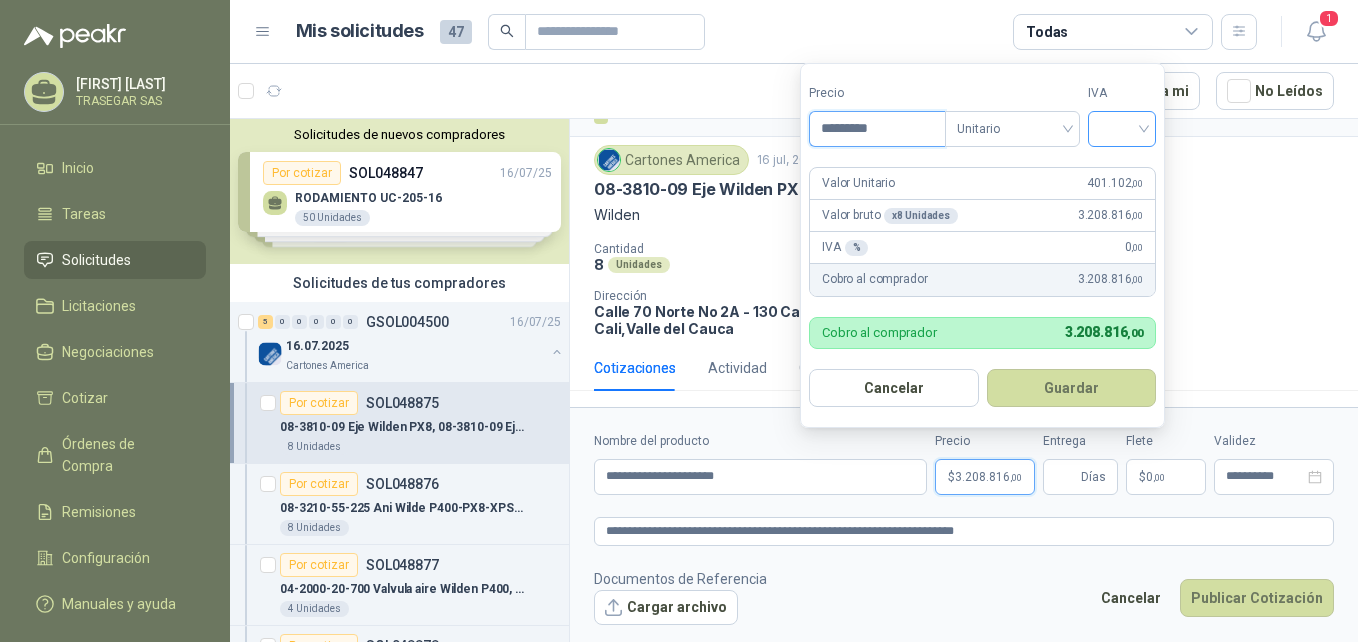 click at bounding box center [1122, 129] 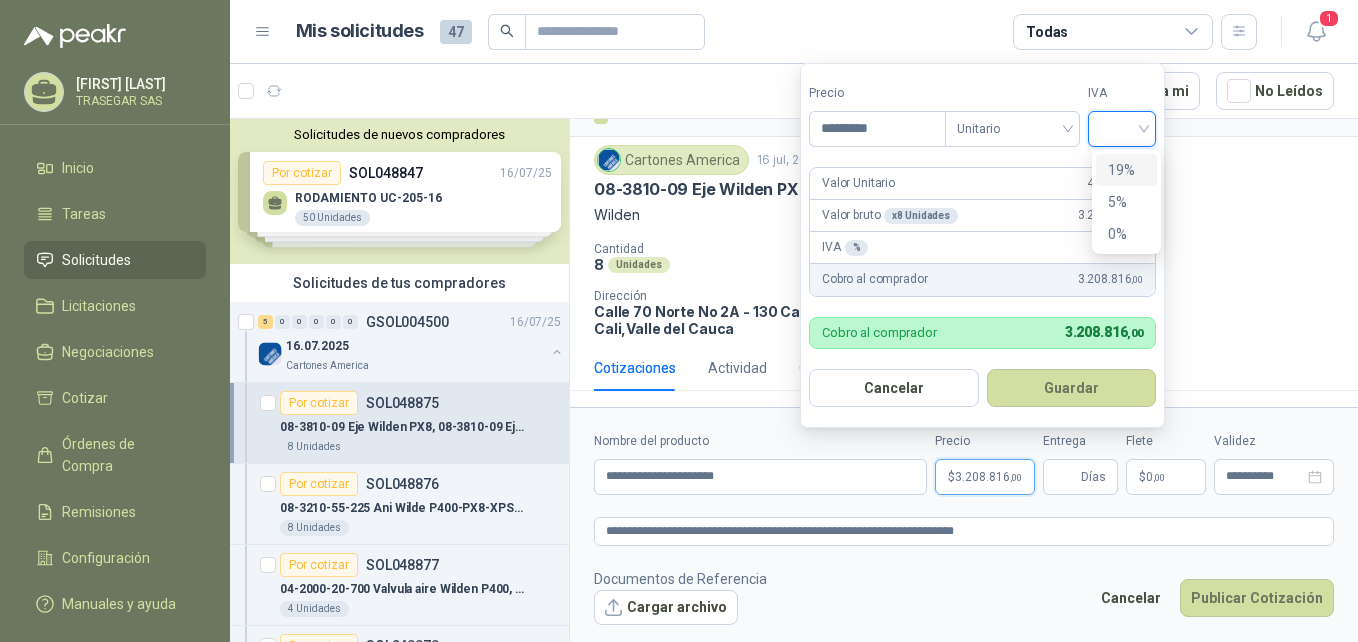 click on "19%" at bounding box center (1126, 170) 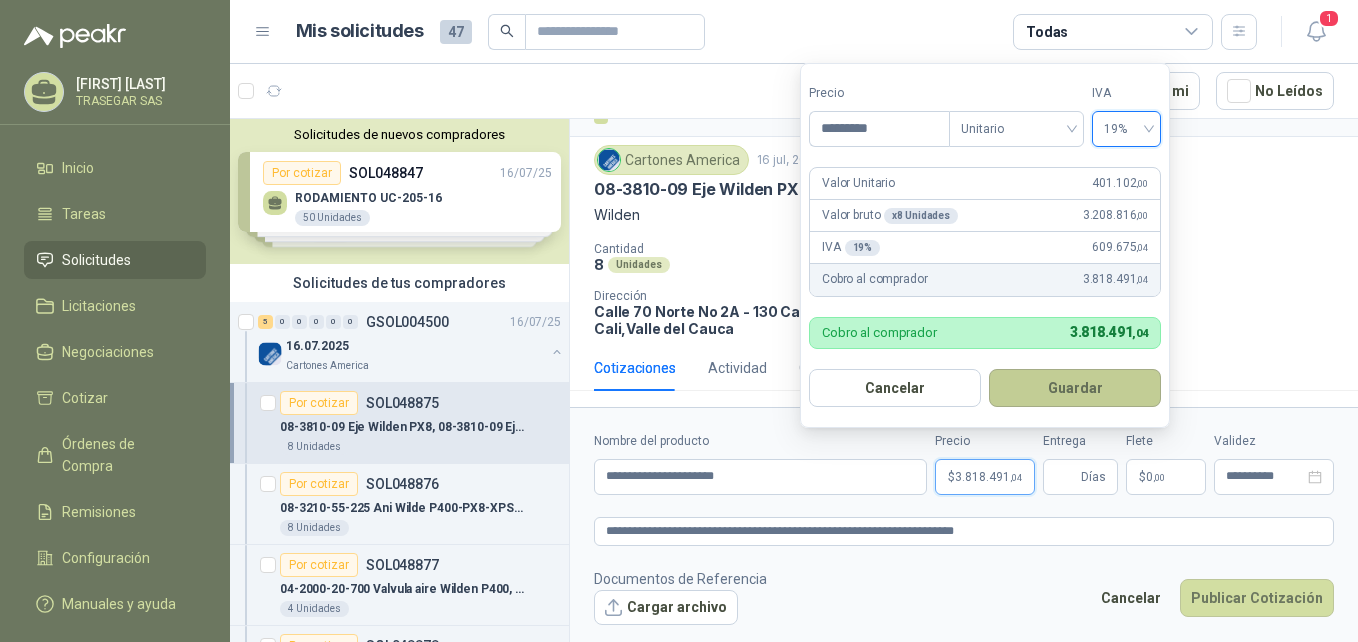 click on "Guardar" at bounding box center (1075, 388) 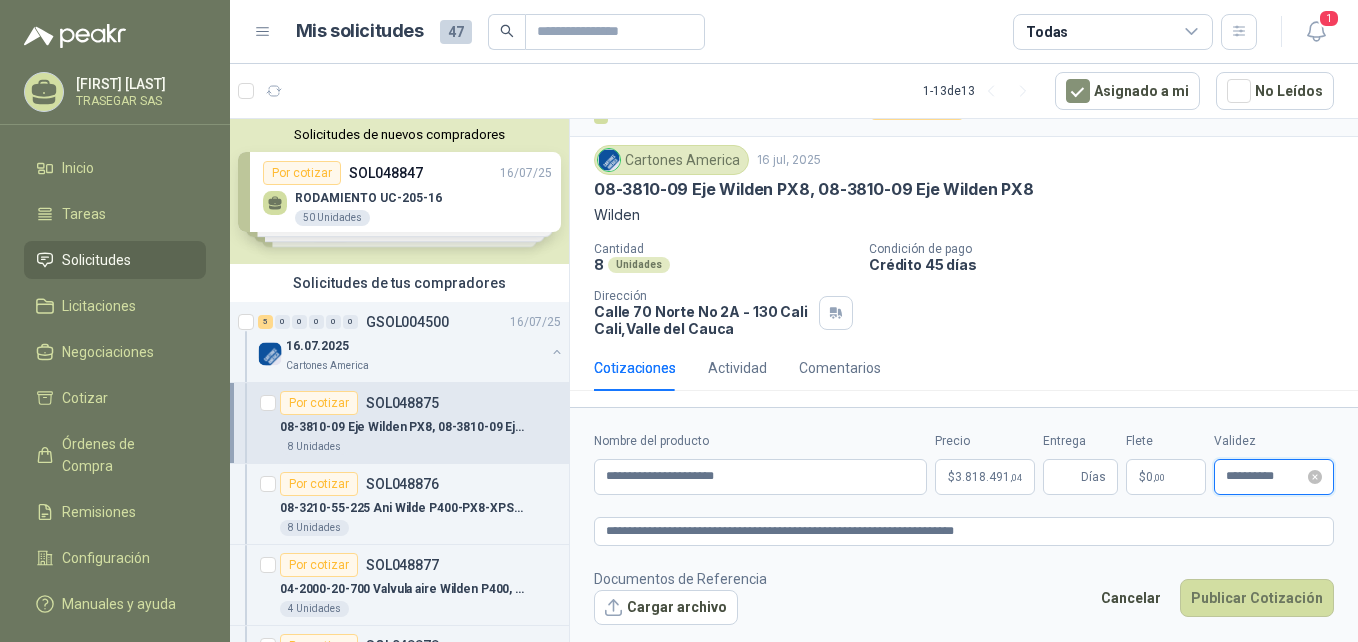click on "**********" at bounding box center (1265, 476) 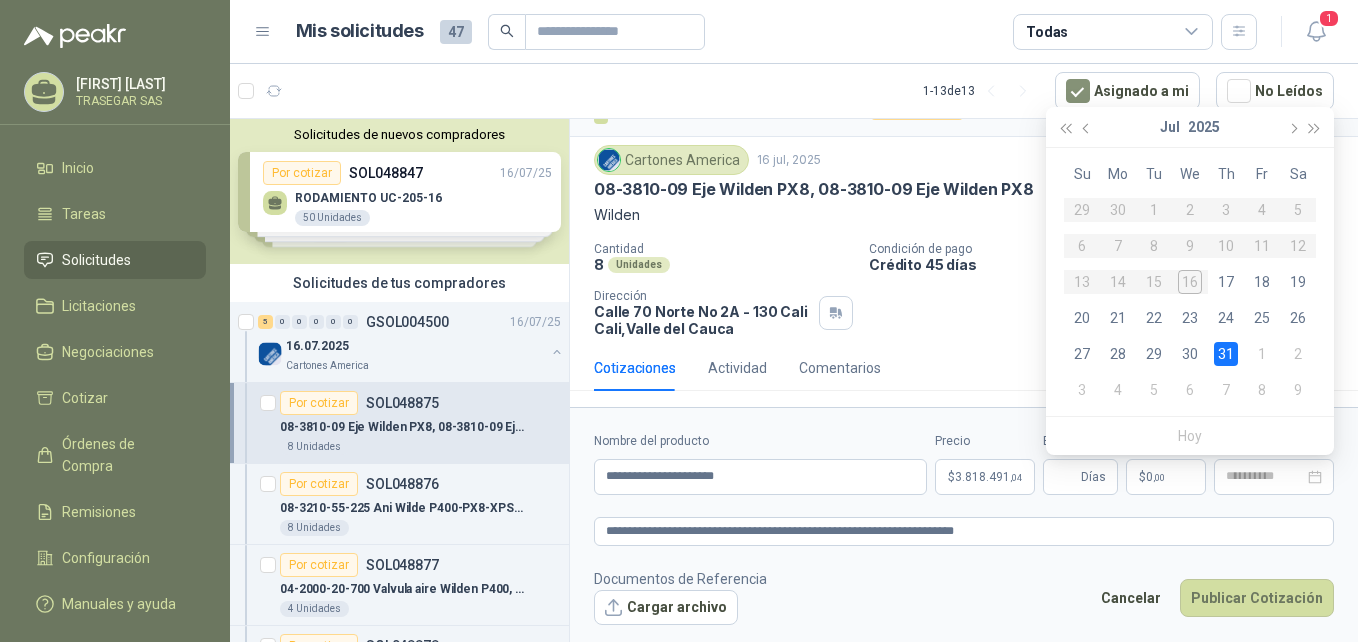 click on "31" at bounding box center (1226, 354) 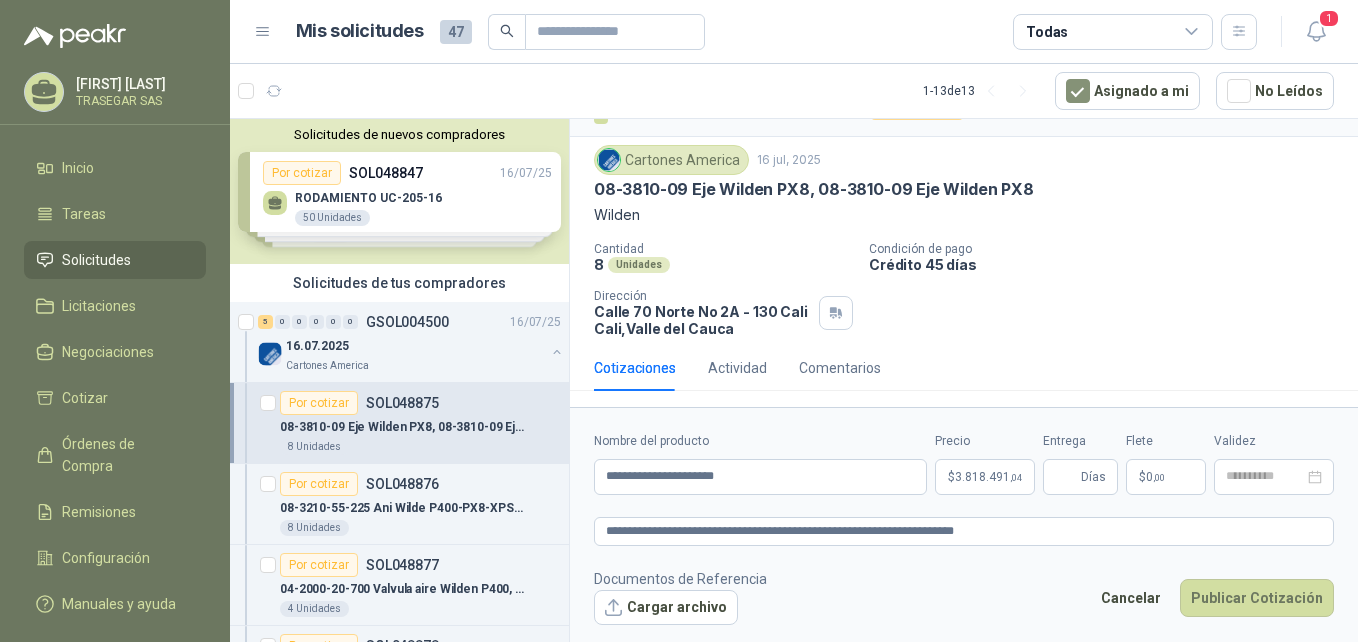 type on "**********" 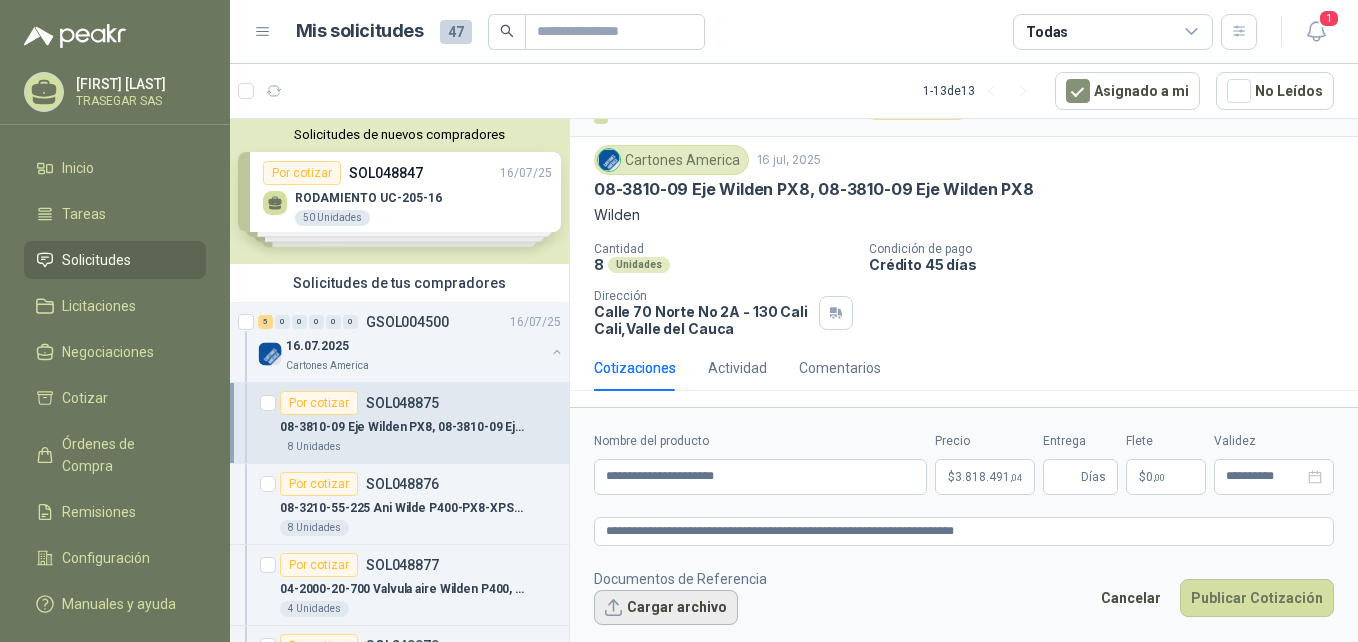 click on "Cargar archivo" at bounding box center (666, 608) 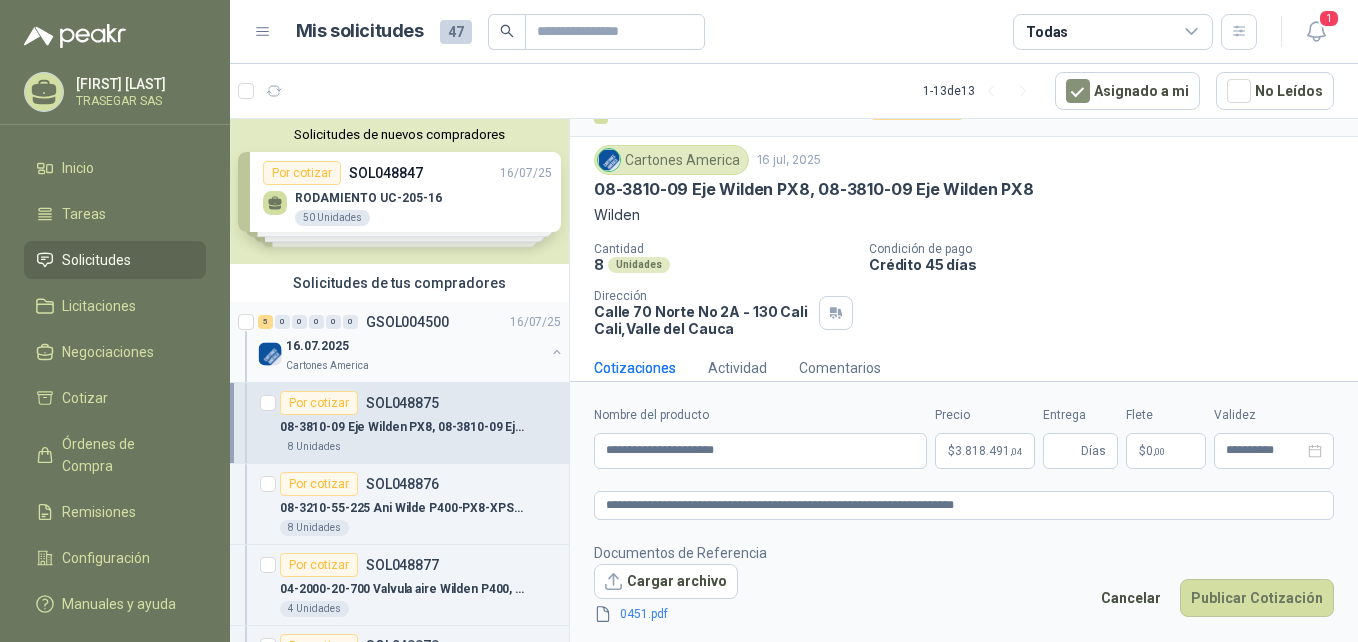 scroll, scrollTop: 53, scrollLeft: 0, axis: vertical 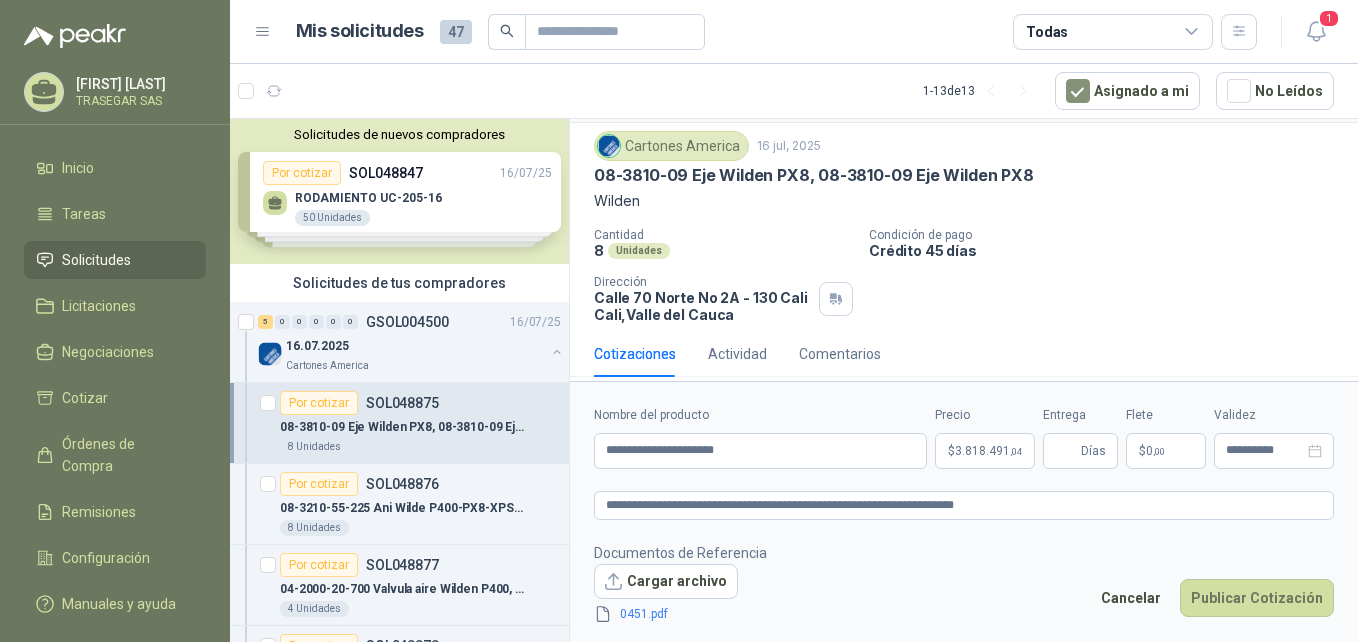 click on "[FIRST] [LAST] TRASEGAR SAS   Inicio   Tareas   Solicitudes   Licitaciones   Negociaciones   Cotizar   Órdenes de Compra   Remisiones   Configuración   Manuales y ayuda Mis solicitudes 47 Todas 1 1 - 13  de  13 Asignado a mi No Leídos Solicitudes de nuevos compradores Por cotizar SOL048847 16/[DATE]   RODAMIENTO UC-205-16 50   Unidades Por cotizar SOL048787 15/[DATE]   POLEA EN HIERRO 6.1/2 TIPO B 2 CANALES COMPLETA CON BUSHING QD 2   UND  Por cotizar SOL048735 15/[DATE]   MOTOR  7.5 HP A 1800 RPM 112B13 IE3 2   UND  Por cotizar SOL048734 15/[DATE]   BOMBA CENTRIFUGA HY-FLO IHM REF/20A-L2   1   UND  ¿Quieres recibir  cientos de solicitudes de compra  como estas todos los días? Agenda una reunión Solicitudes de tus compradores 5   0   0   0   0   0   GSOL004500 16/[DATE]   16.[DATE] Cartones America    Por cotizar SOL048875 08-3810-09 Eje Wilden PX8, 08-3810-09 Eje Wilden PX8 8   Unidades Por cotizar SOL048876 08-3210-55-225 Ani Wilde P400-PX8-XPS820: 08-3210-55-225 Anillo glifo Wilden P400 8   4" at bounding box center [679, 321] 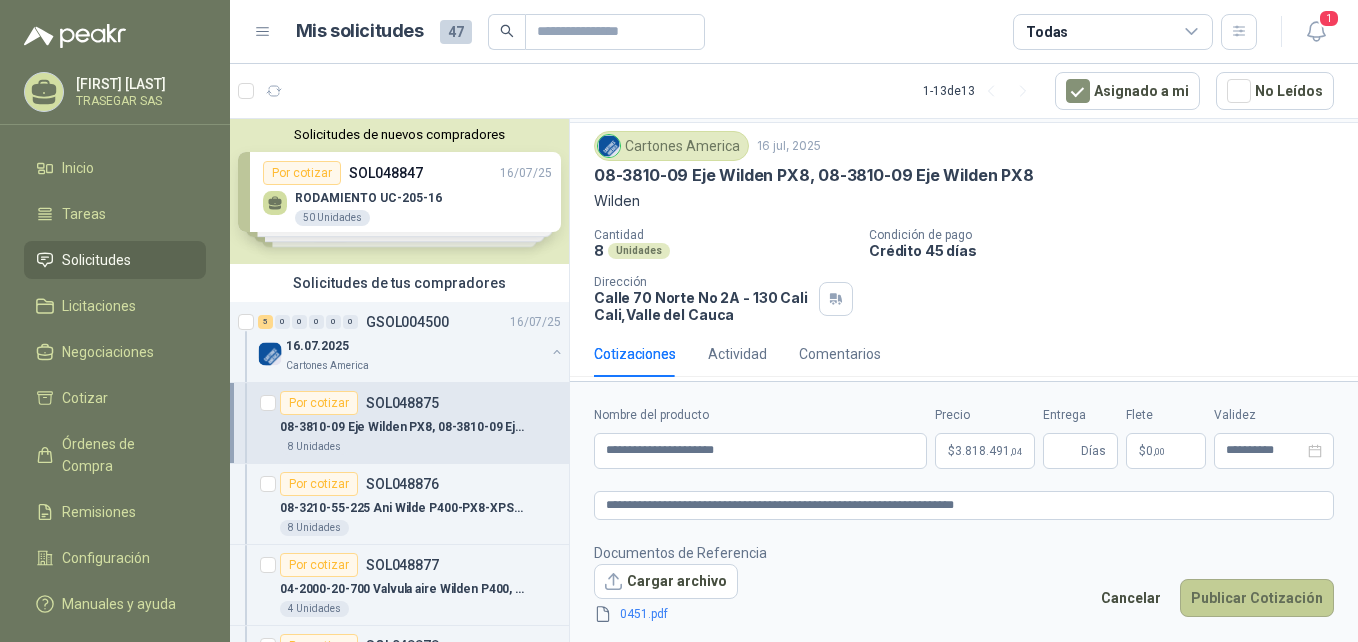 click on "Publicar Cotización" at bounding box center (1257, 598) 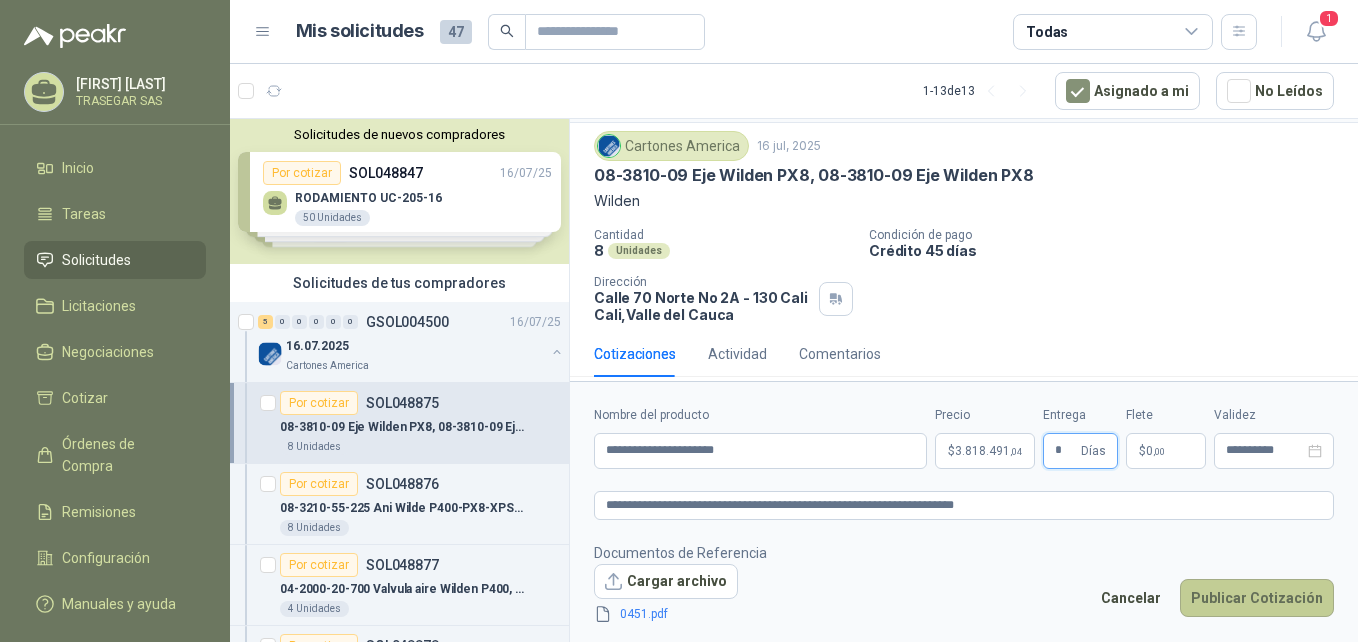 type on "*" 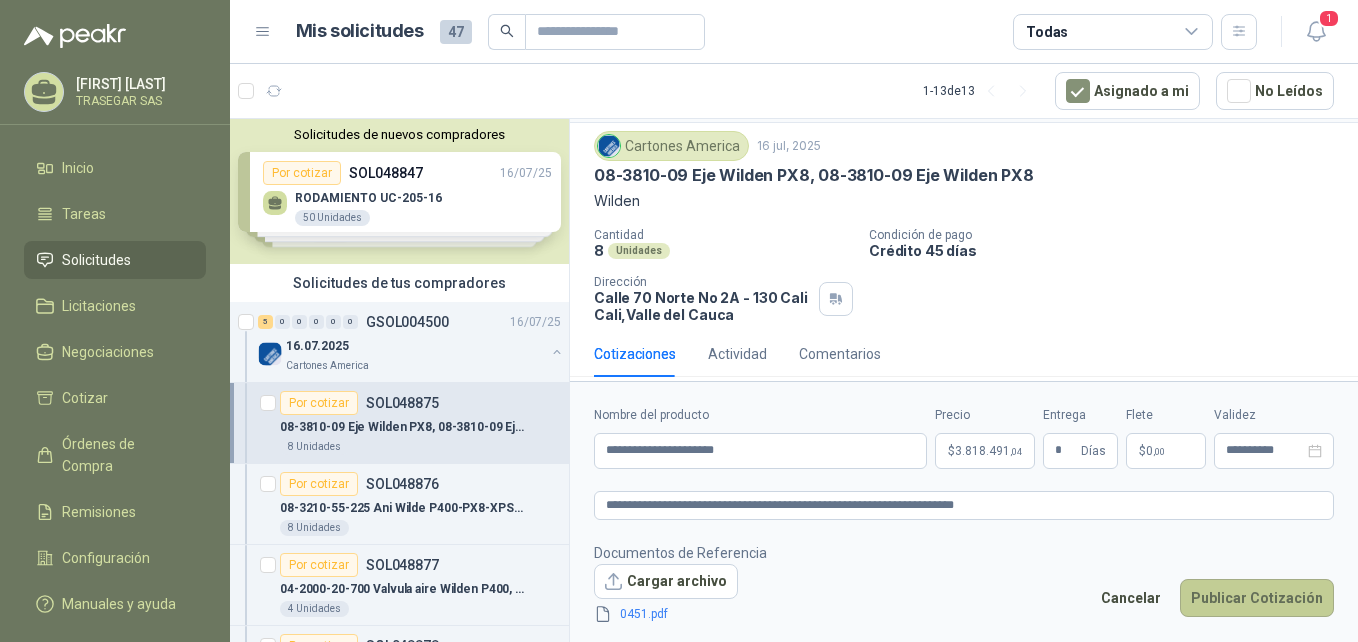 click on "Publicar Cotización" at bounding box center (1257, 598) 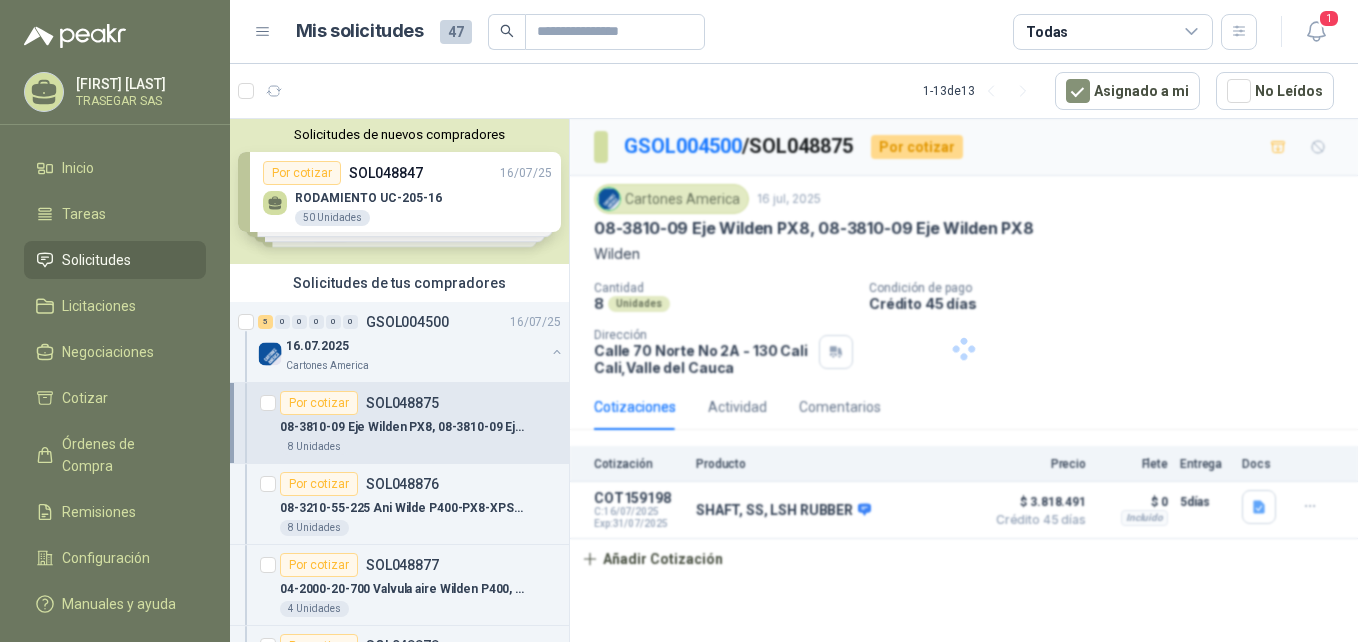 scroll, scrollTop: 0, scrollLeft: 0, axis: both 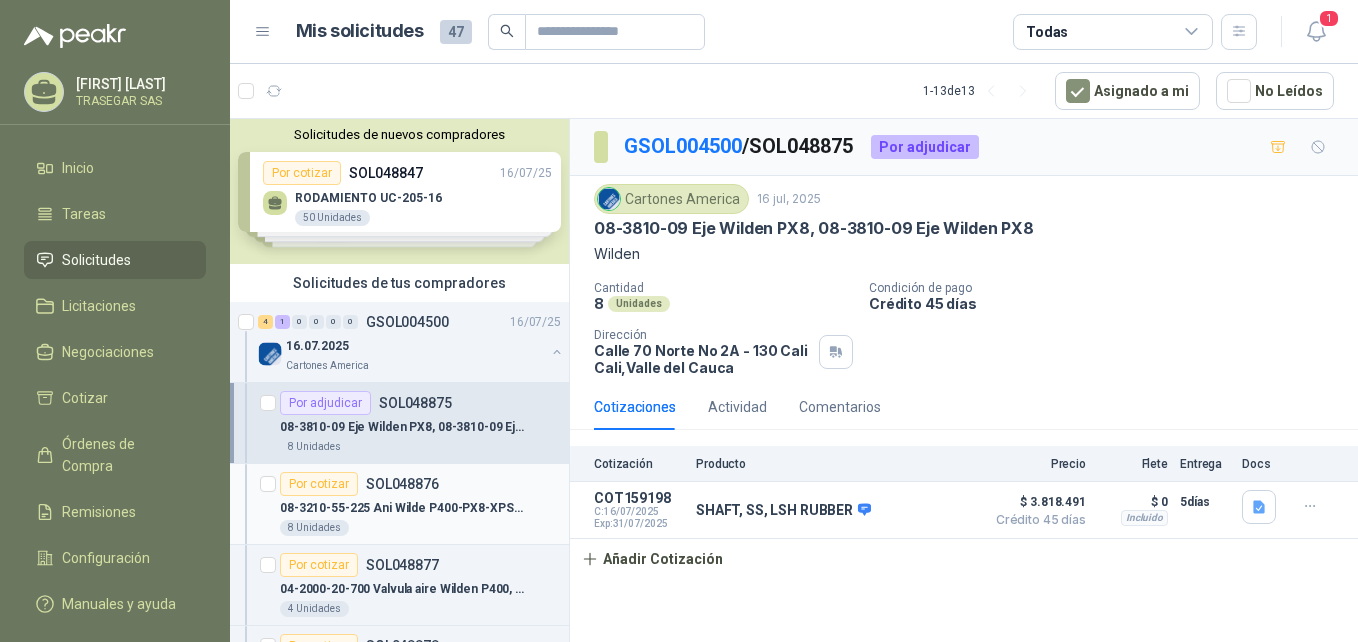 click on "08-3210-55-225 Ani Wilde P400-PX8-XPS820: 08-3210-55-225 Anillo glifo Wilden P400" at bounding box center (420, 508) 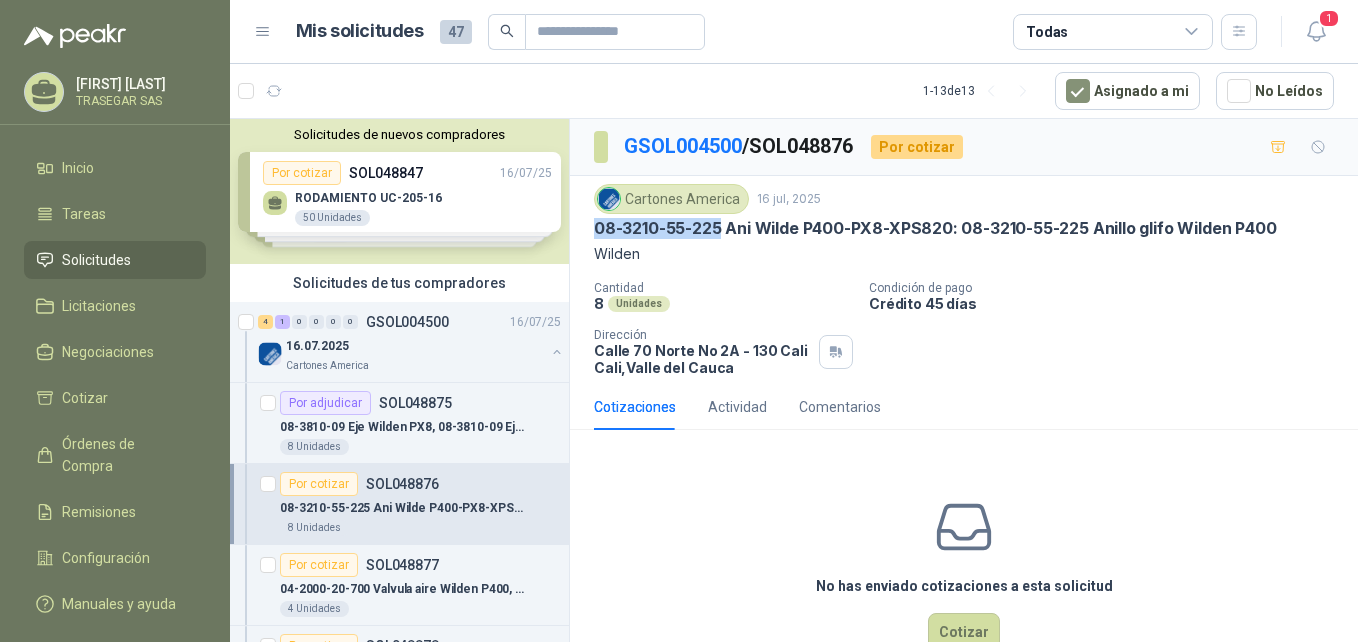 drag, startPoint x: 722, startPoint y: 227, endPoint x: 599, endPoint y: 235, distance: 123.25989 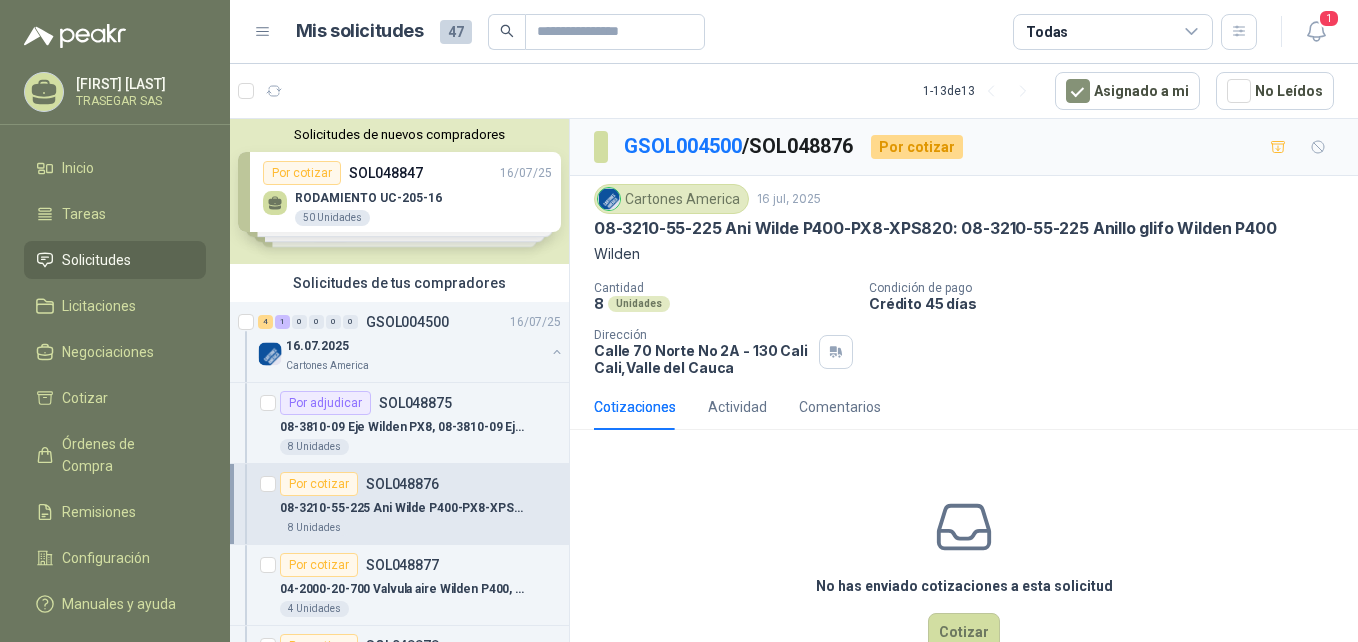 click on "Cotizaciones" at bounding box center [635, 407] 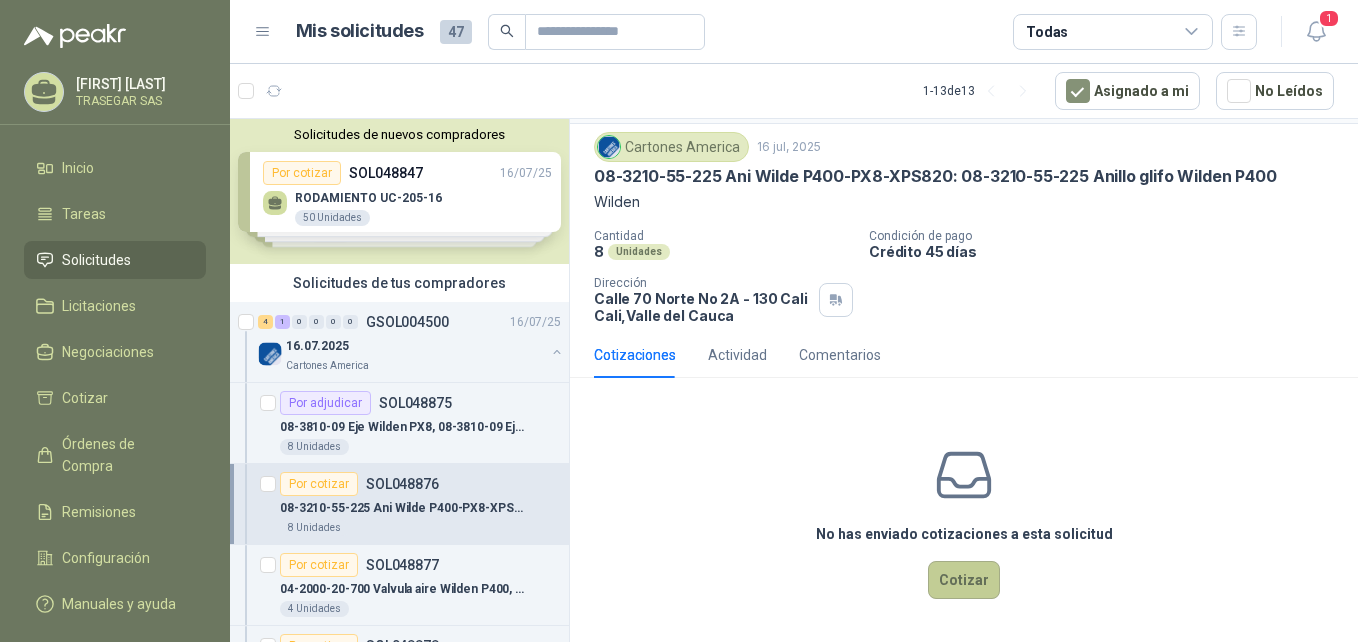 click on "Cotizar" at bounding box center (964, 580) 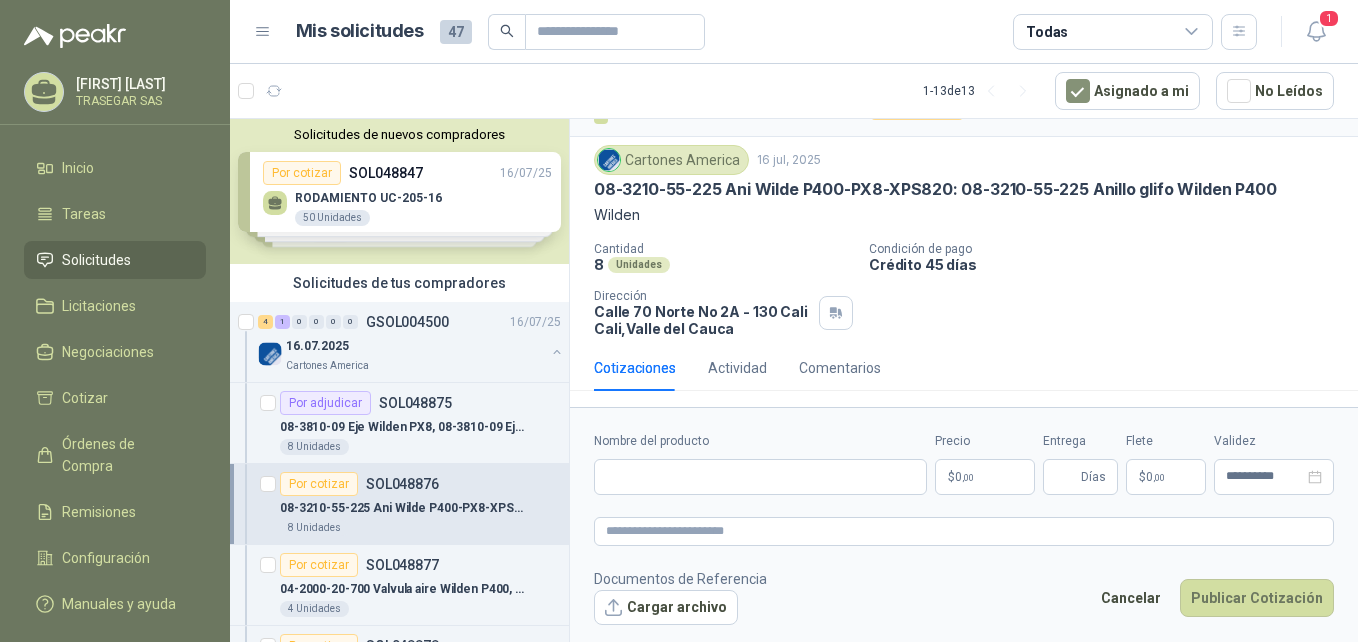 type 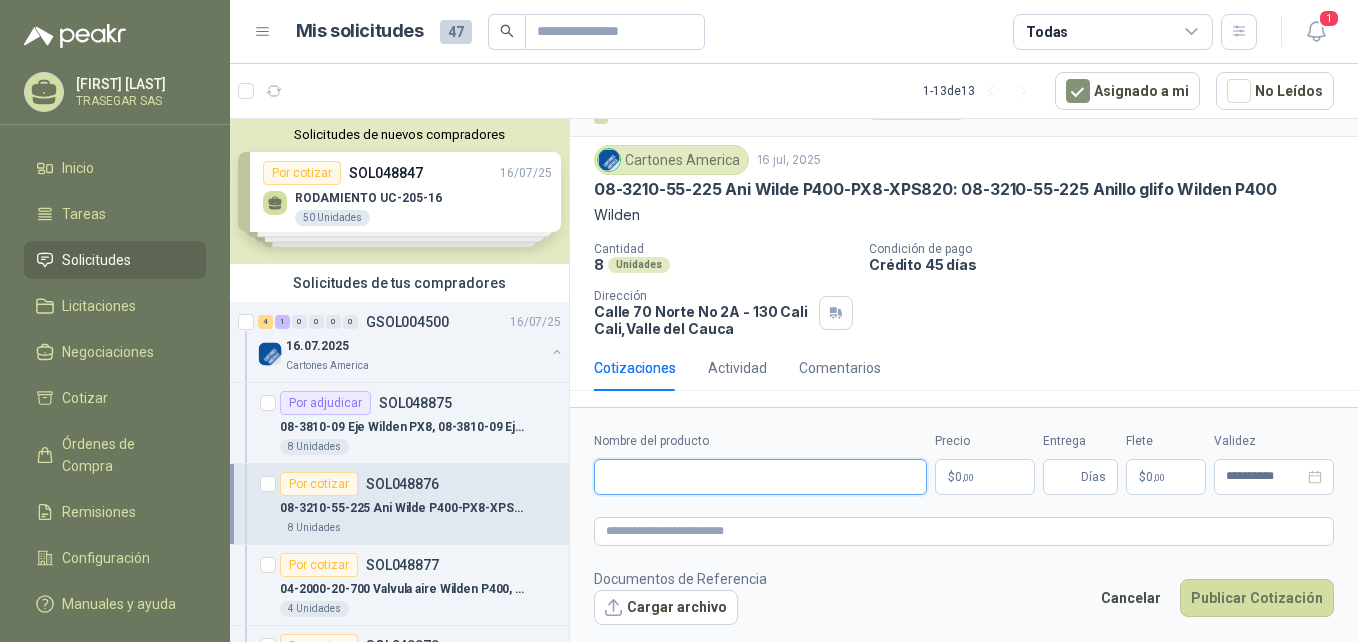click on "Nombre del producto" at bounding box center [760, 477] 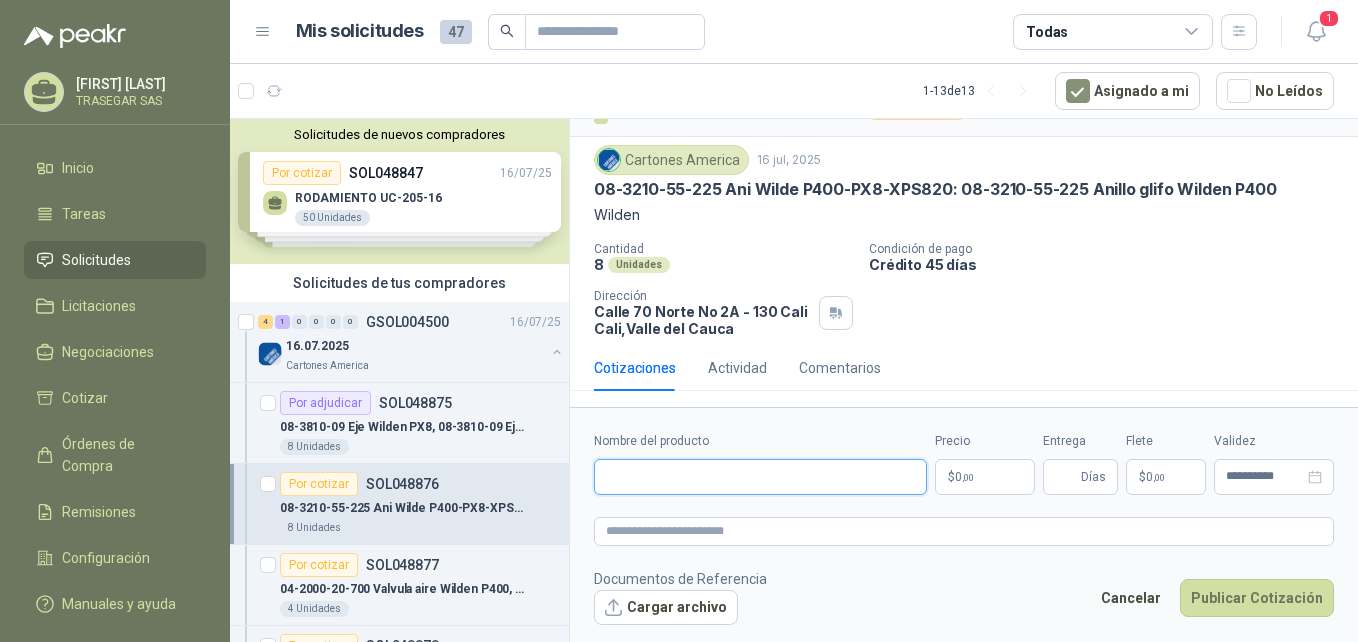 click on "Nombre del producto" at bounding box center [760, 477] 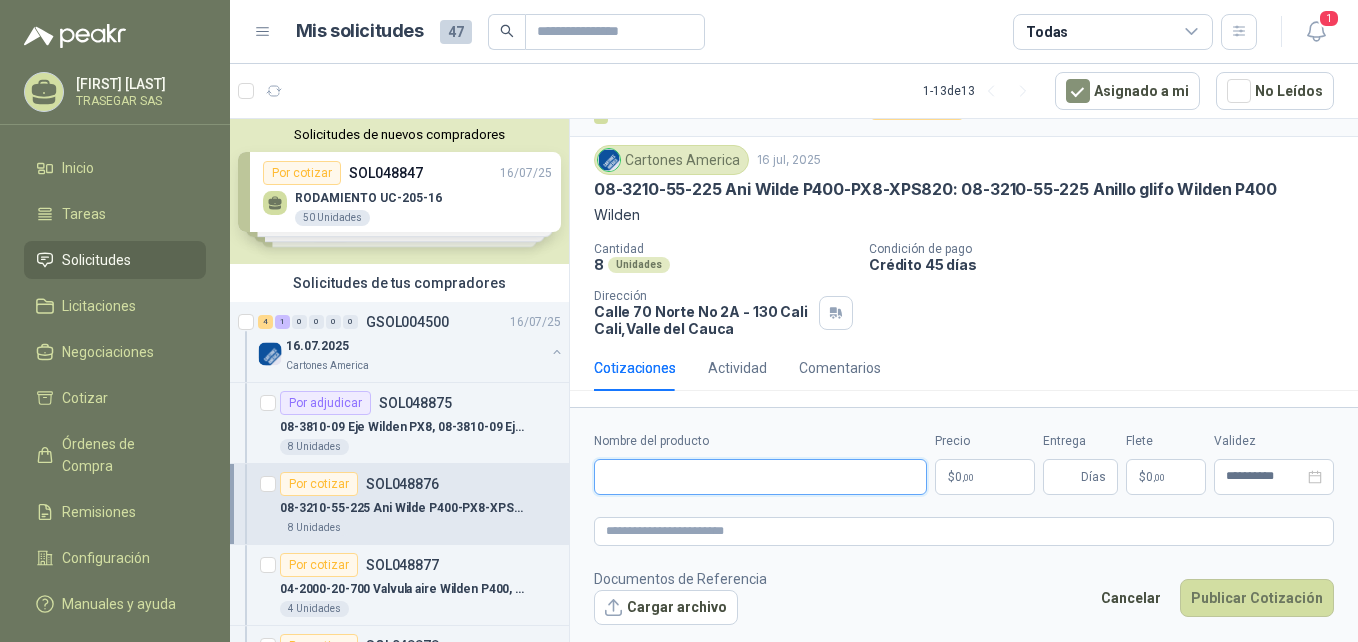 paste on "**********" 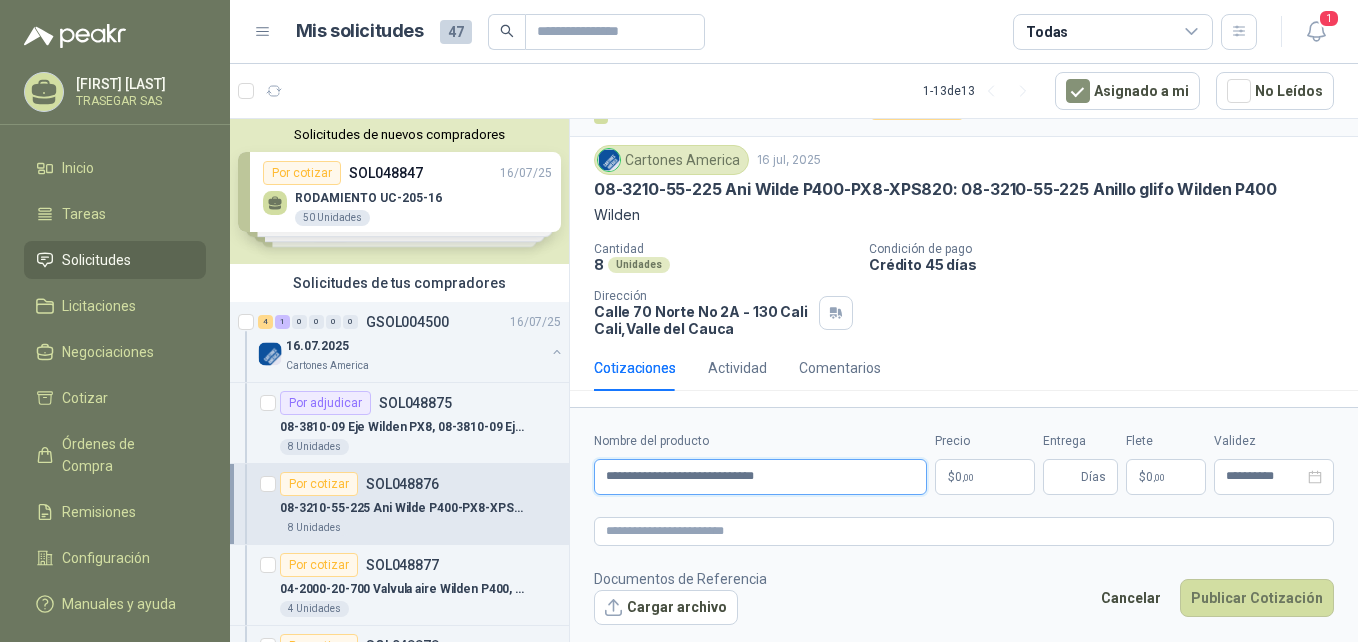type on "**********" 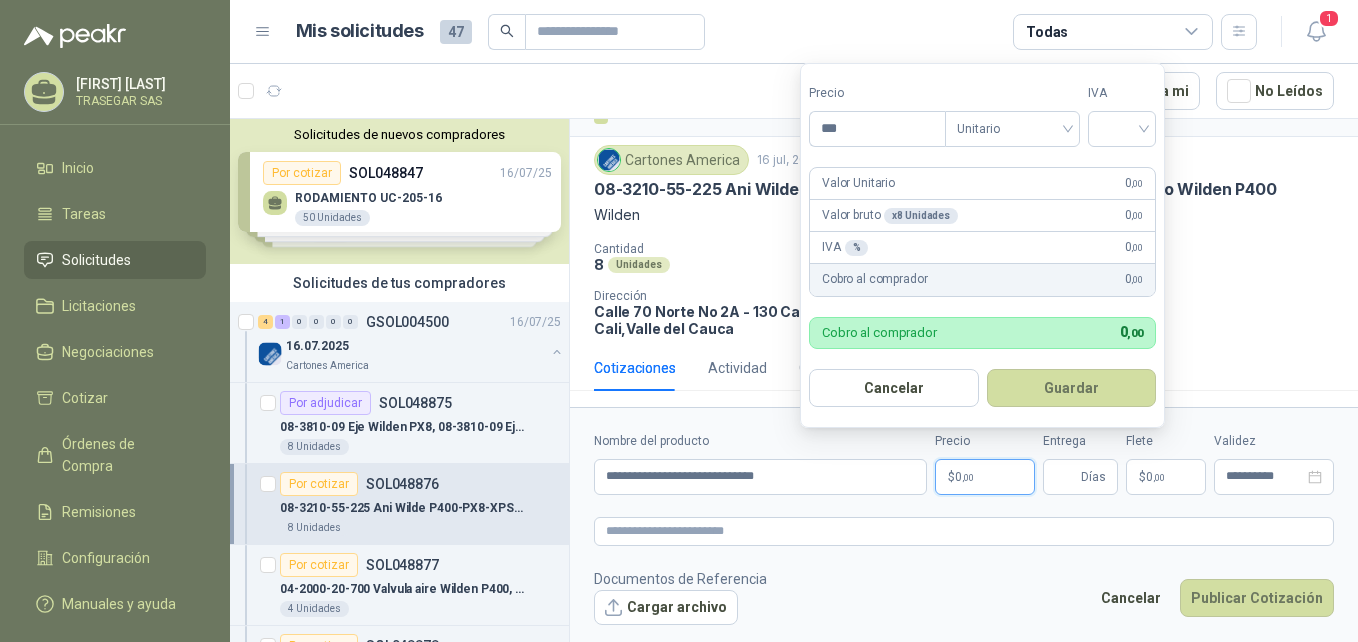click on ",00" at bounding box center [968, 477] 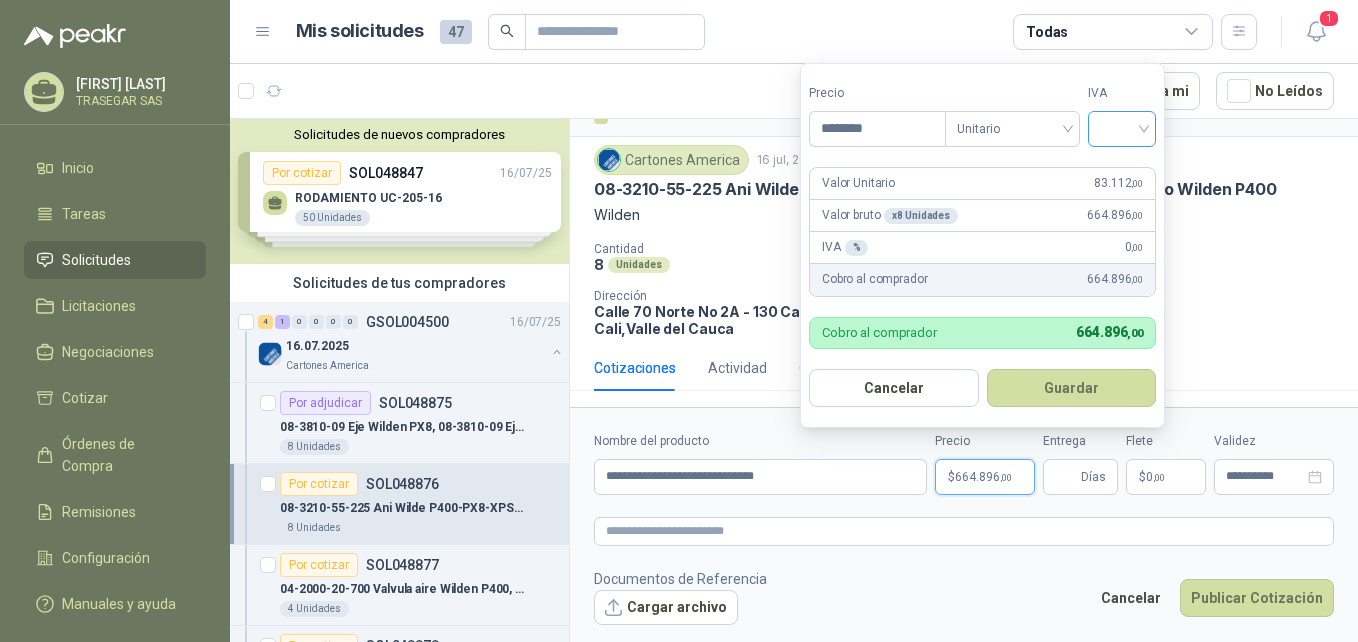 click at bounding box center (1122, 129) 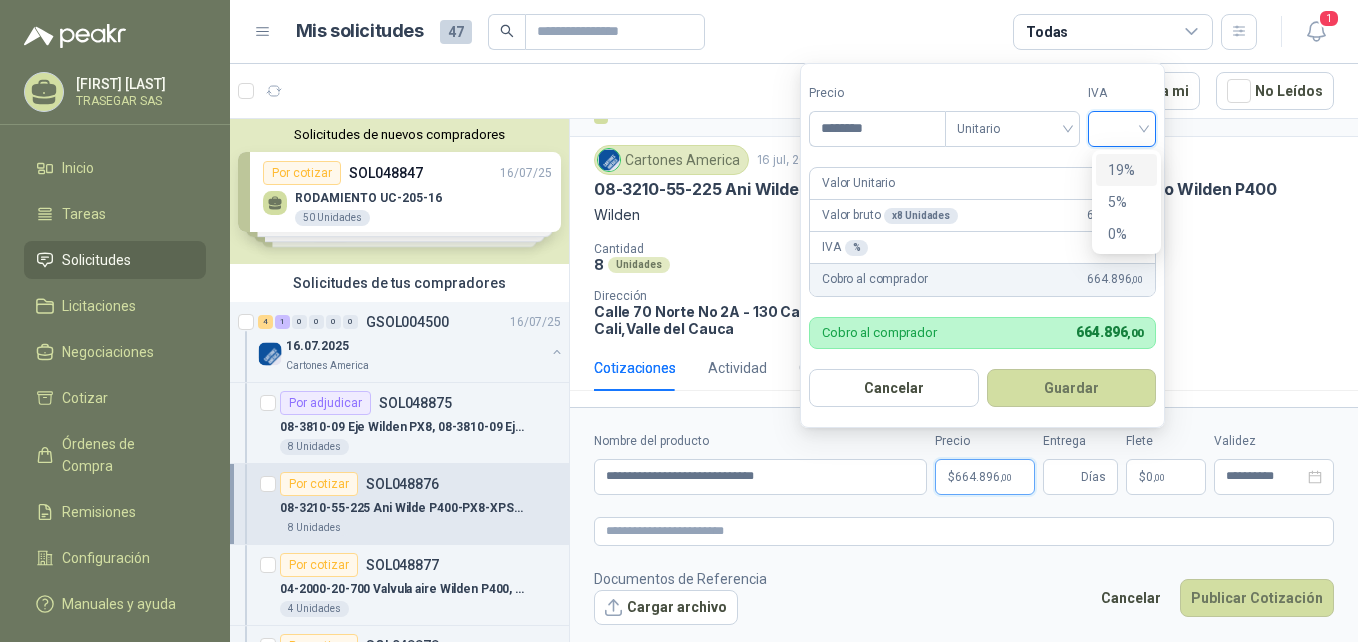 click on "19%" at bounding box center (1126, 170) 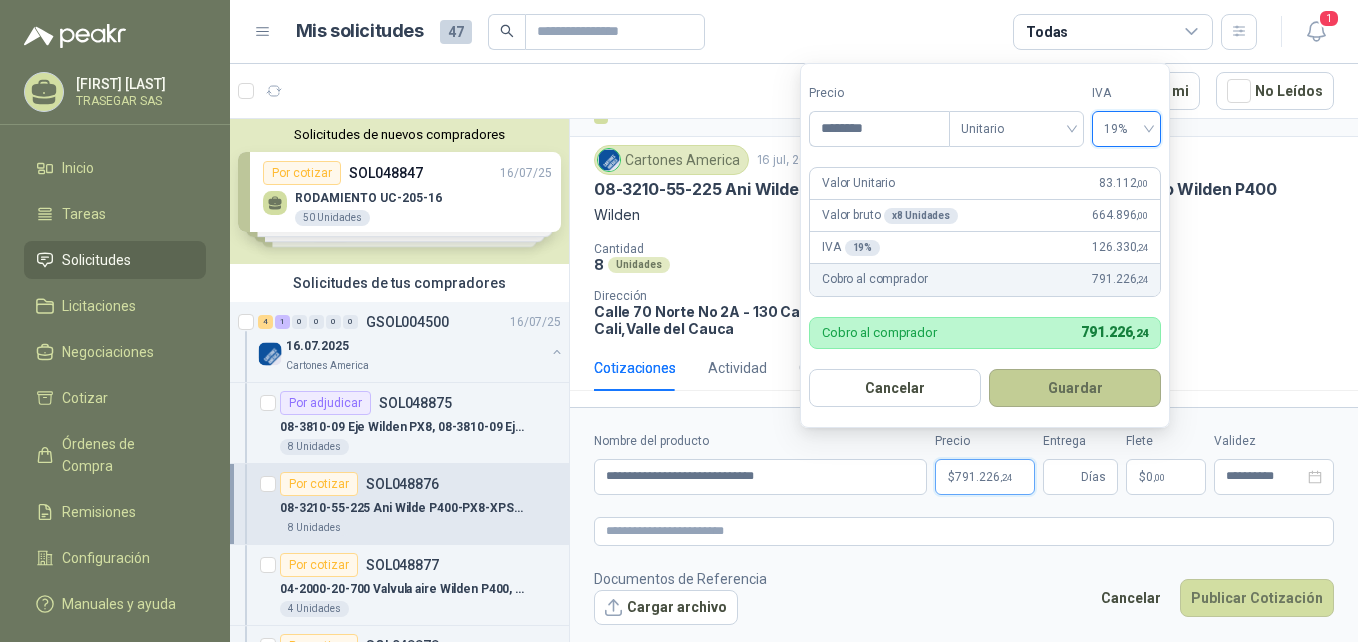 click on "Guardar" at bounding box center [1075, 388] 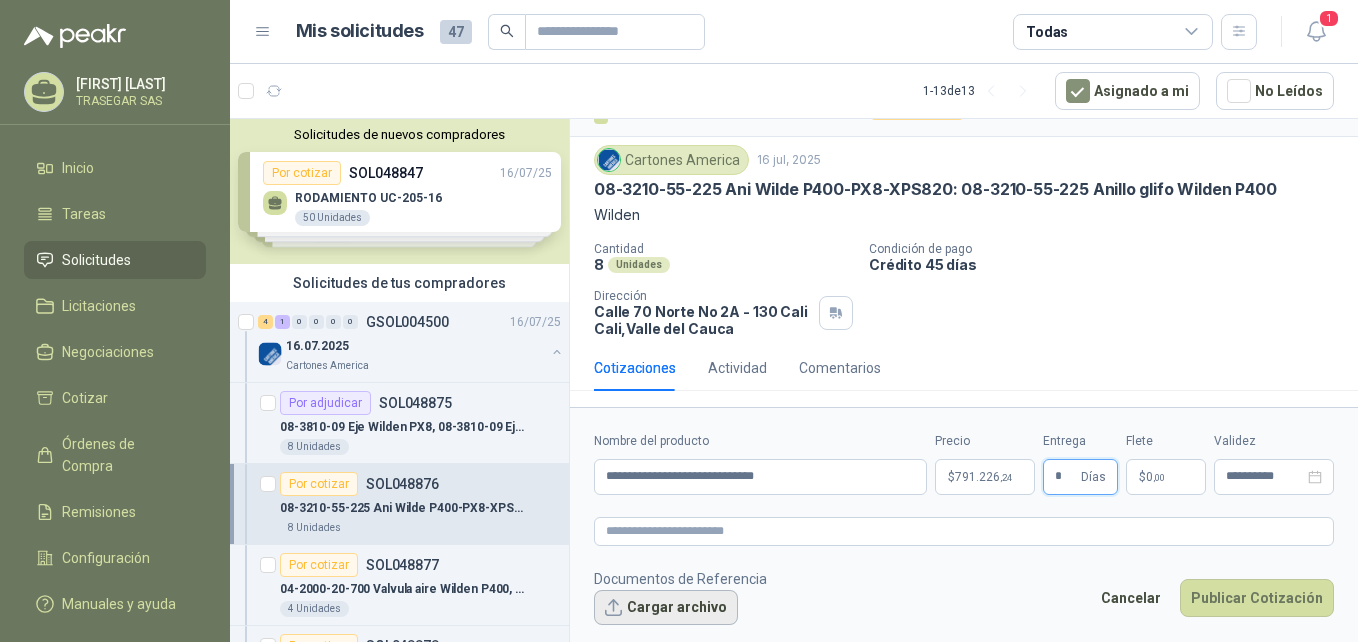 type on "*" 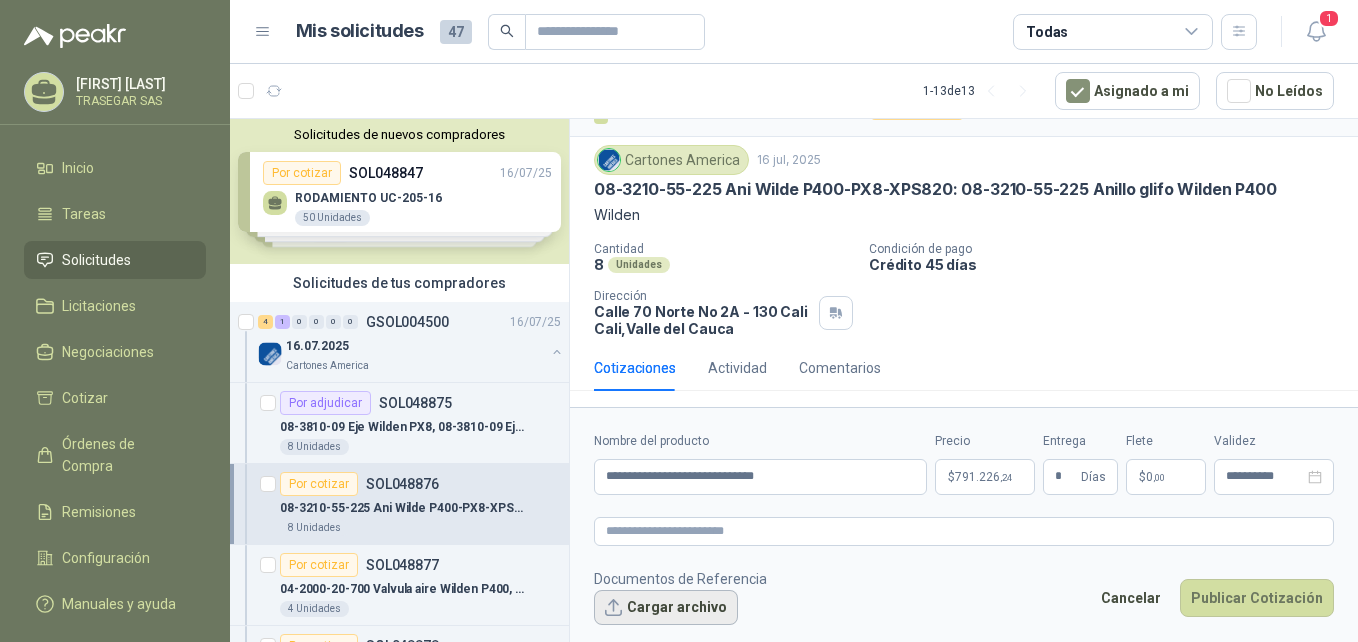 click on "Cargar archivo" at bounding box center (666, 608) 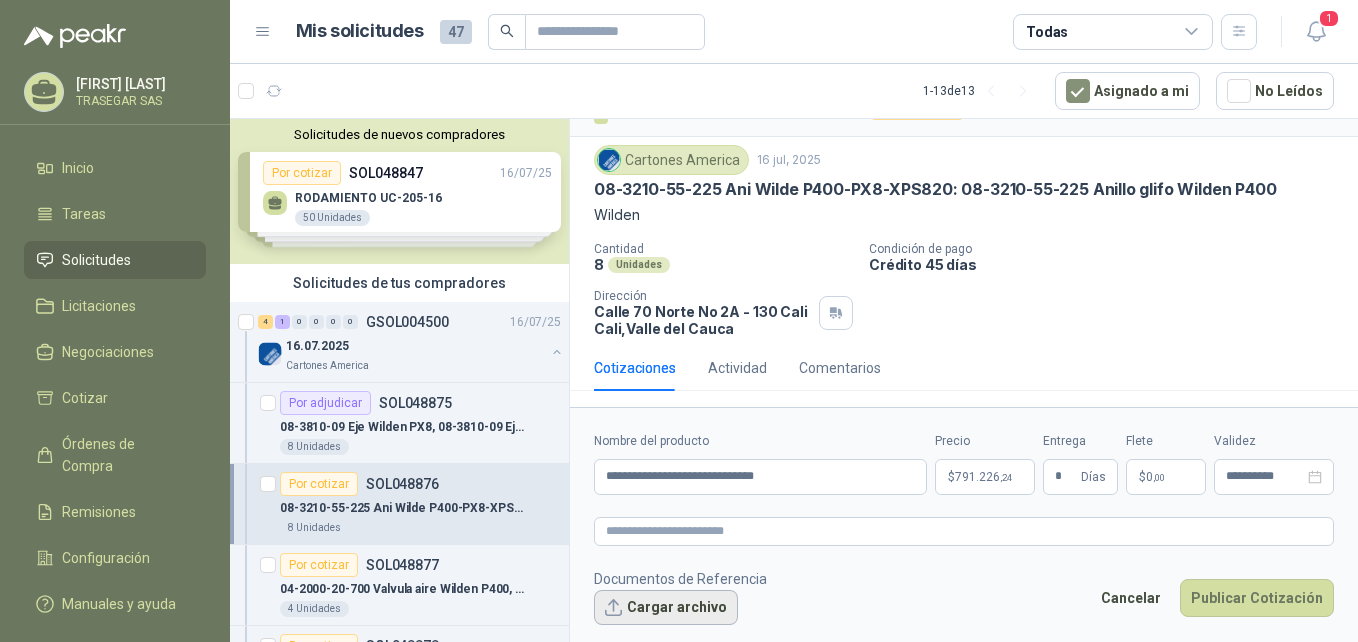 scroll, scrollTop: 53, scrollLeft: 0, axis: vertical 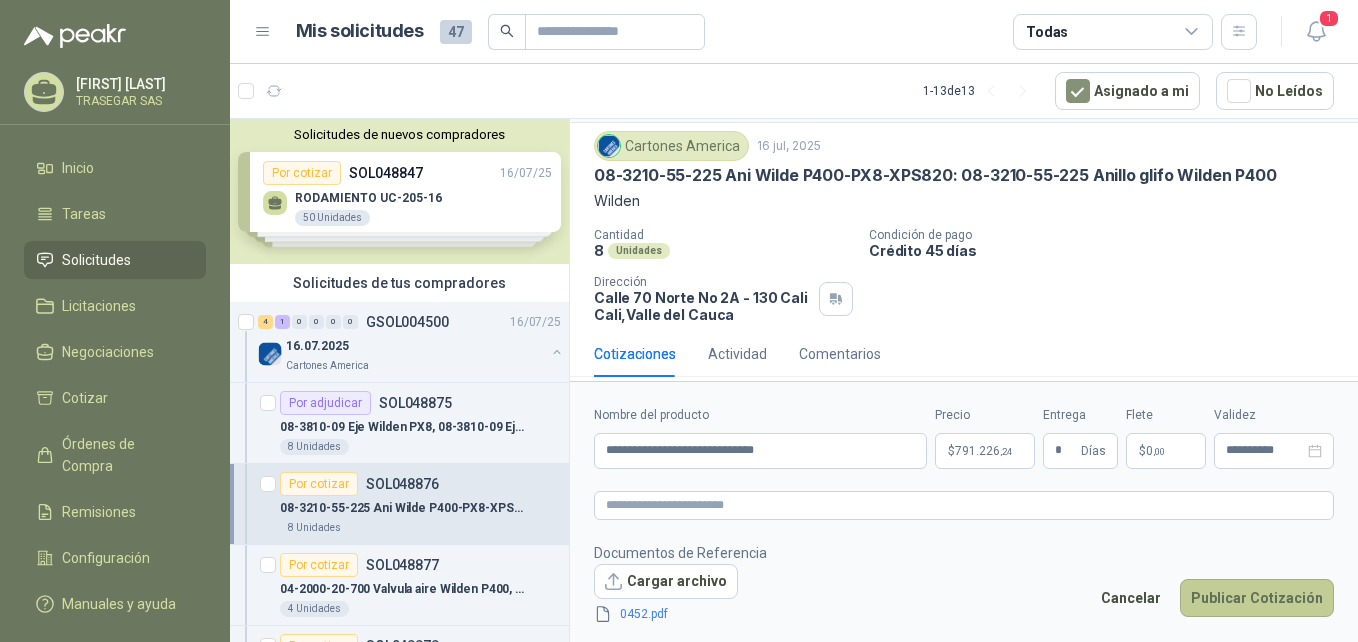click on "Publicar Cotización" at bounding box center [1257, 598] 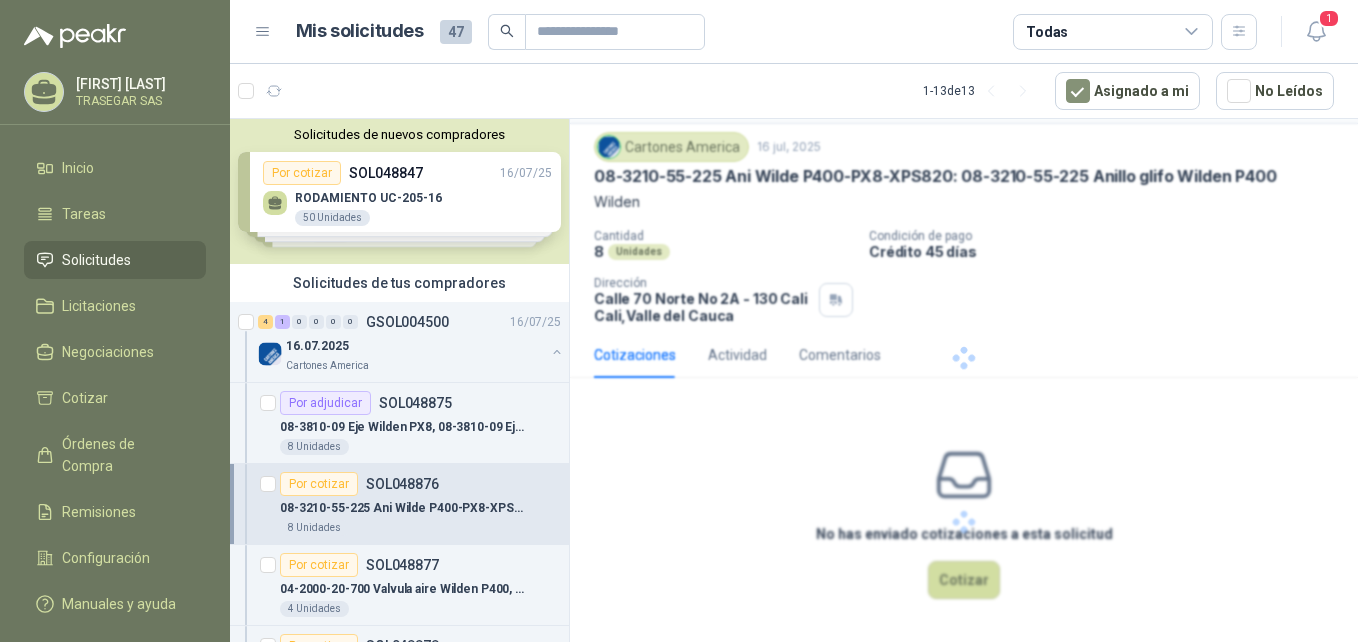 scroll, scrollTop: 0, scrollLeft: 0, axis: both 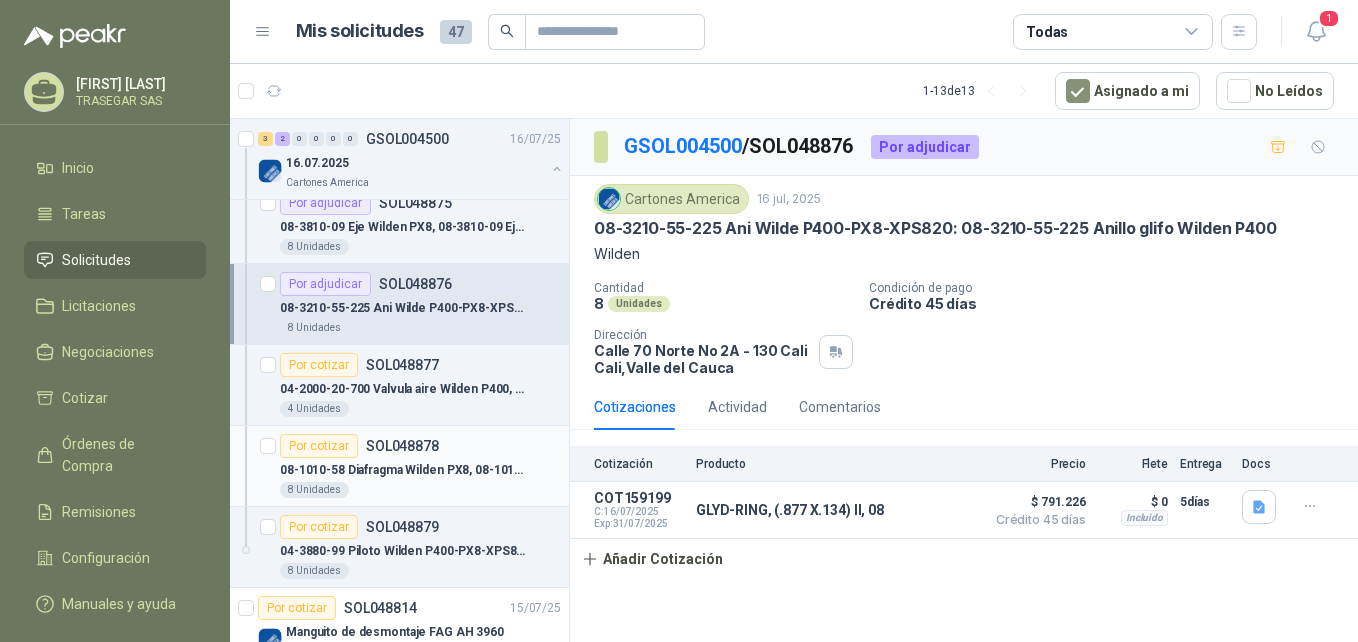 click on "08-1010-58 Diafragma Wilden PX8, 08-1010-58 Diafragma Wilden PX8" at bounding box center (404, 470) 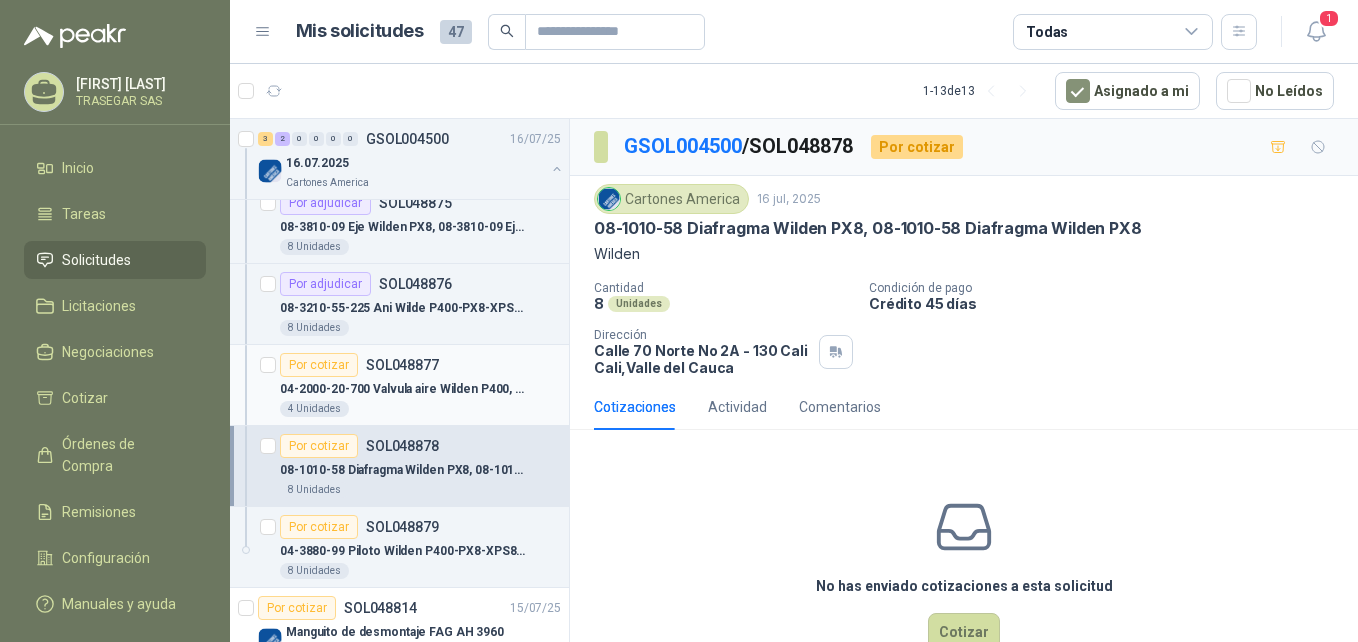click on "04-2000-20-700 Valvula aire Wilden P400, 04-2000-20-700 Valvula aire Wilden P400" at bounding box center [404, 389] 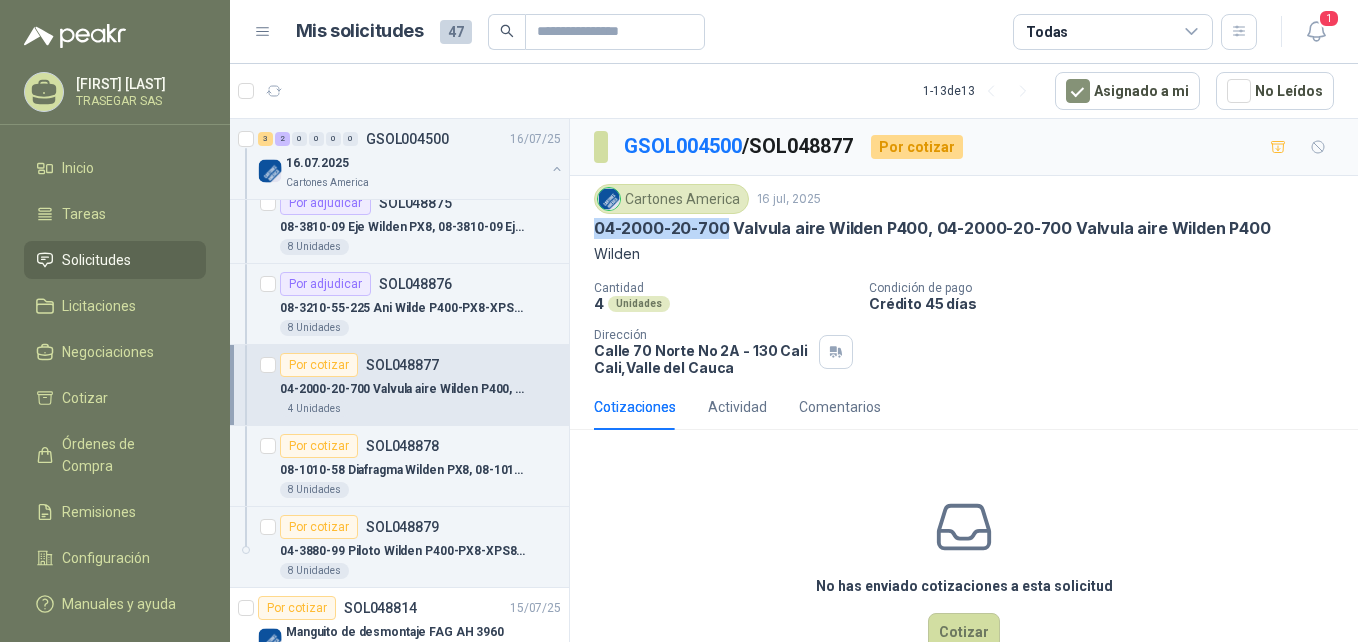drag, startPoint x: 730, startPoint y: 229, endPoint x: 595, endPoint y: 230, distance: 135.00371 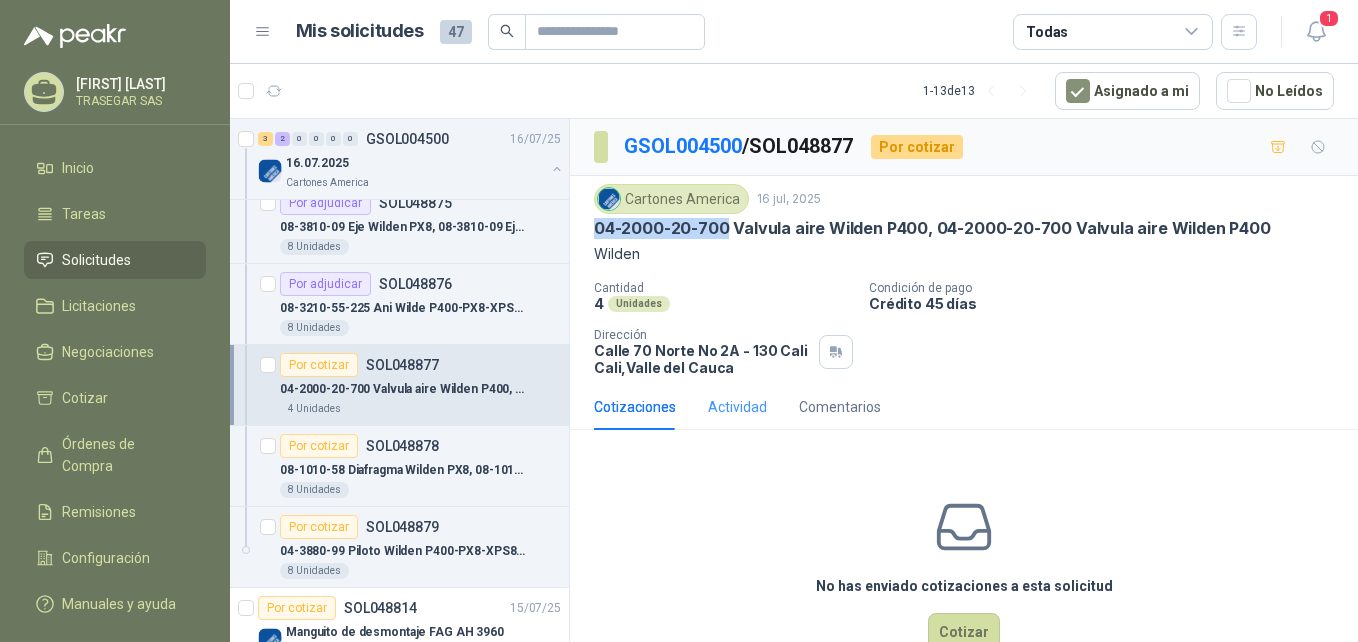 scroll, scrollTop: 53, scrollLeft: 0, axis: vertical 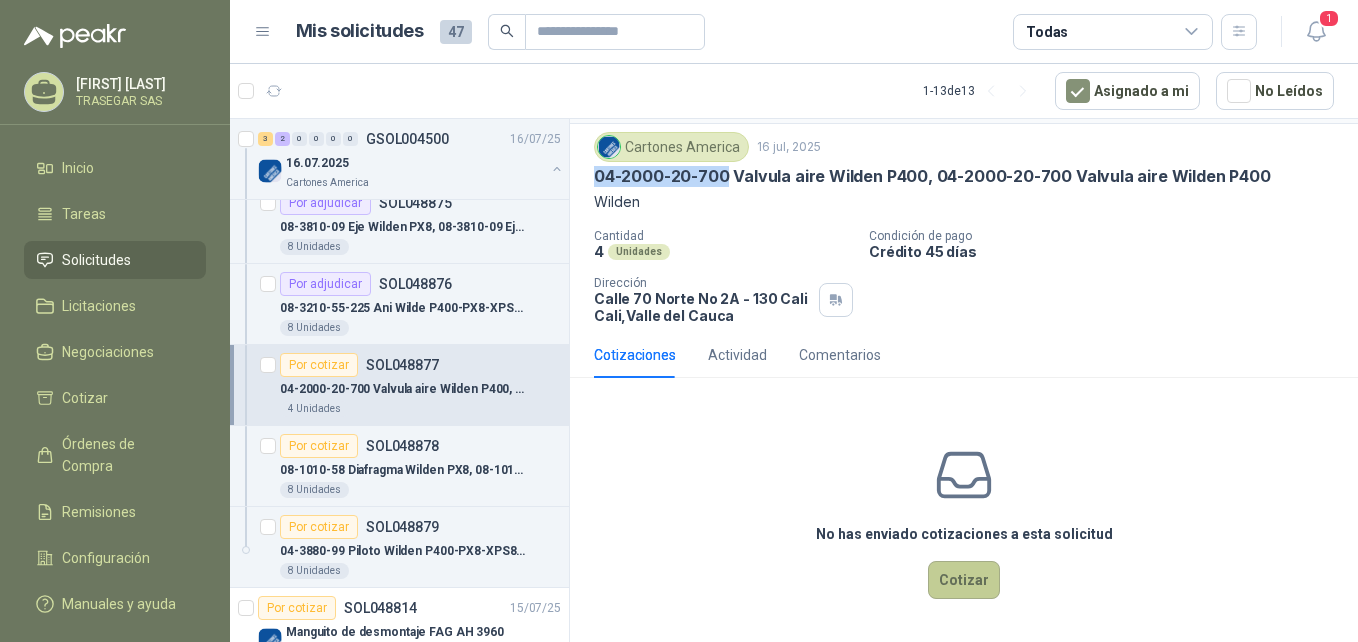 click on "Cotizar" at bounding box center (964, 580) 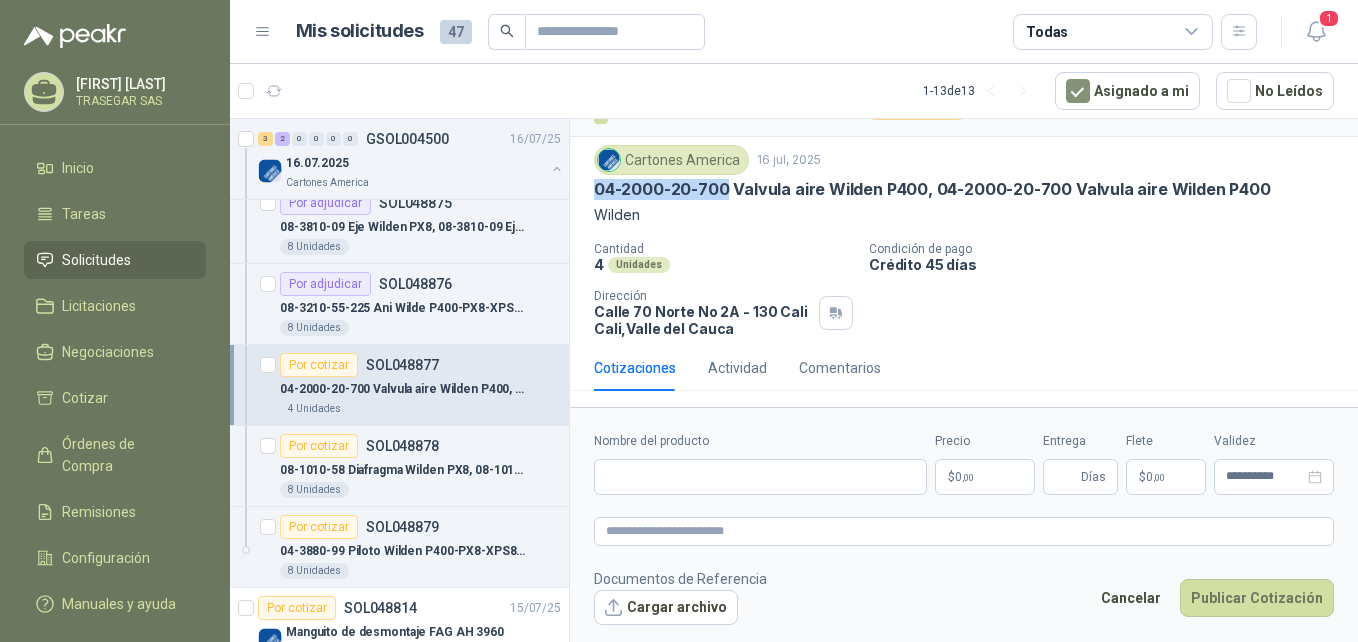 type 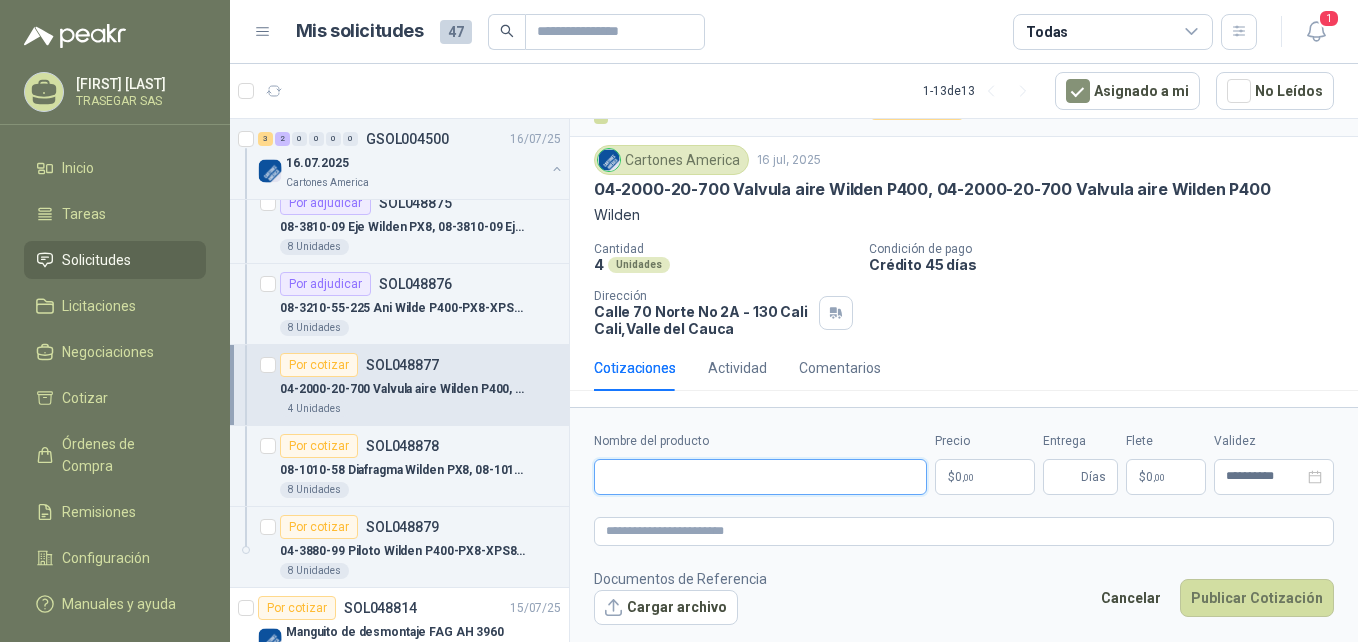 click on "Nombre del producto" at bounding box center [760, 477] 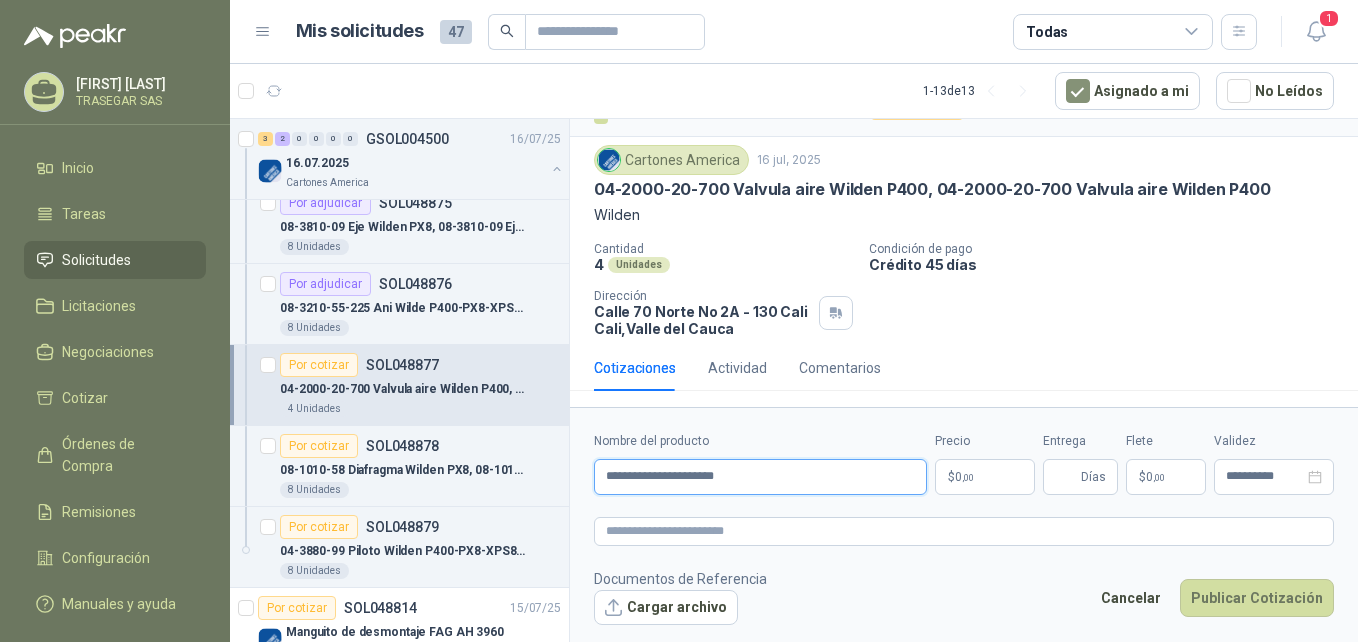 type on "**********" 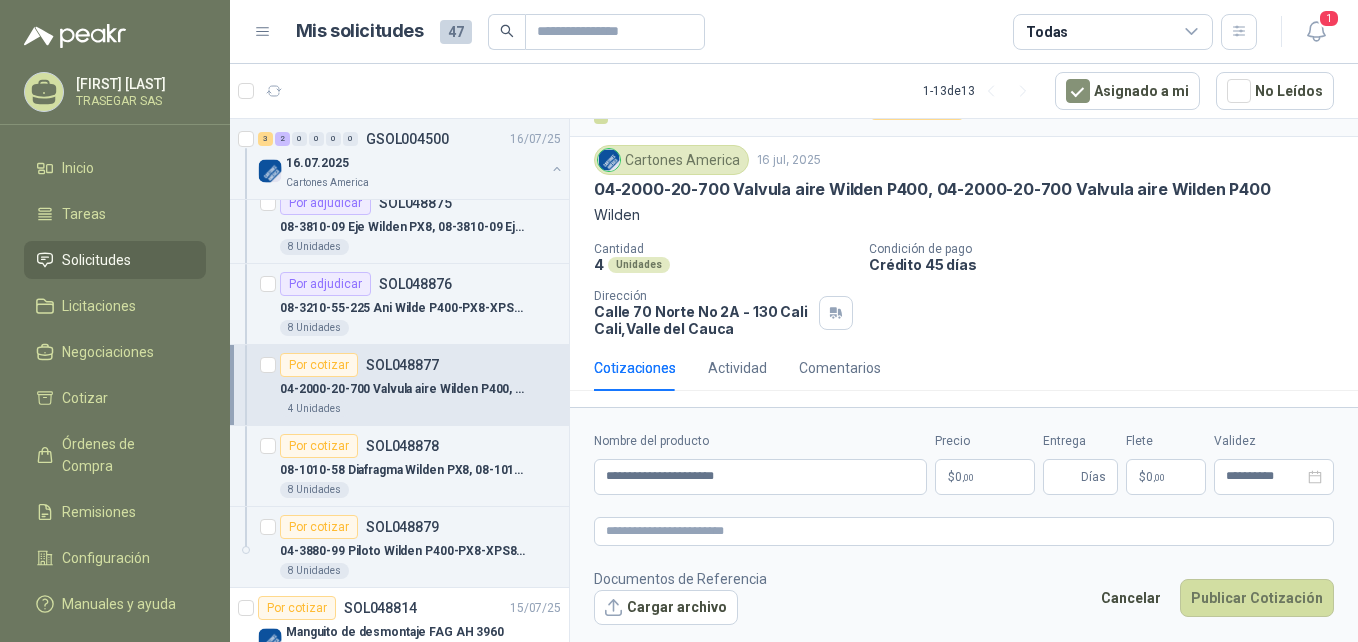 click on "$  0 ,00" at bounding box center (985, 477) 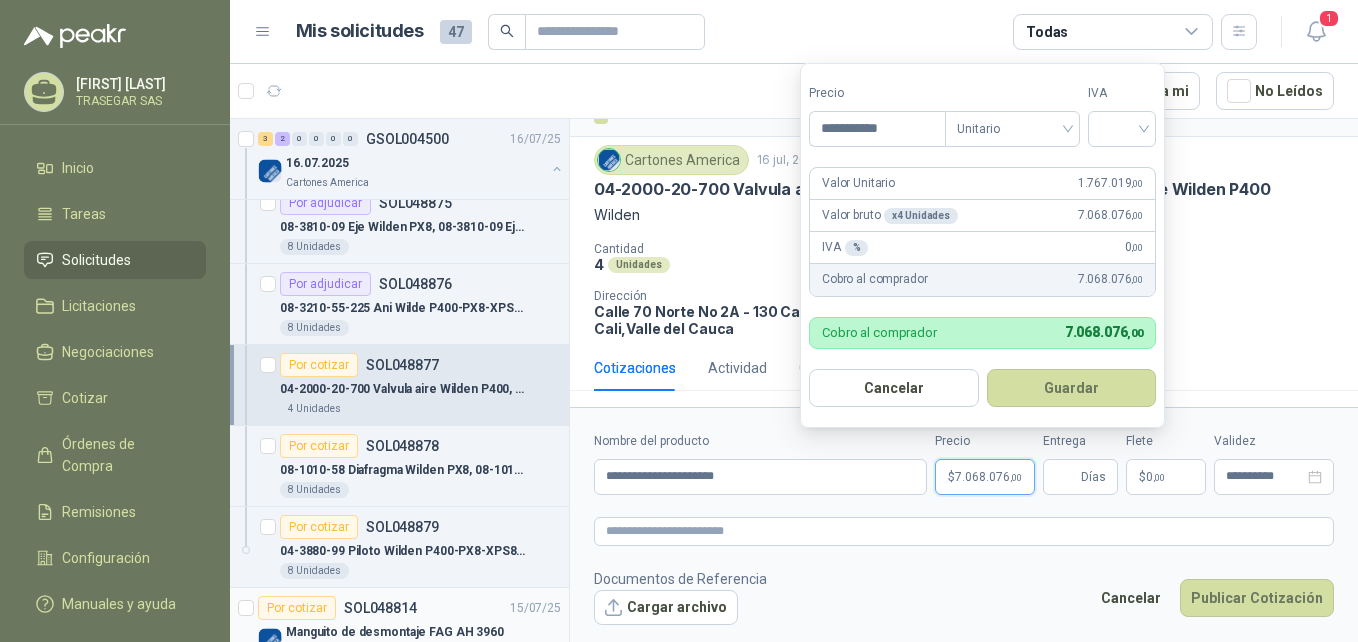 type on "**********" 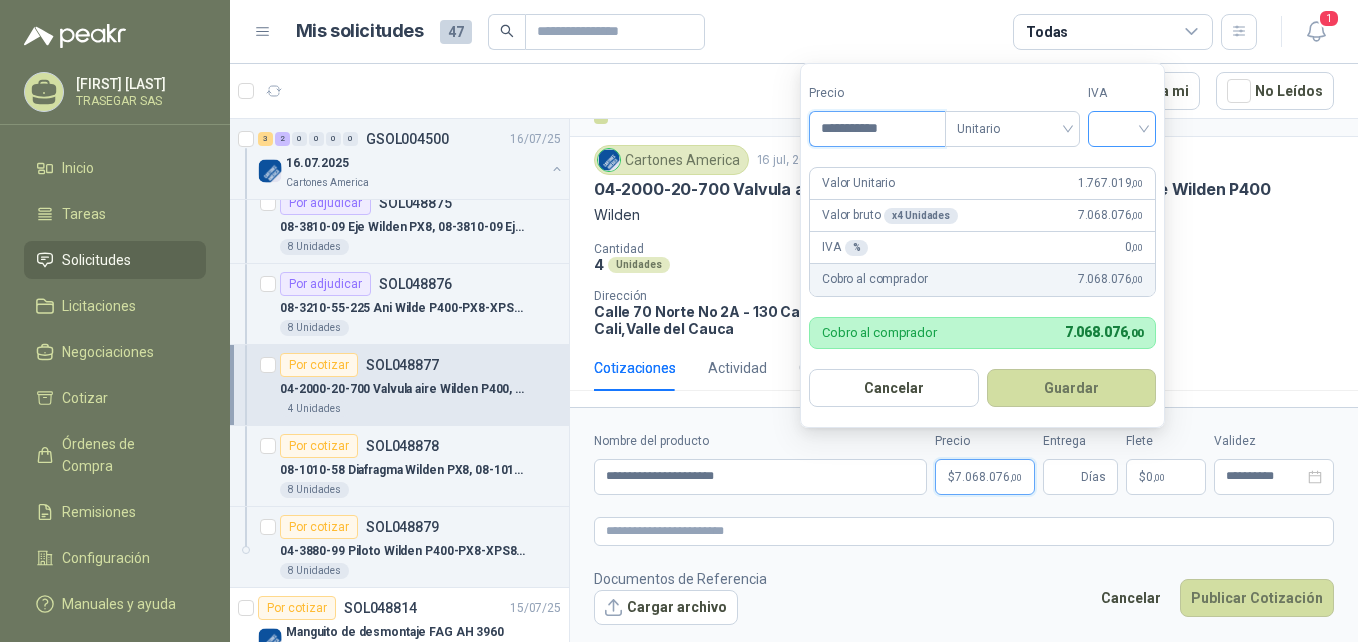 click at bounding box center (1122, 129) 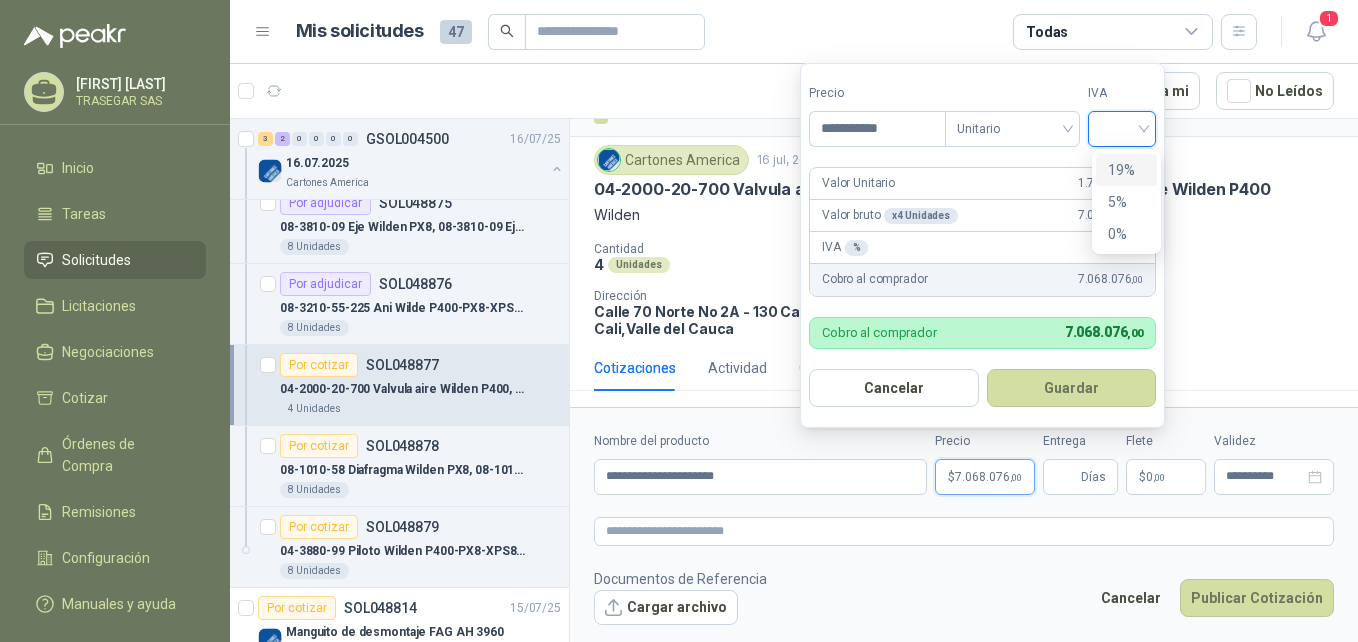 click on "19%" at bounding box center [1126, 170] 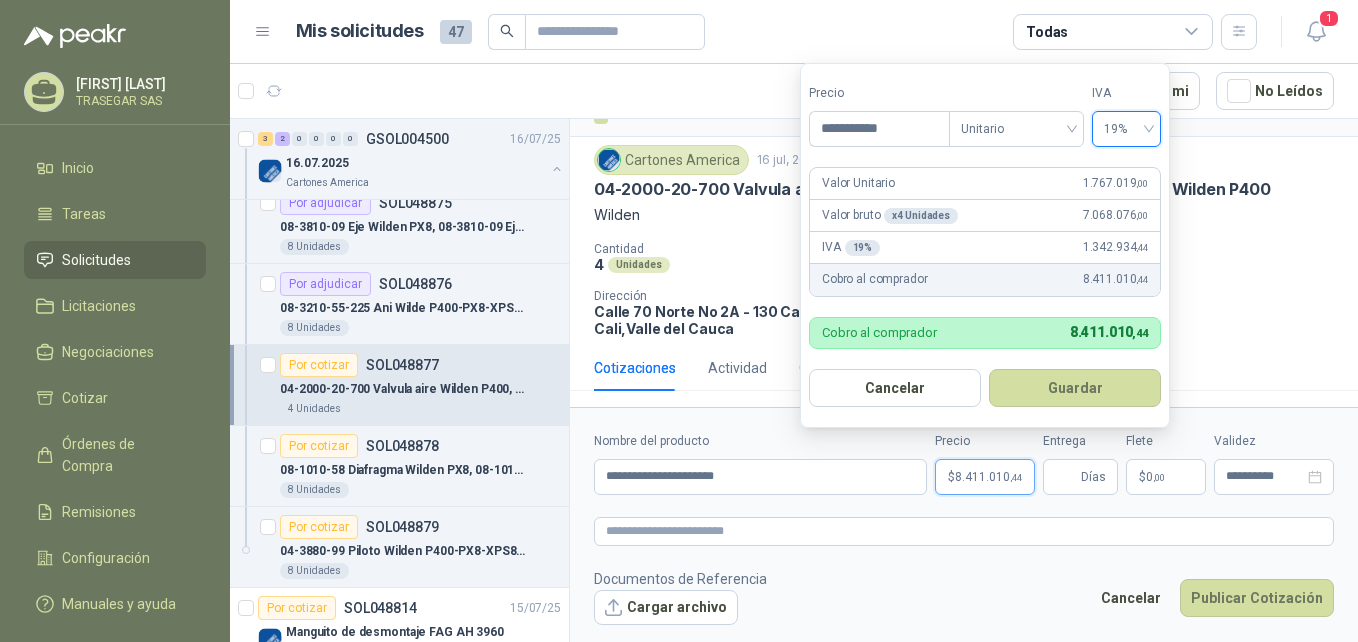 click on "Guardar" at bounding box center [1075, 388] 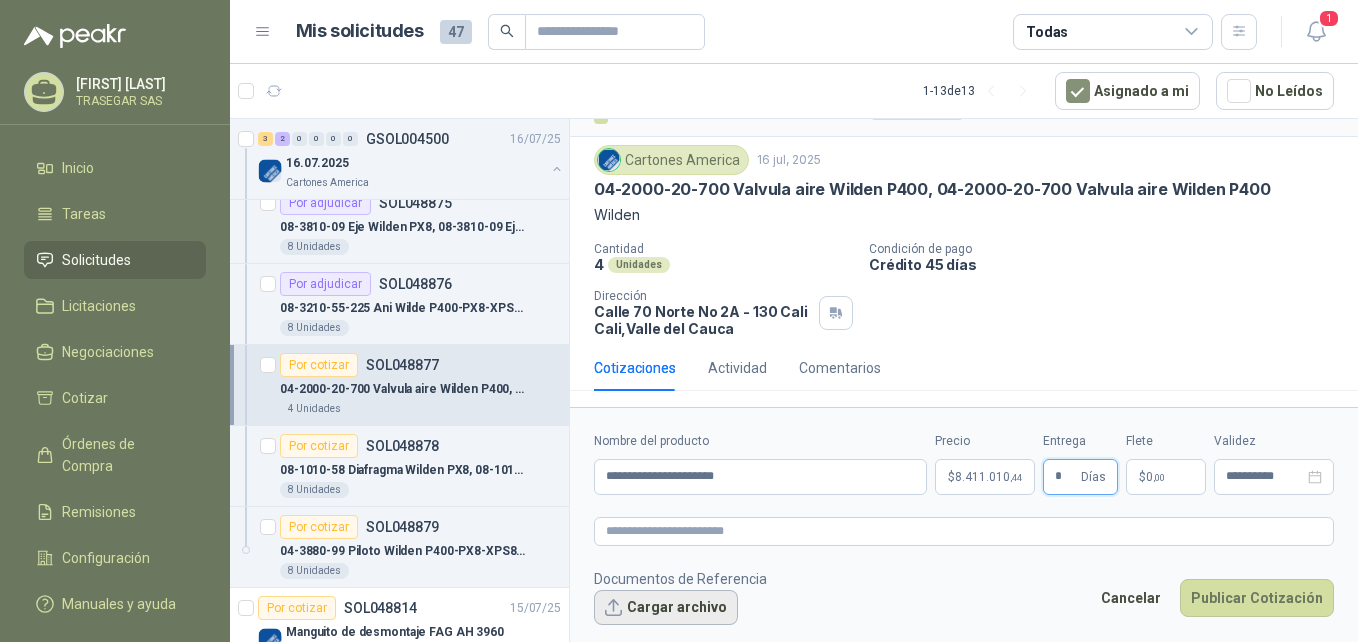 type on "*" 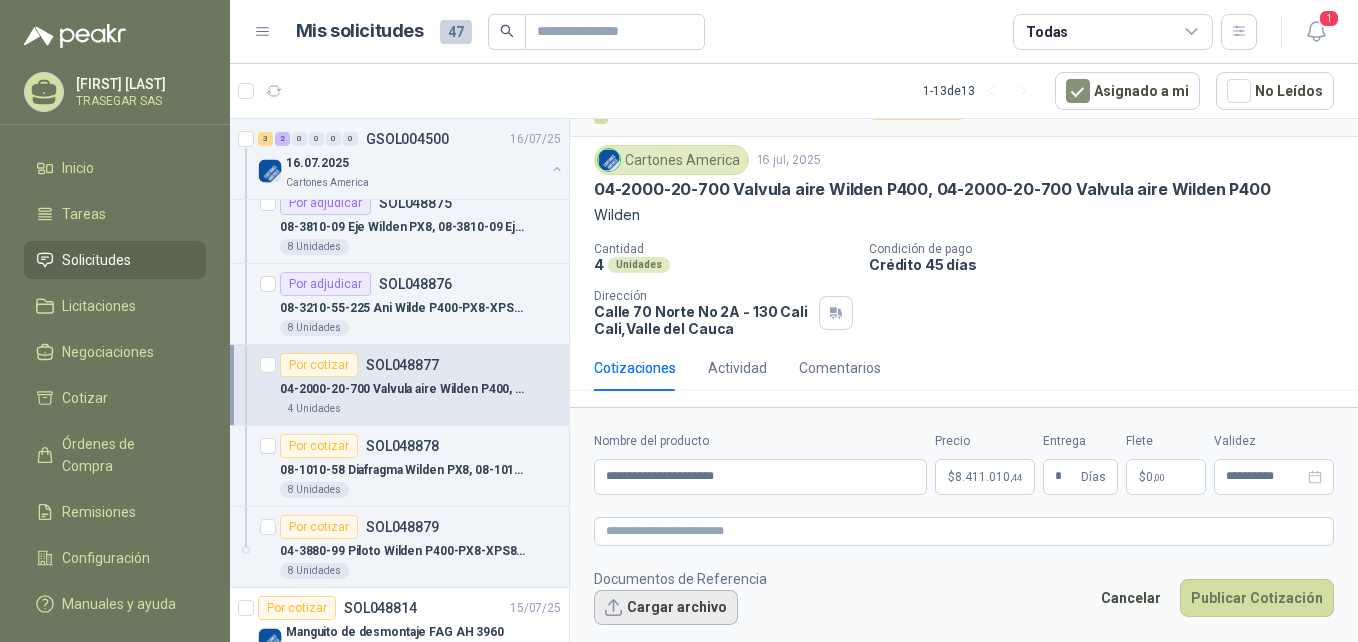 click on "Cargar archivo" at bounding box center (666, 608) 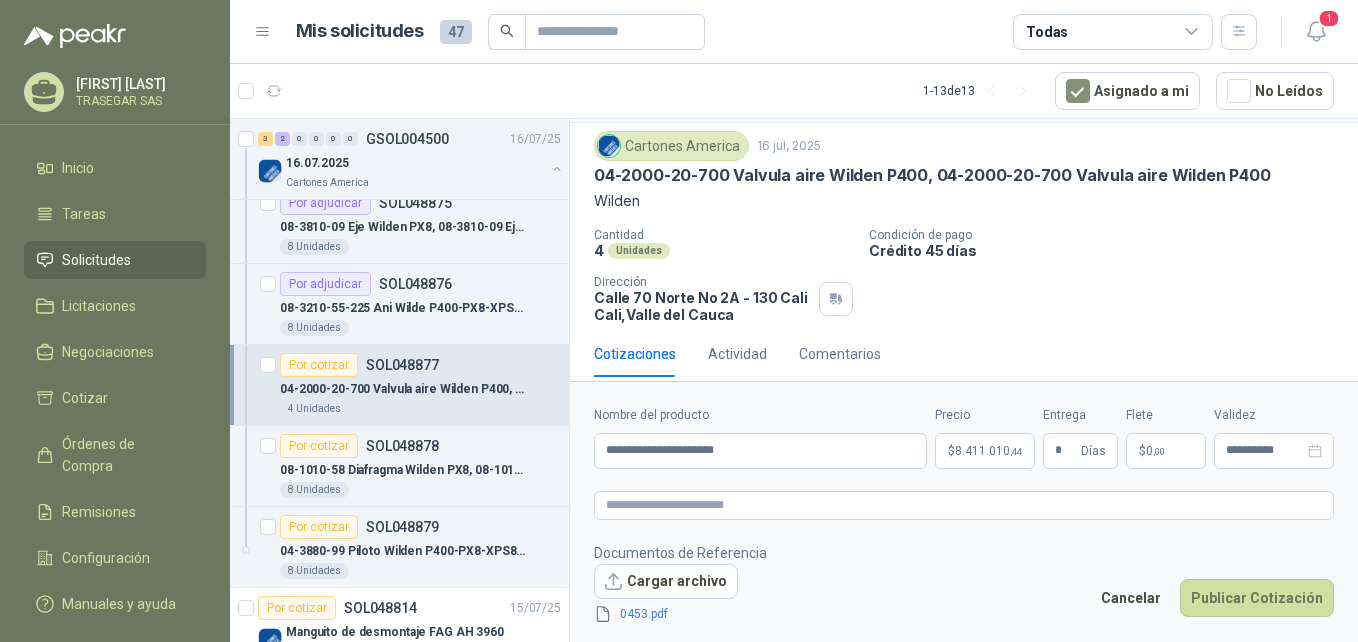 scroll, scrollTop: 65, scrollLeft: 0, axis: vertical 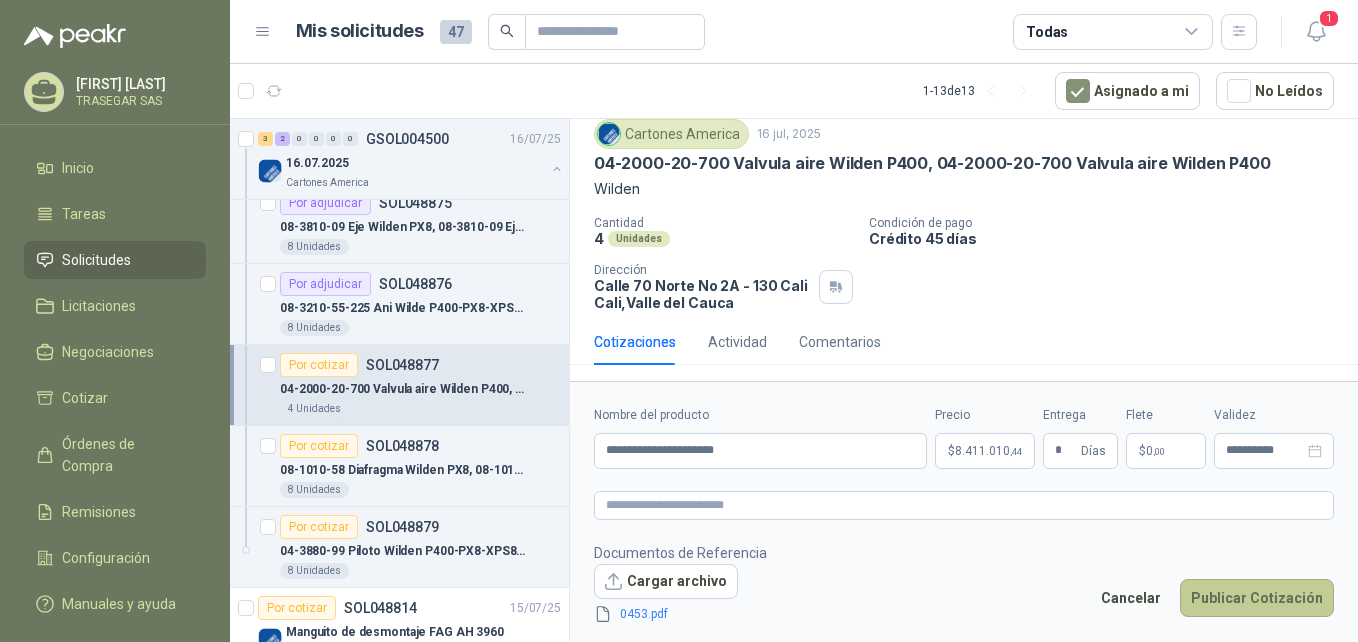 click on "Publicar Cotización" at bounding box center (1257, 598) 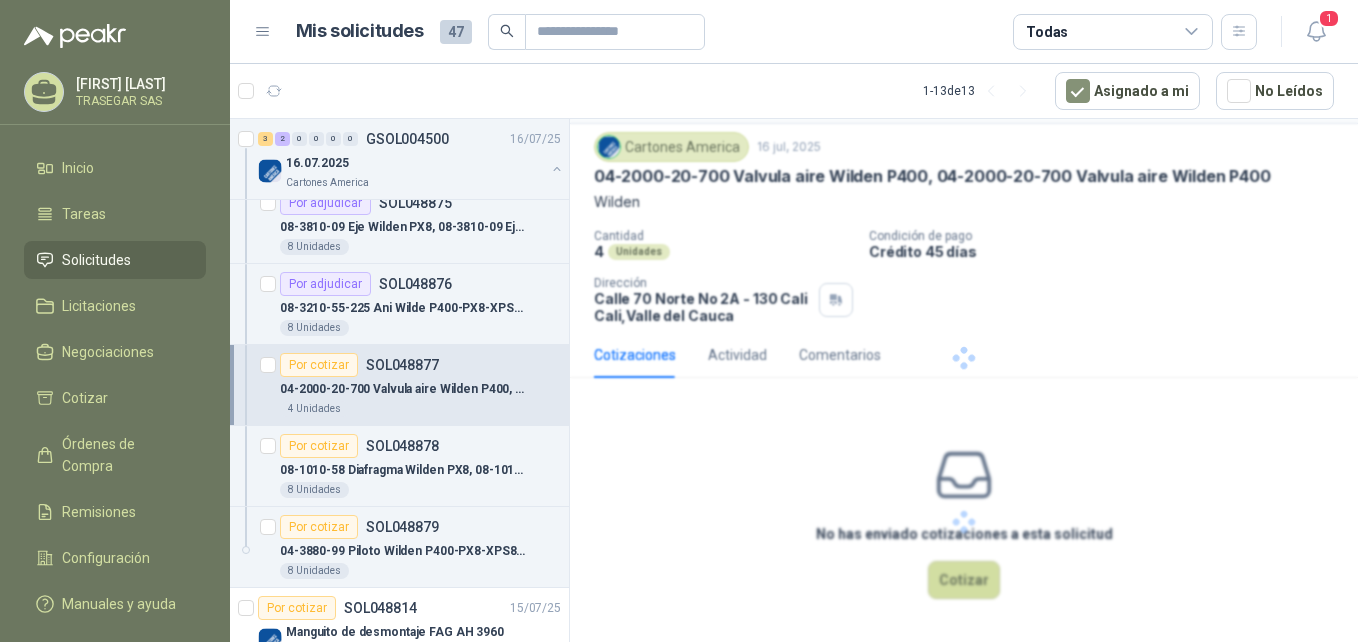 scroll, scrollTop: 0, scrollLeft: 0, axis: both 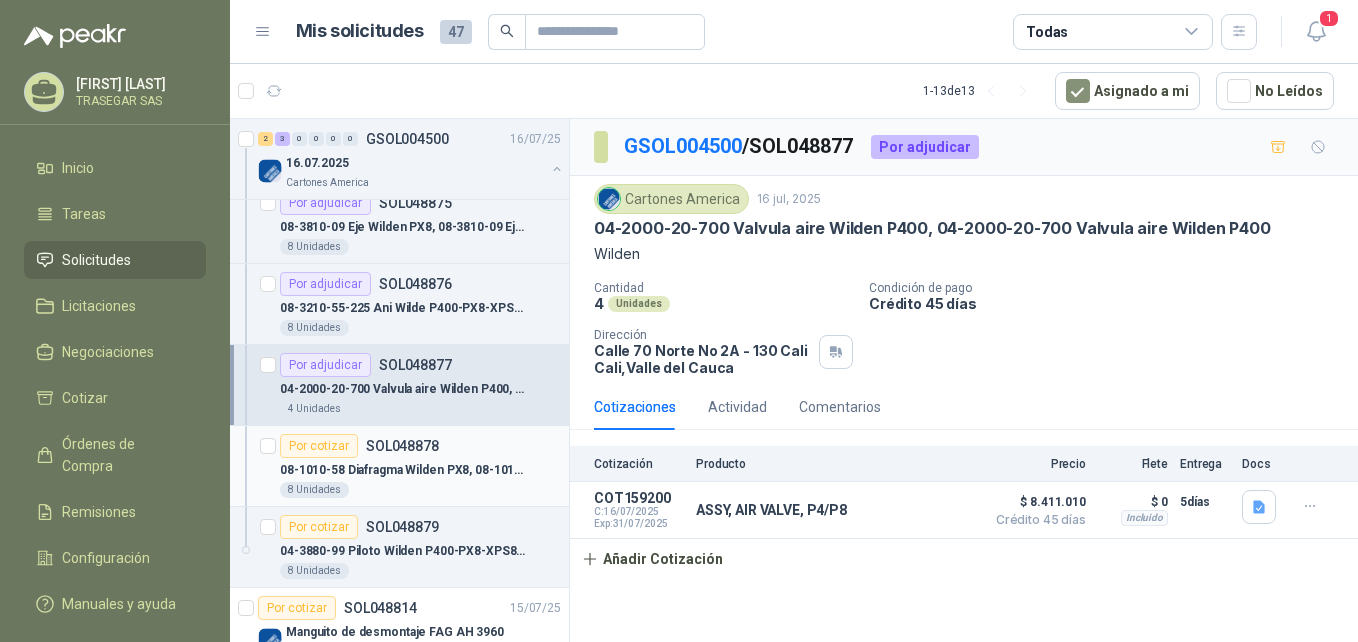 click on "Por cotizar SOL048878" at bounding box center (359, 446) 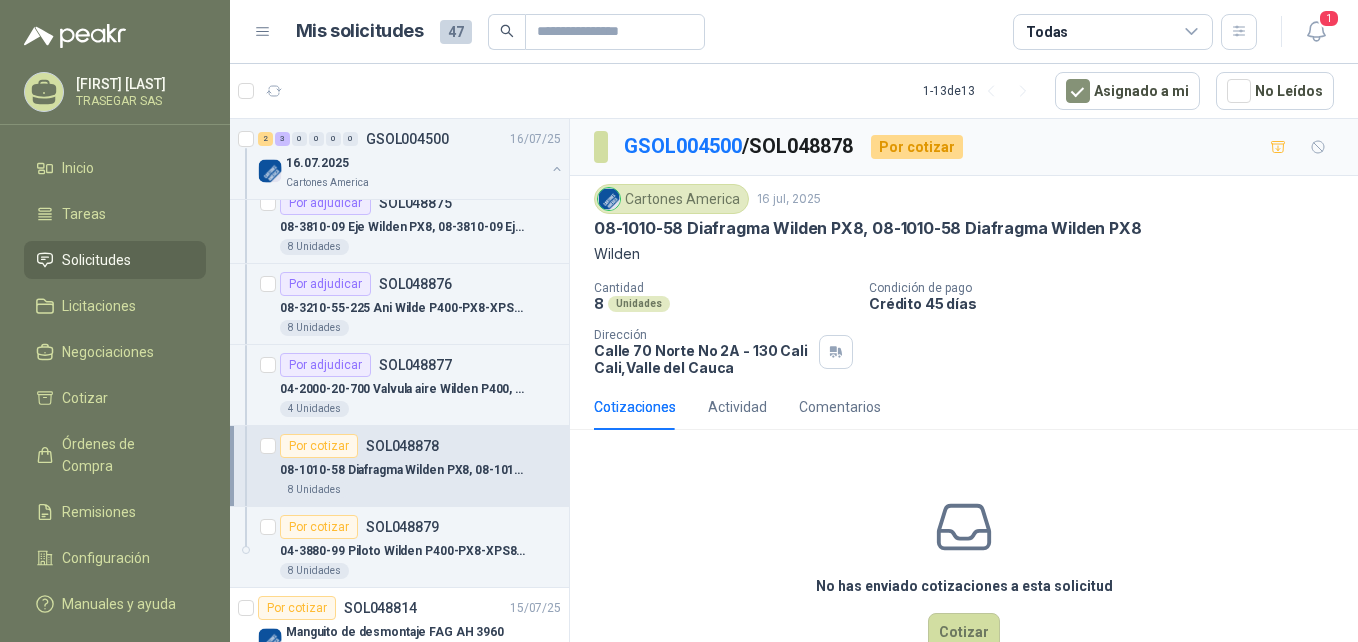 scroll, scrollTop: 53, scrollLeft: 0, axis: vertical 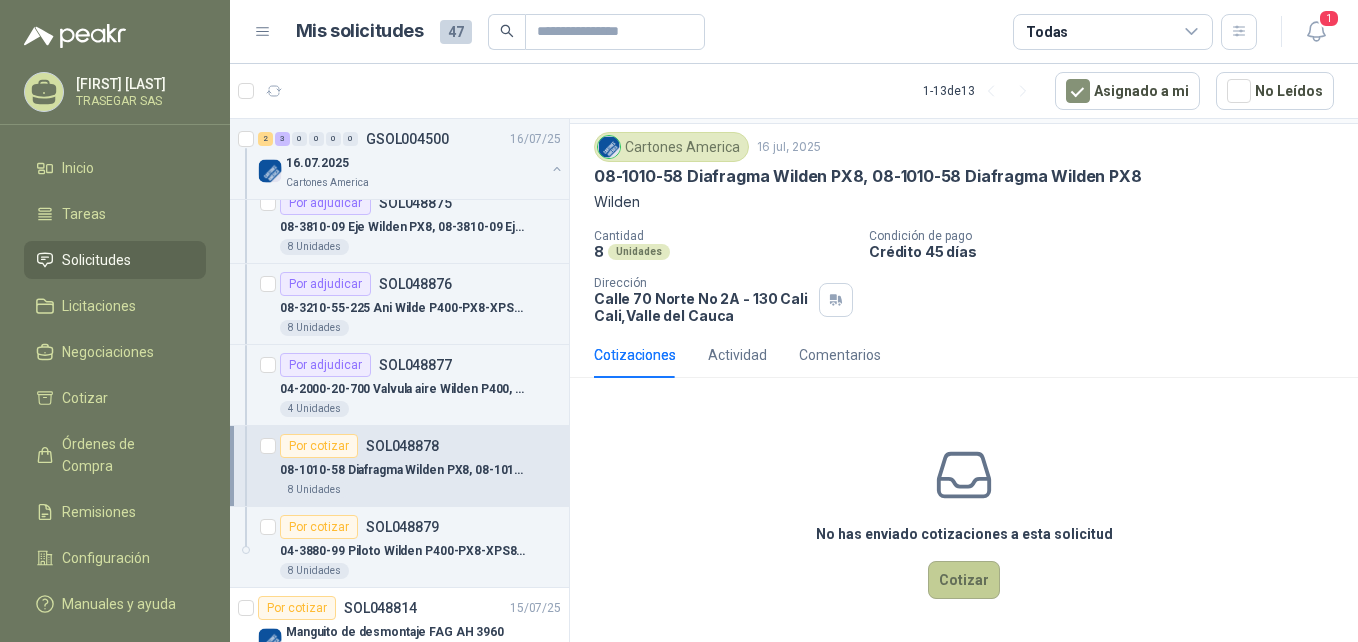 click on "Cotizar" at bounding box center [964, 580] 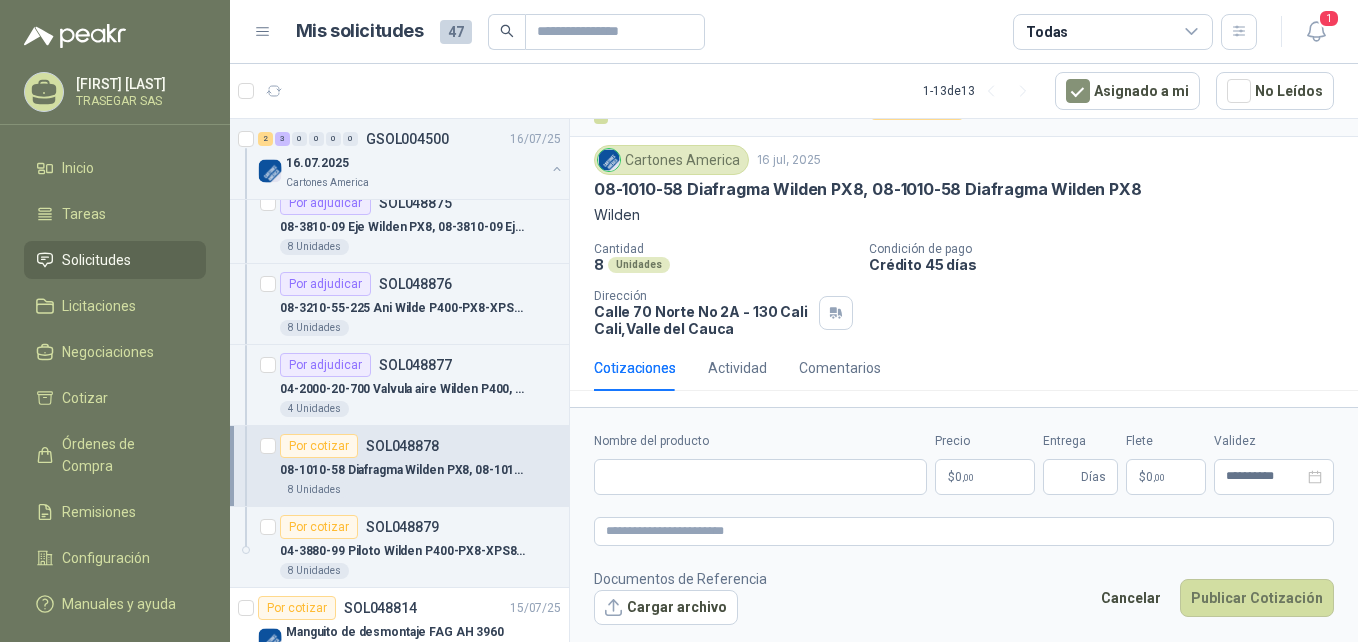 type 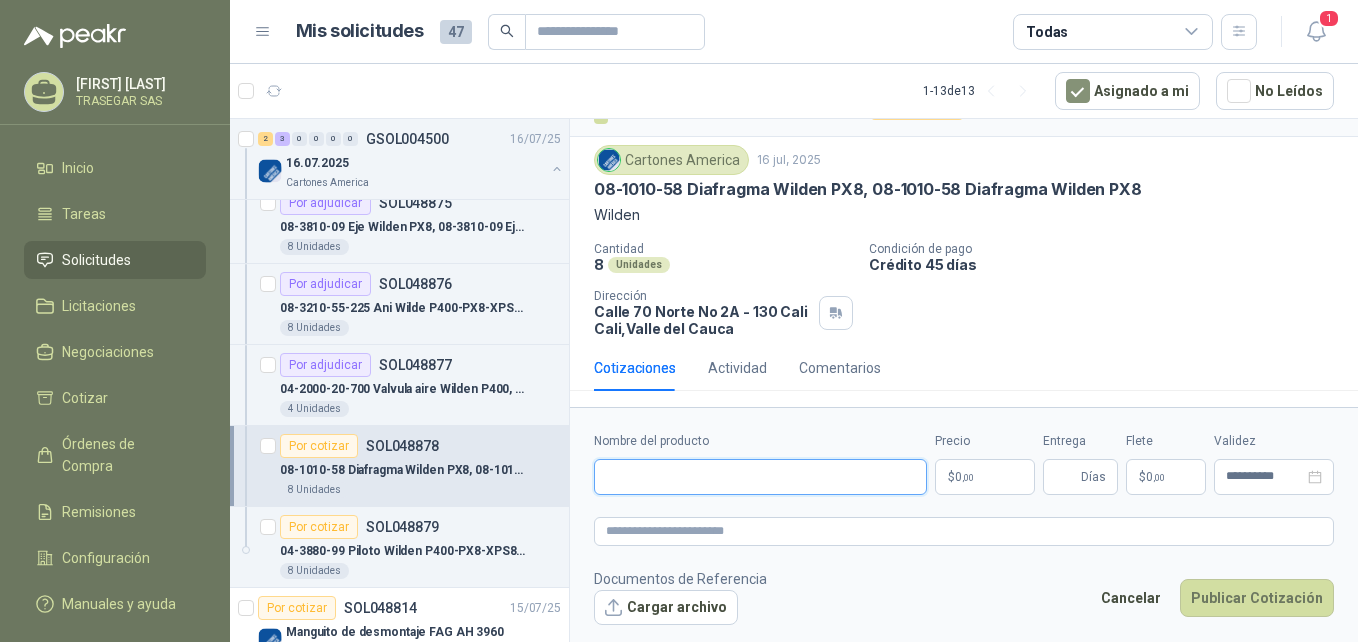 click on "Nombre del producto" at bounding box center [760, 477] 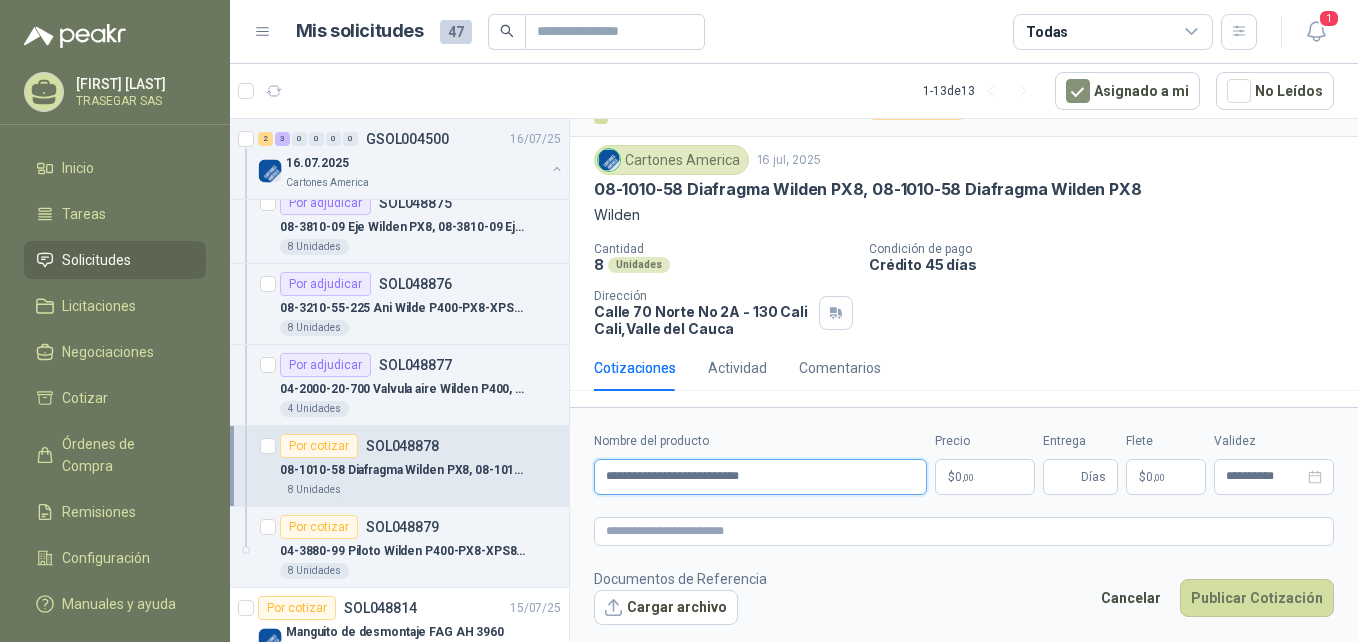 type on "**********" 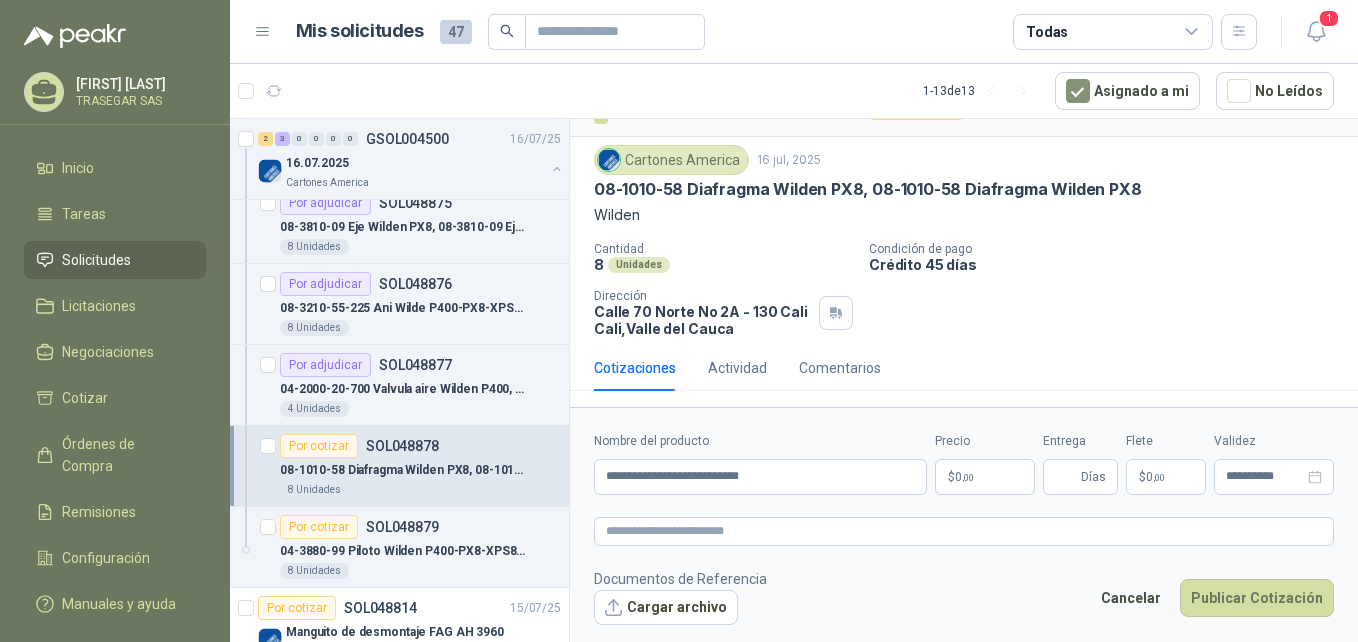click on ",00" at bounding box center [968, 477] 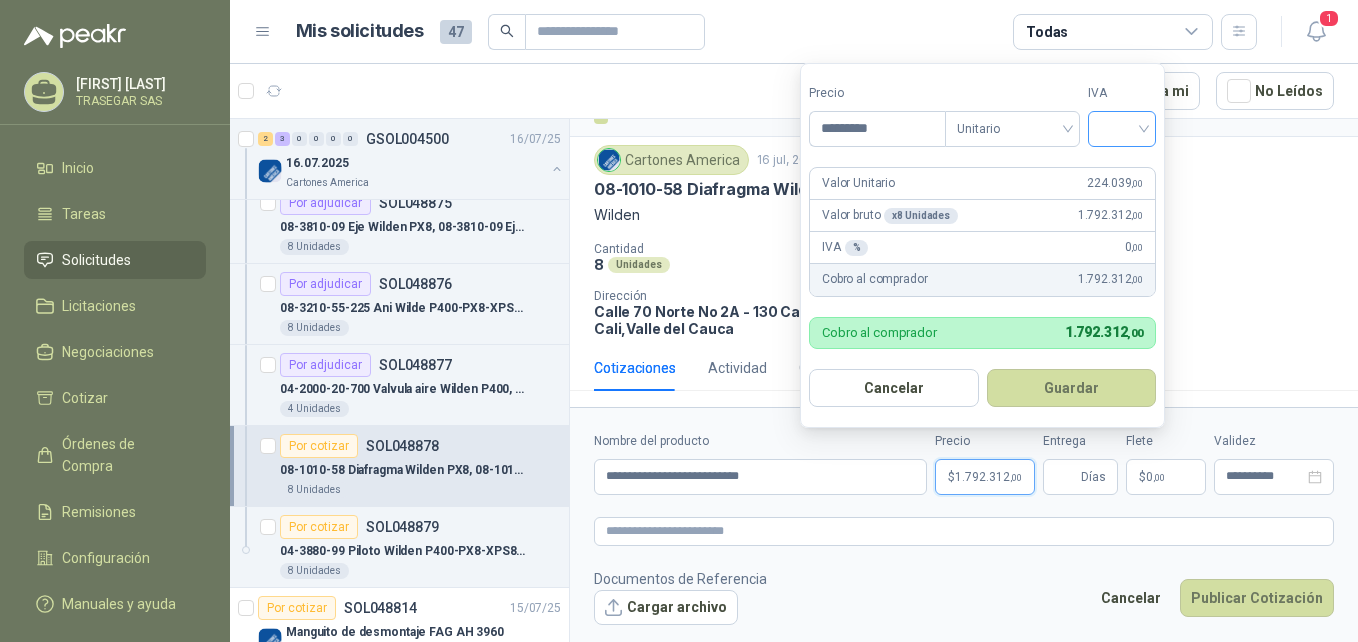 type on "*********" 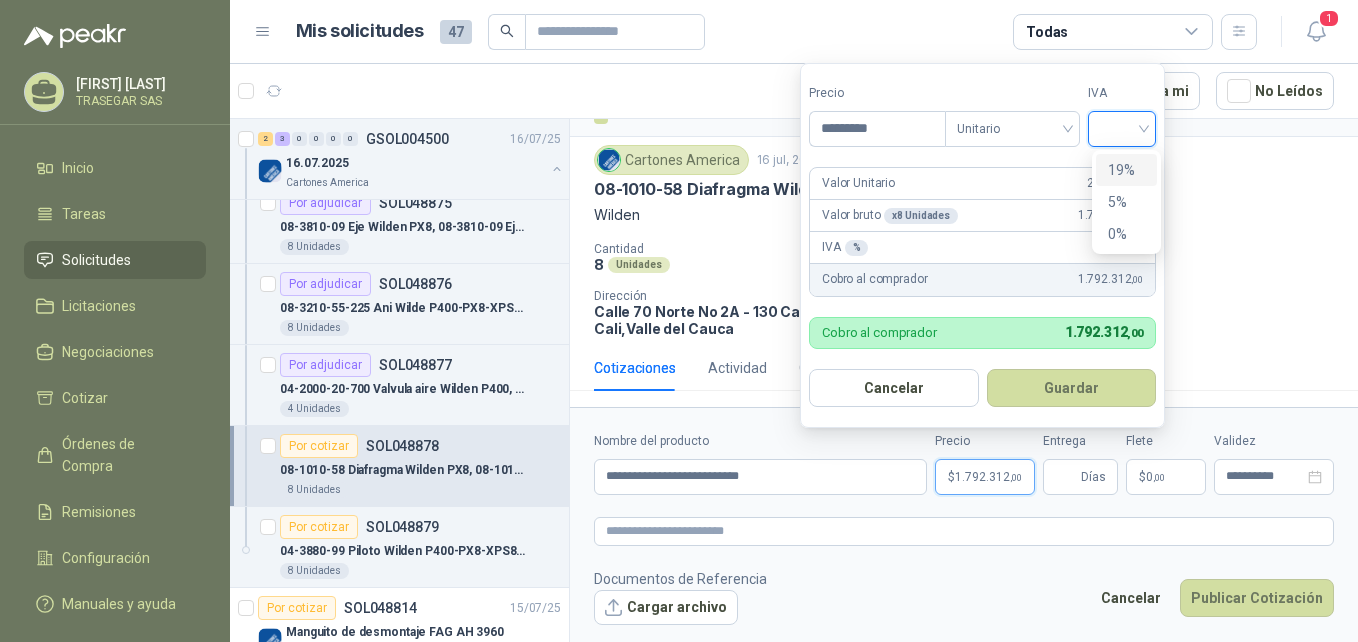 click on "19%" at bounding box center [1126, 170] 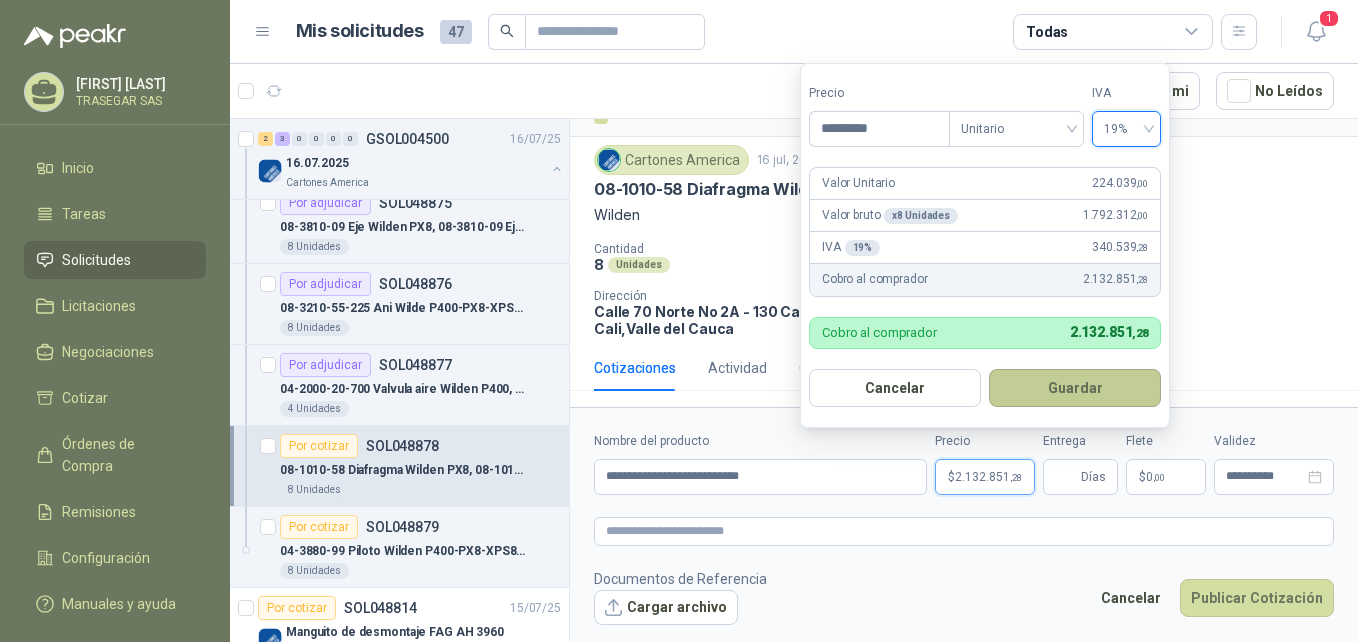 click on "Guardar" at bounding box center (1075, 388) 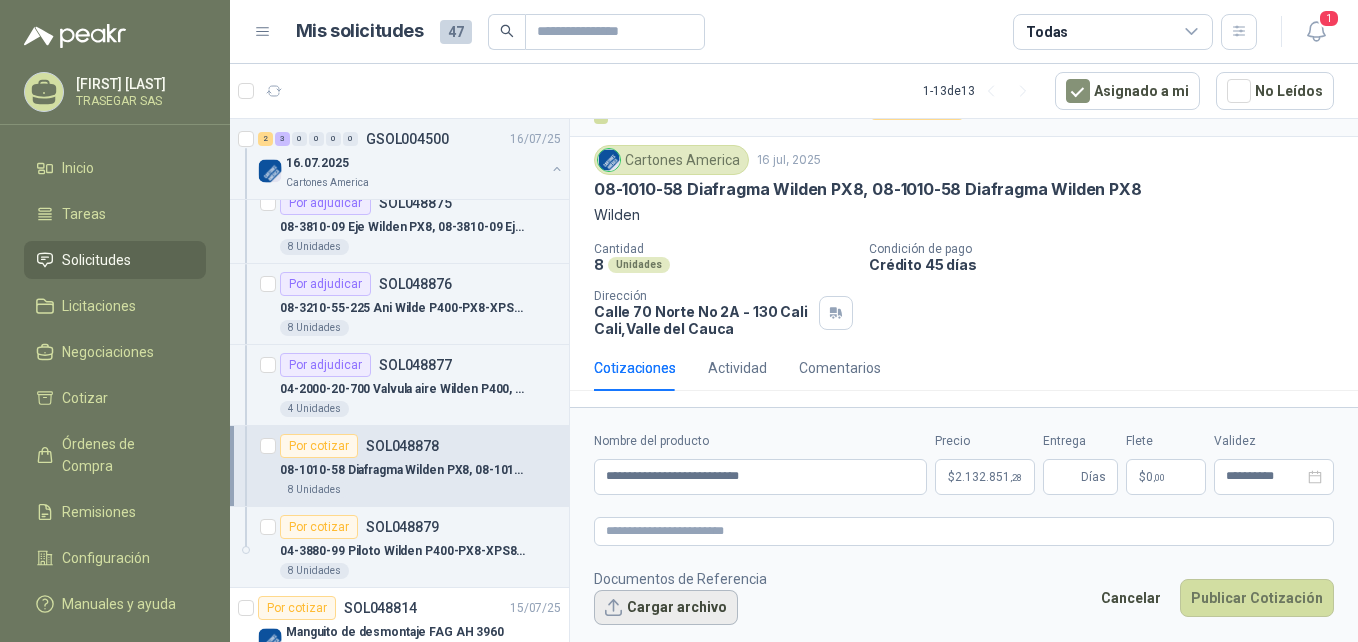 click on "Cargar archivo" at bounding box center [666, 608] 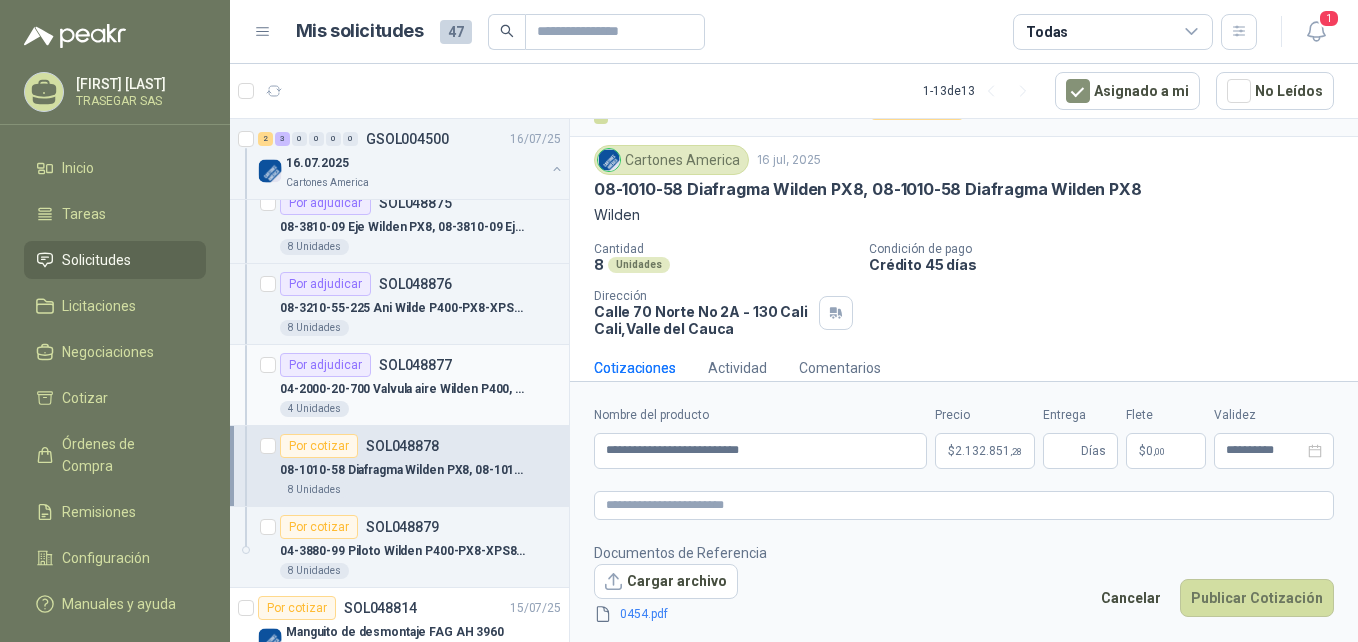 scroll, scrollTop: 53, scrollLeft: 0, axis: vertical 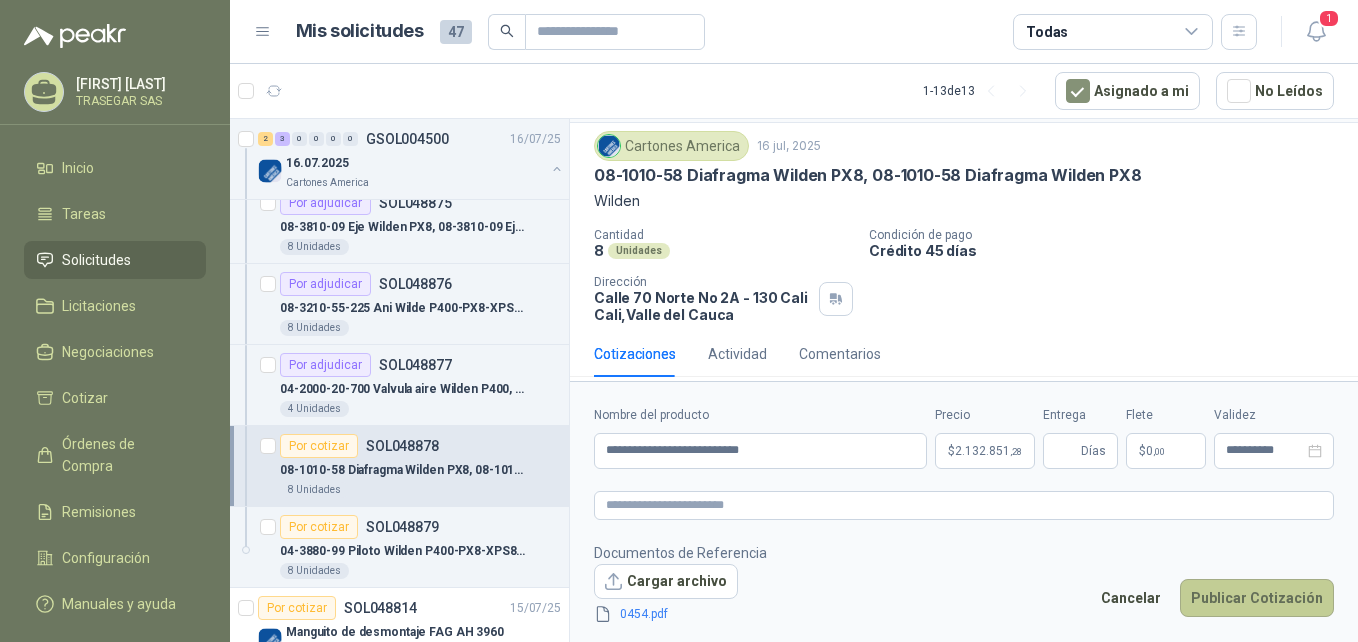 click on "Publicar Cotización" at bounding box center [1257, 598] 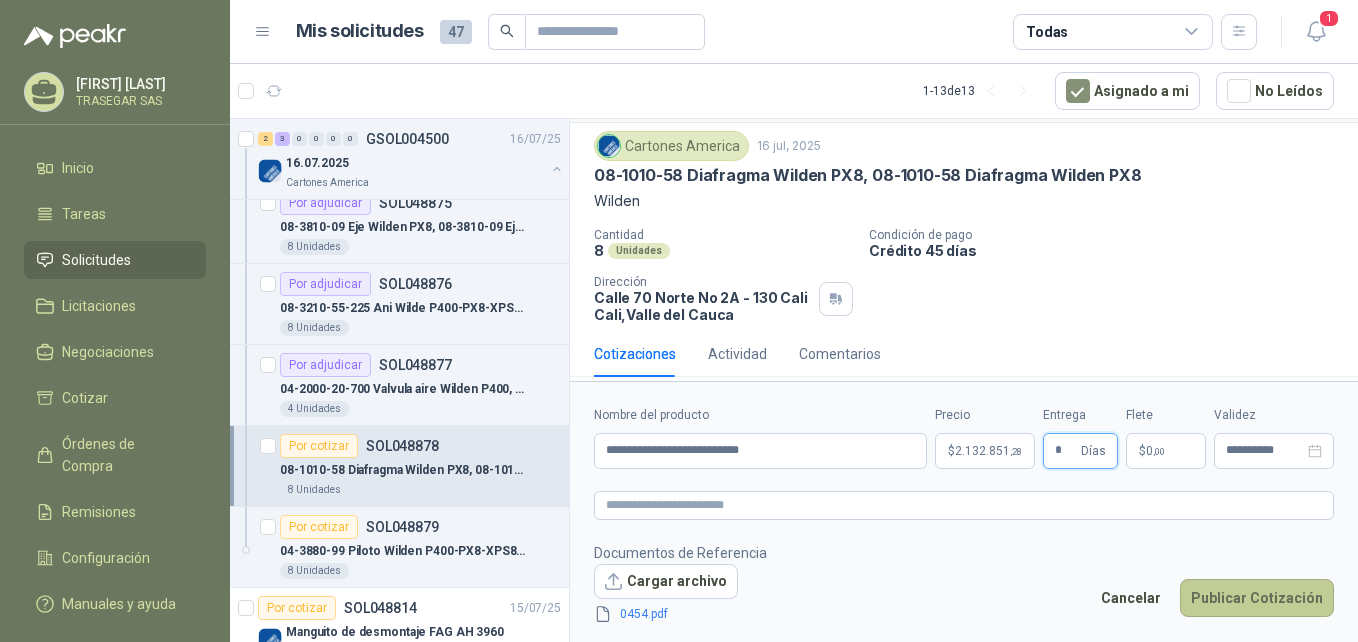 type on "*" 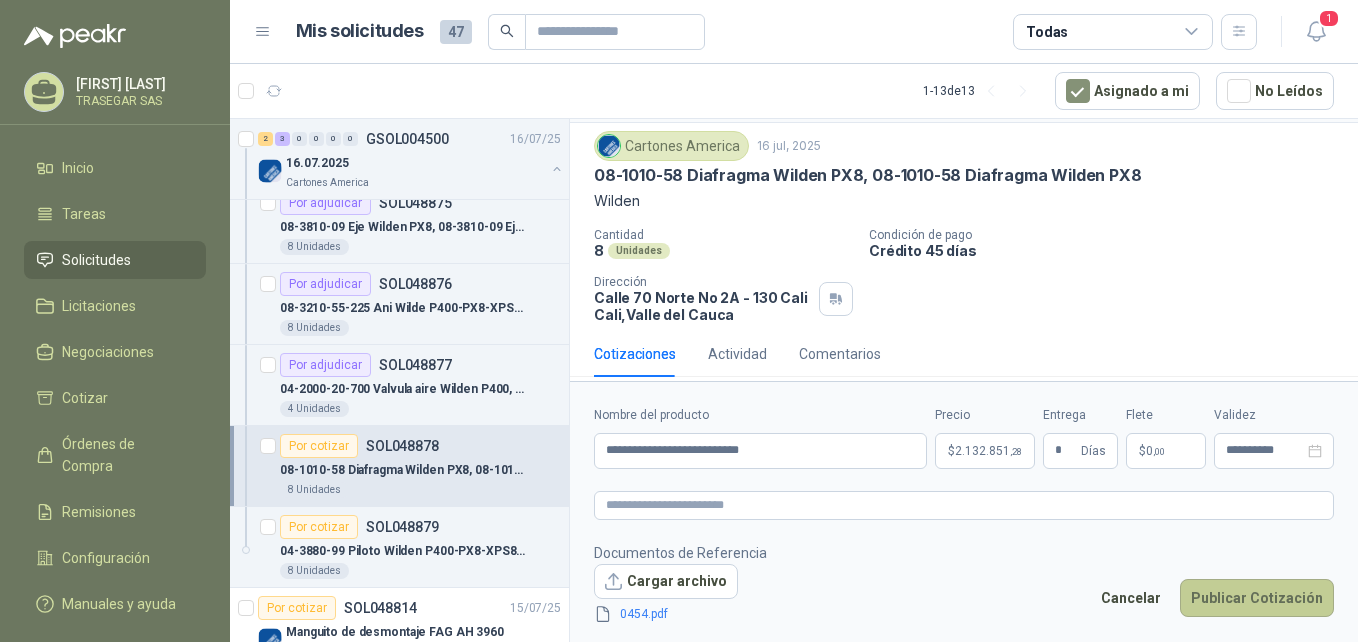 click on "Publicar Cotización" at bounding box center (1257, 598) 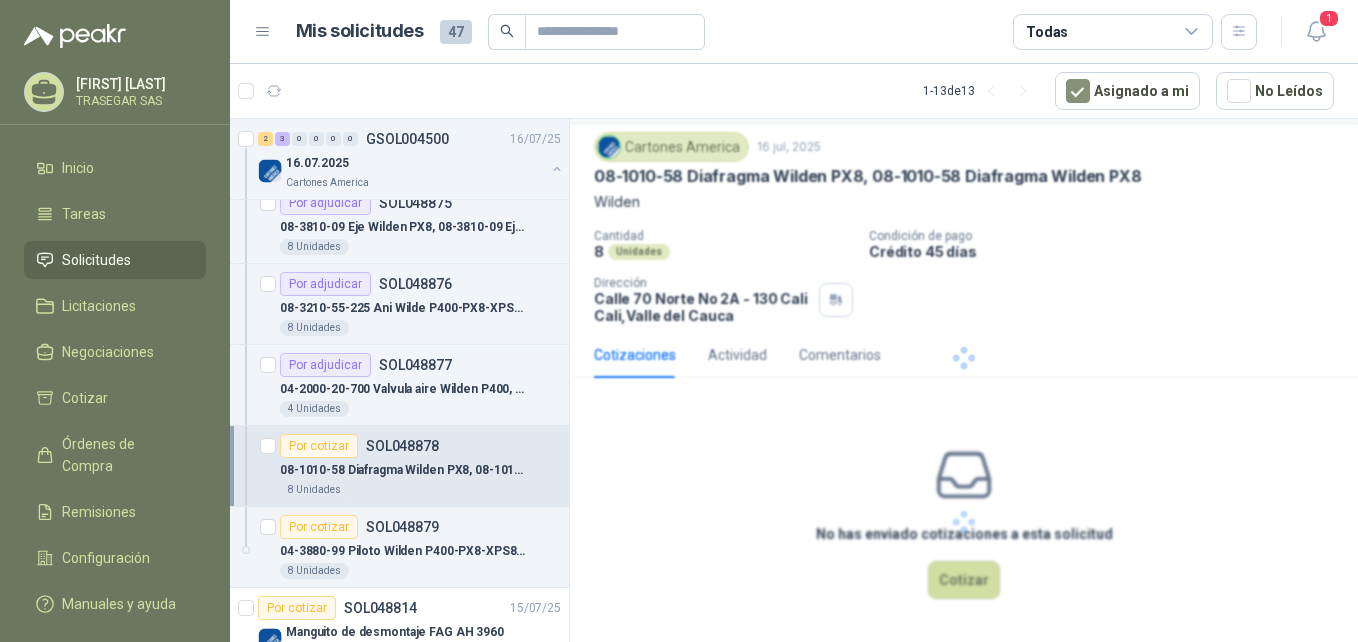 scroll, scrollTop: 0, scrollLeft: 0, axis: both 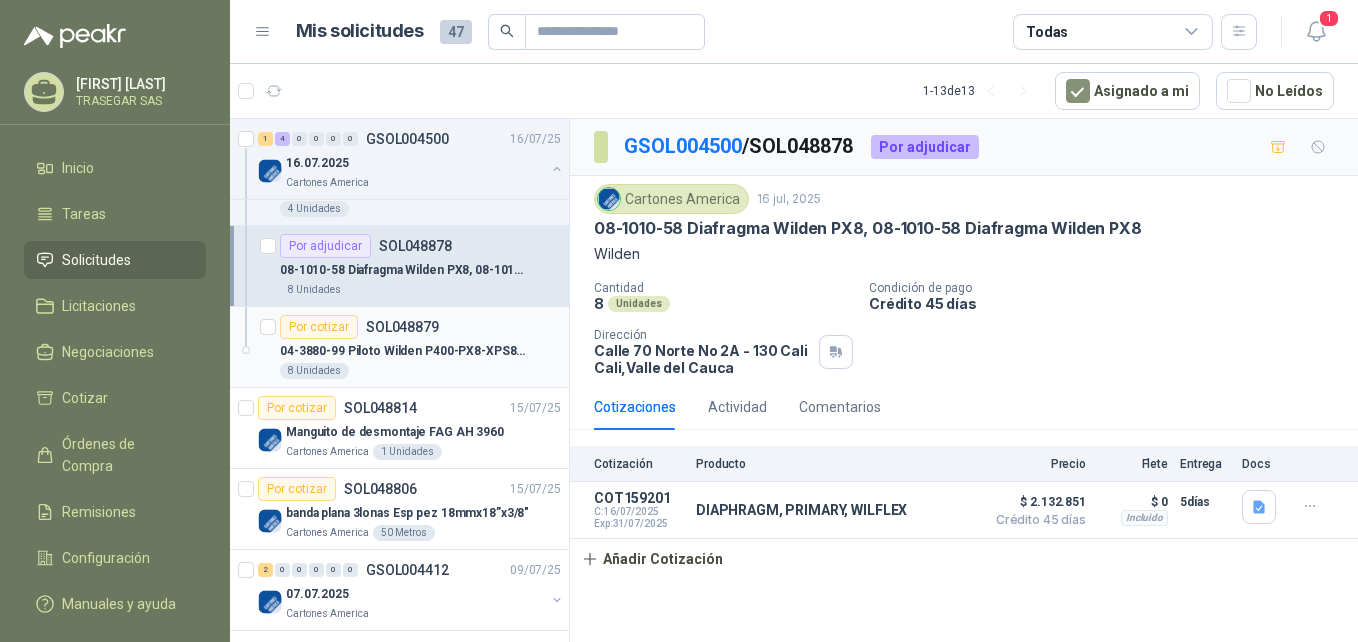 click on "04-3880-99 Piloto Wilden P400-PX8-XPS820; 04-3880-99 Piloto valvula Wilden P400, PX8 y XPS820" at bounding box center [404, 351] 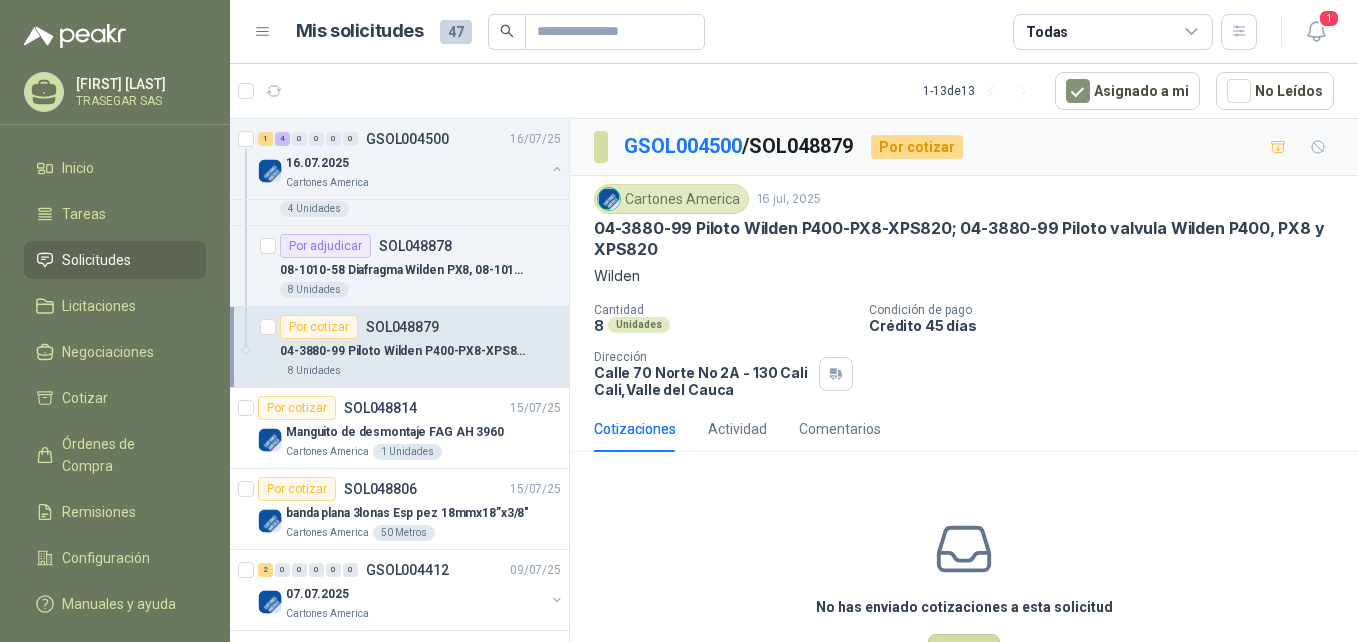 scroll, scrollTop: 74, scrollLeft: 0, axis: vertical 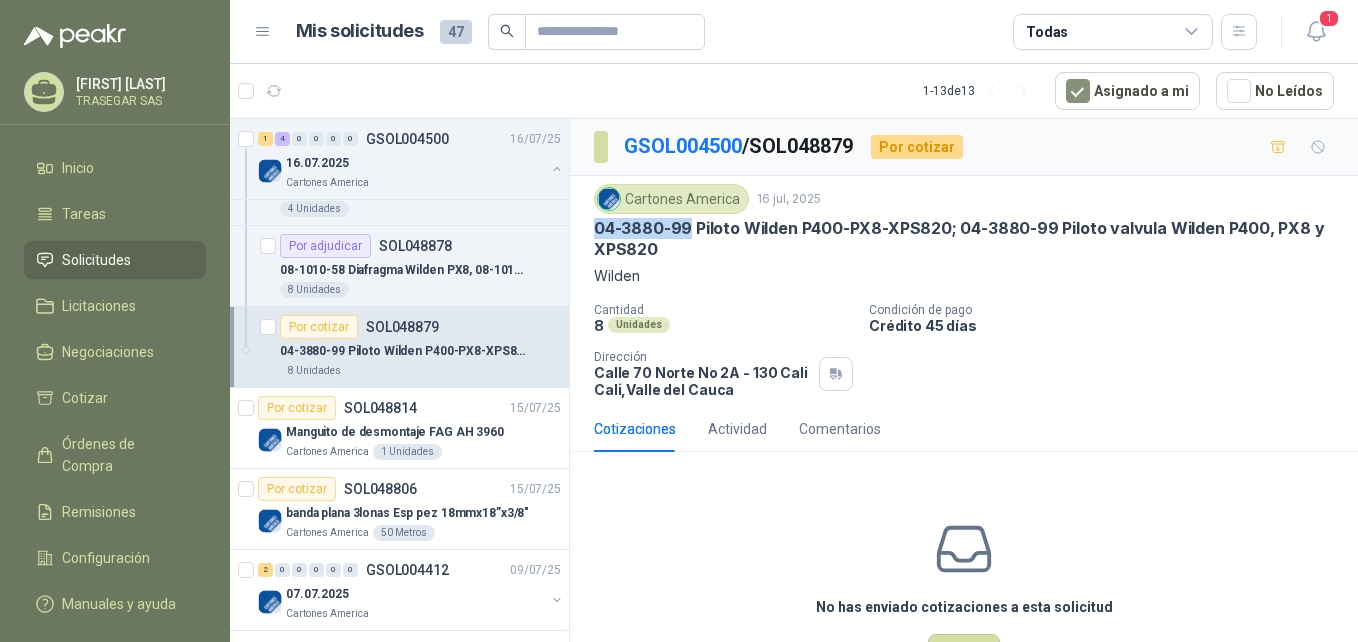 drag, startPoint x: 690, startPoint y: 231, endPoint x: 599, endPoint y: 229, distance: 91.02197 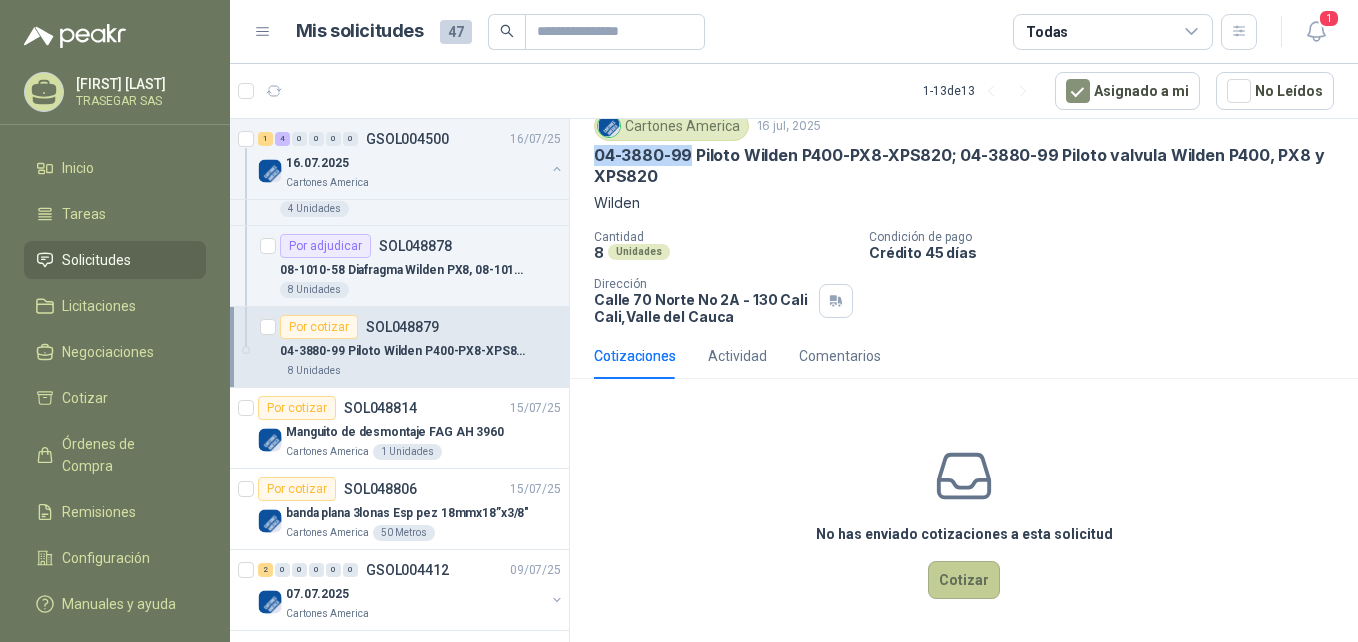 click on "Cotizar" at bounding box center [964, 580] 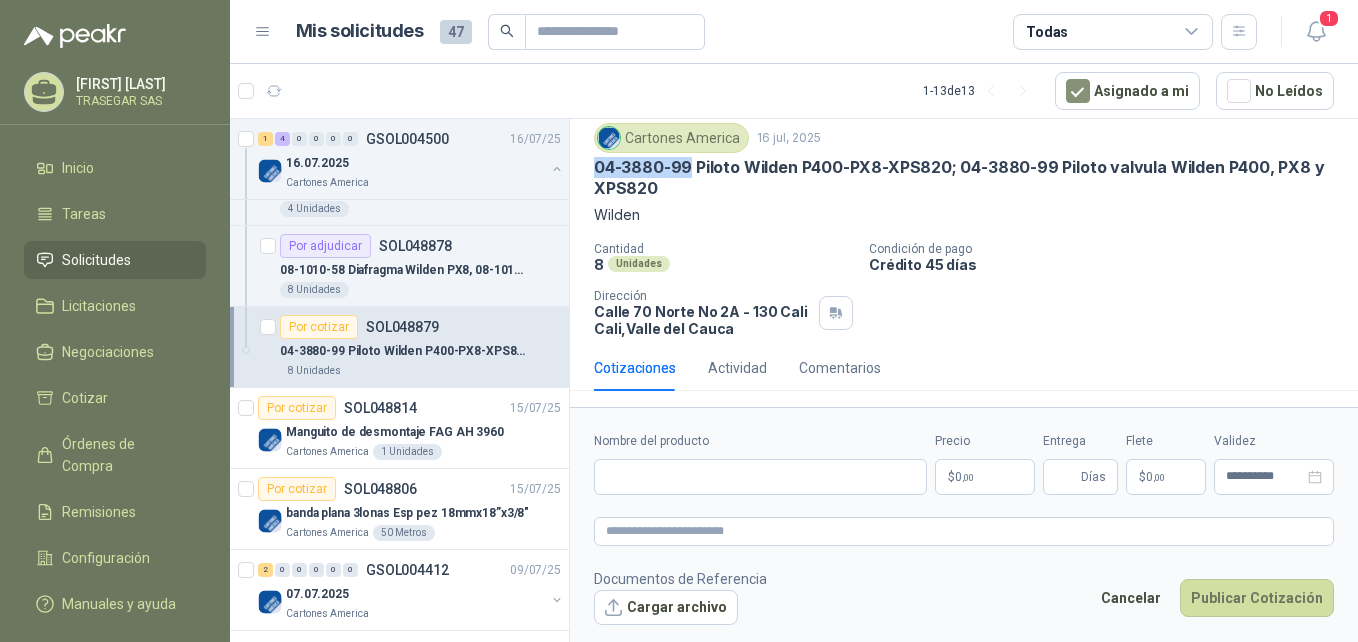 type 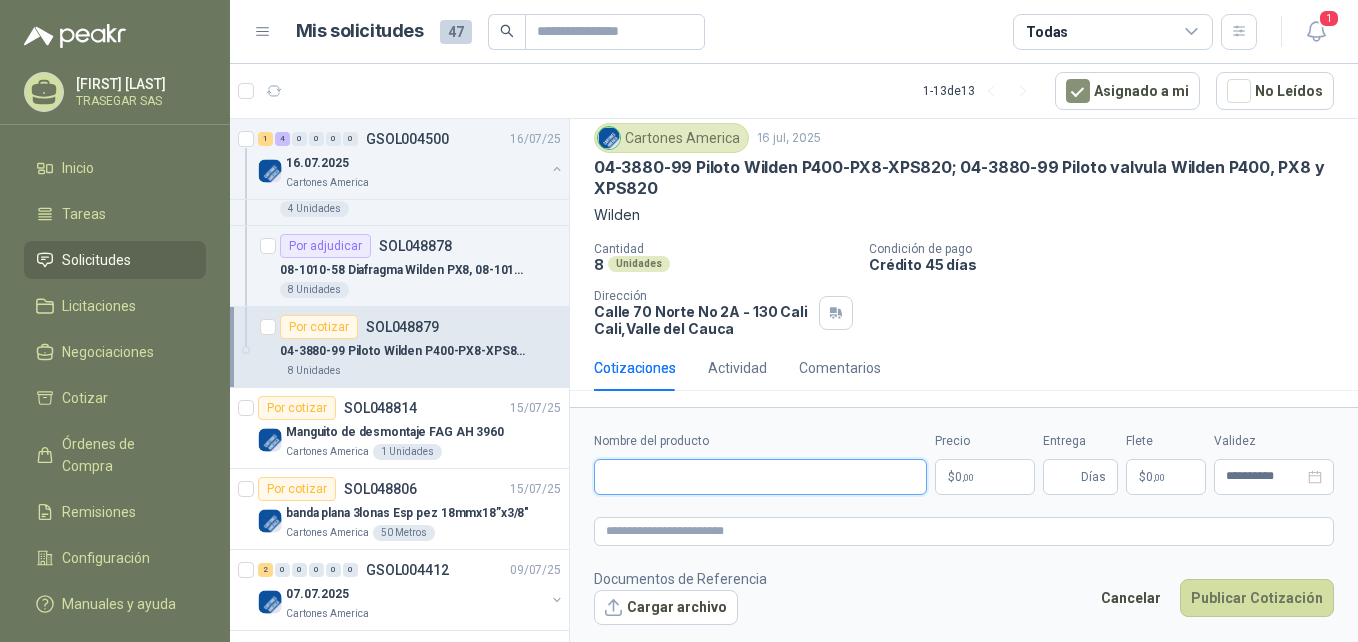 click on "Nombre del producto" at bounding box center [760, 477] 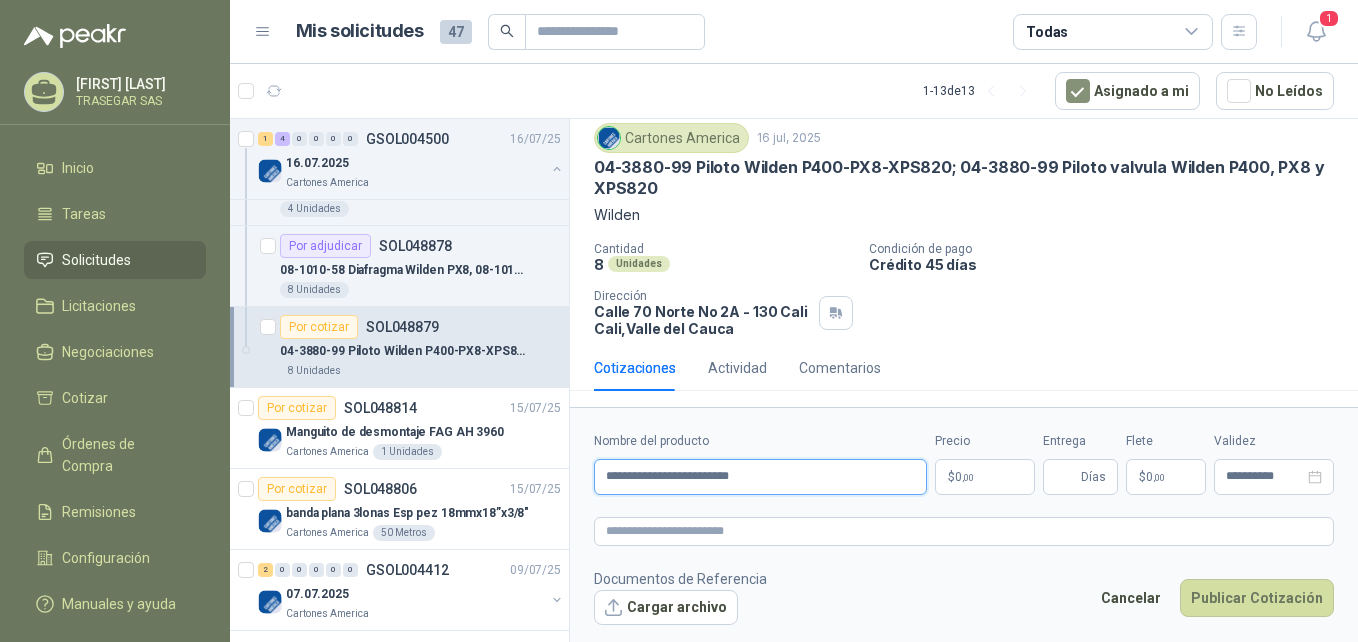 type on "**********" 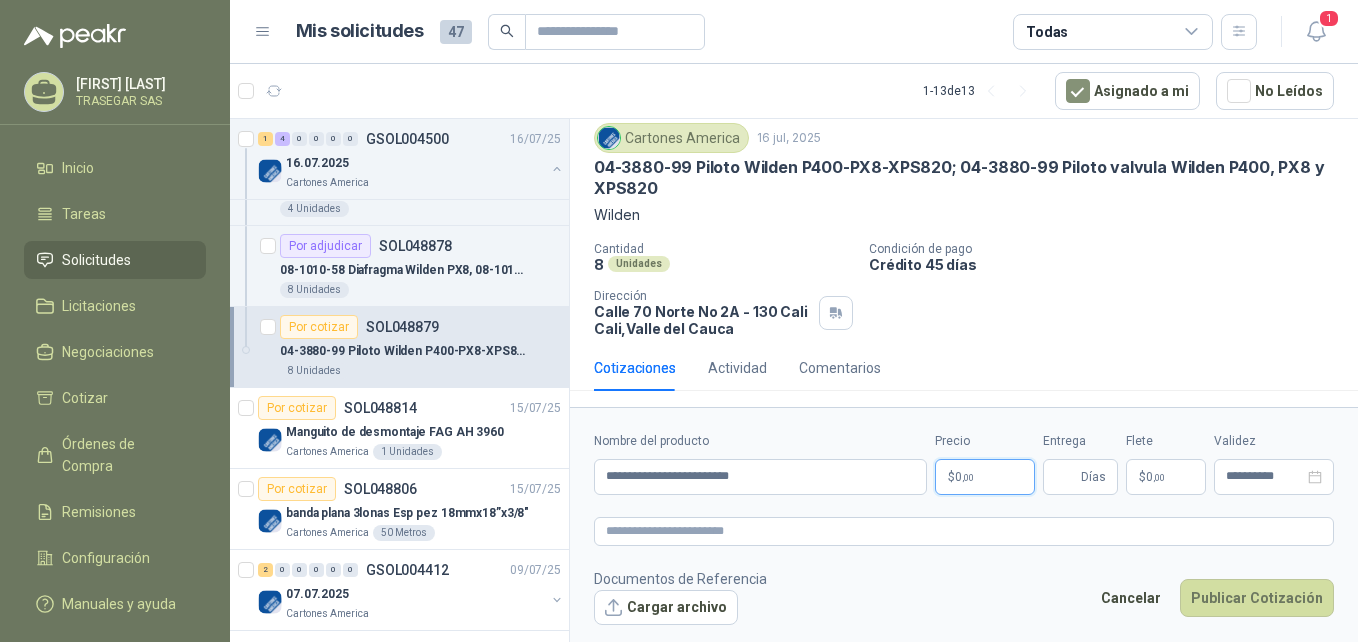 click on "$  0 ,00" at bounding box center [985, 477] 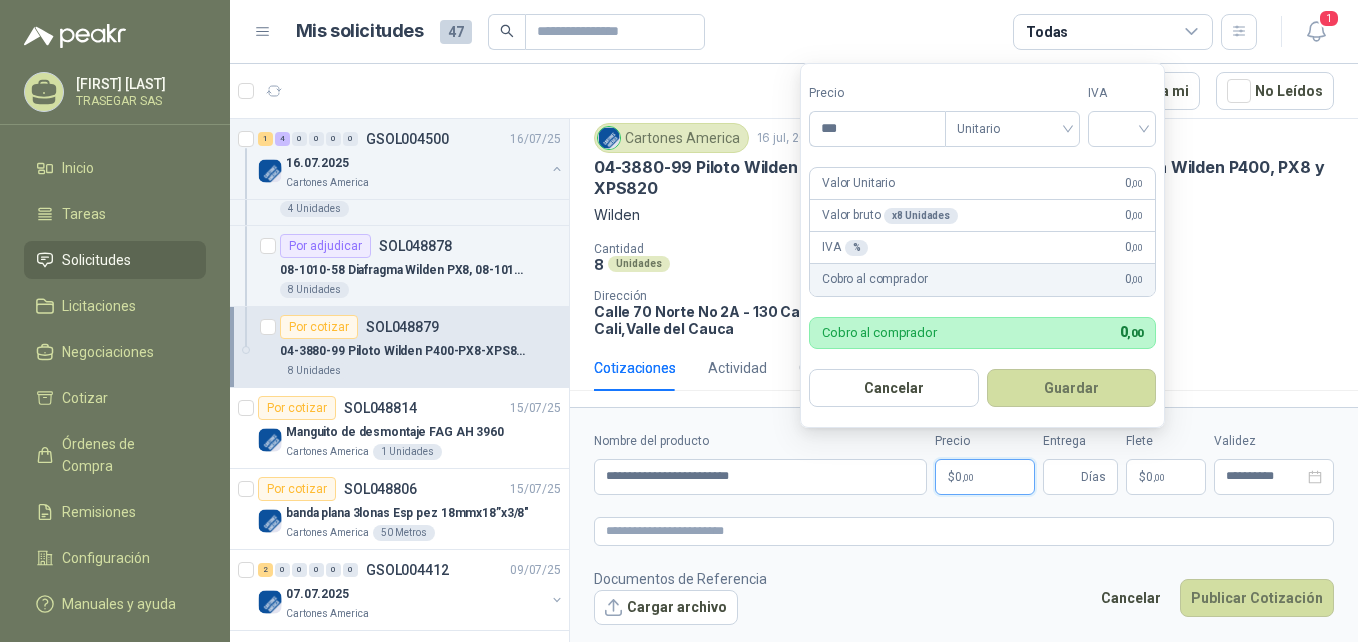 click on "Precio *** Tipo Unitario IVA Valor Unitario 0 ,00 Valor bruto x 8   Unidades 0 ,00 IVA % 0 ,00 Cobro al comprador 0 ,00 Cobro al comprador 0 ,00 Cancelar Guardar" at bounding box center (982, 245) 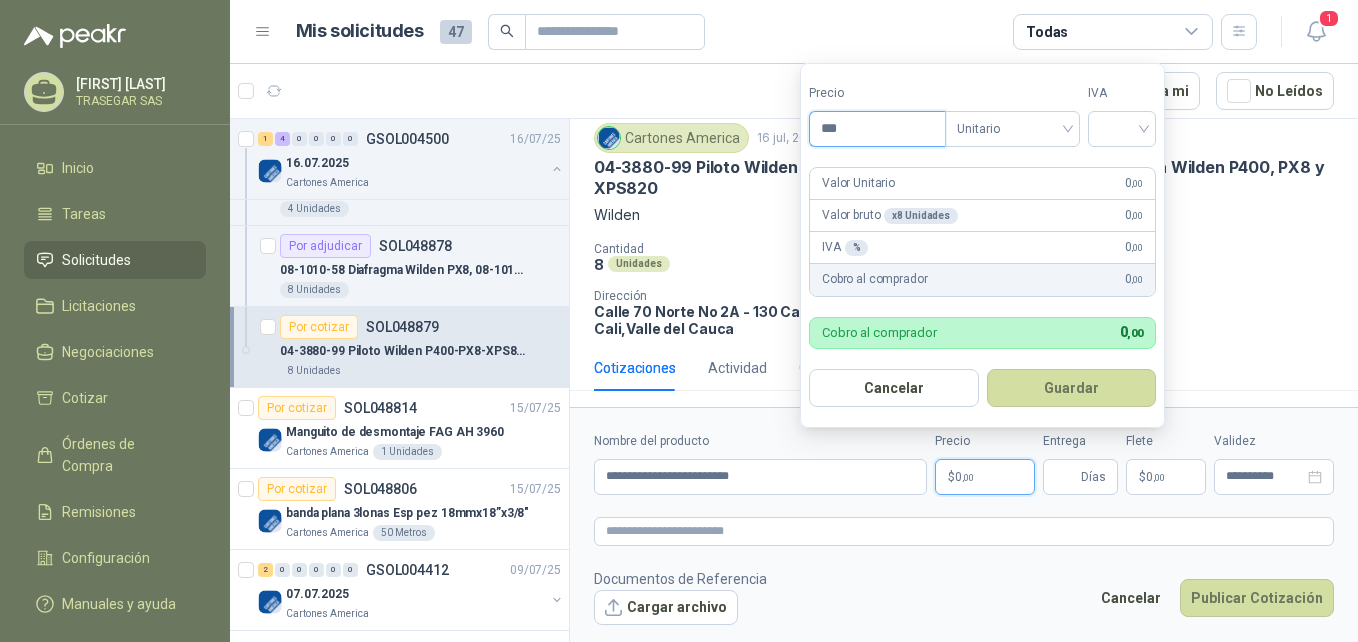 click on "***" at bounding box center [877, 129] 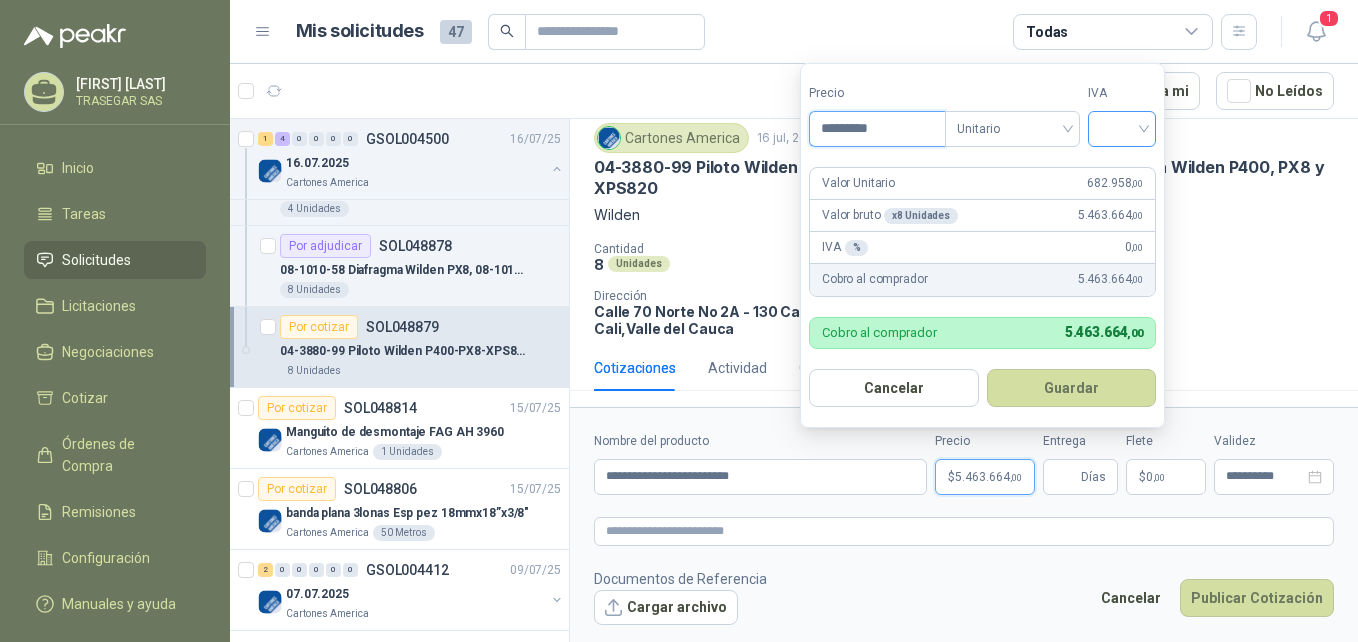 type on "*********" 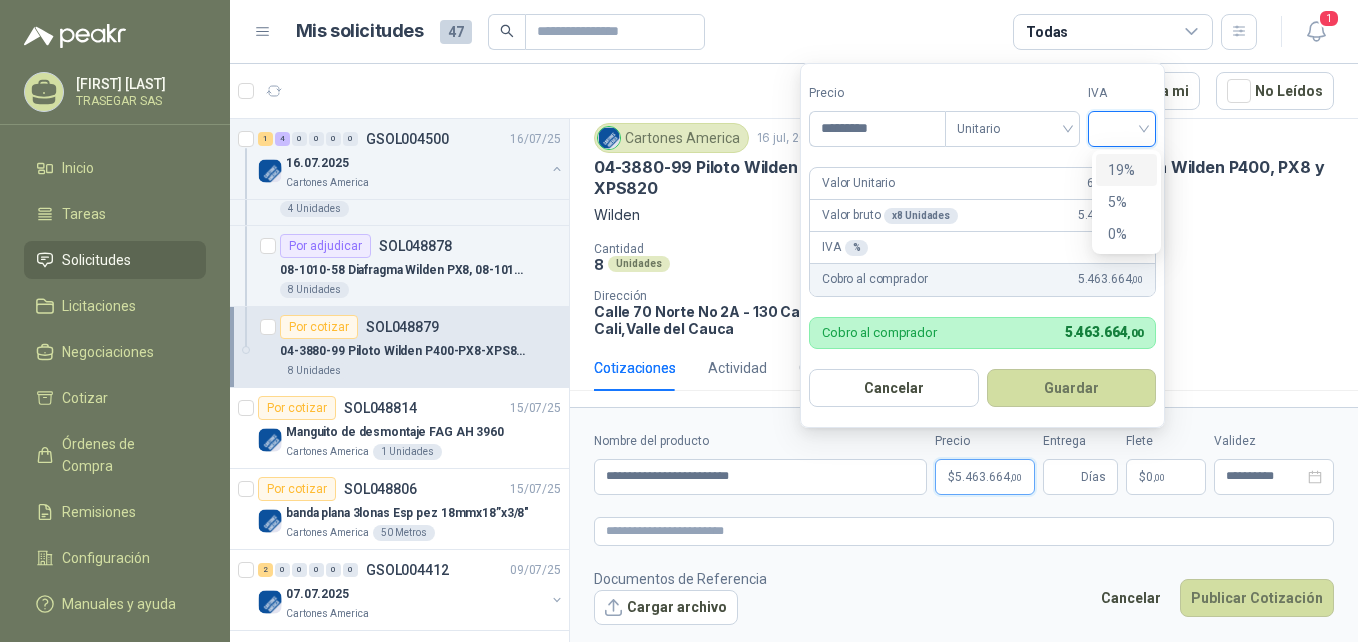 click at bounding box center [1122, 127] 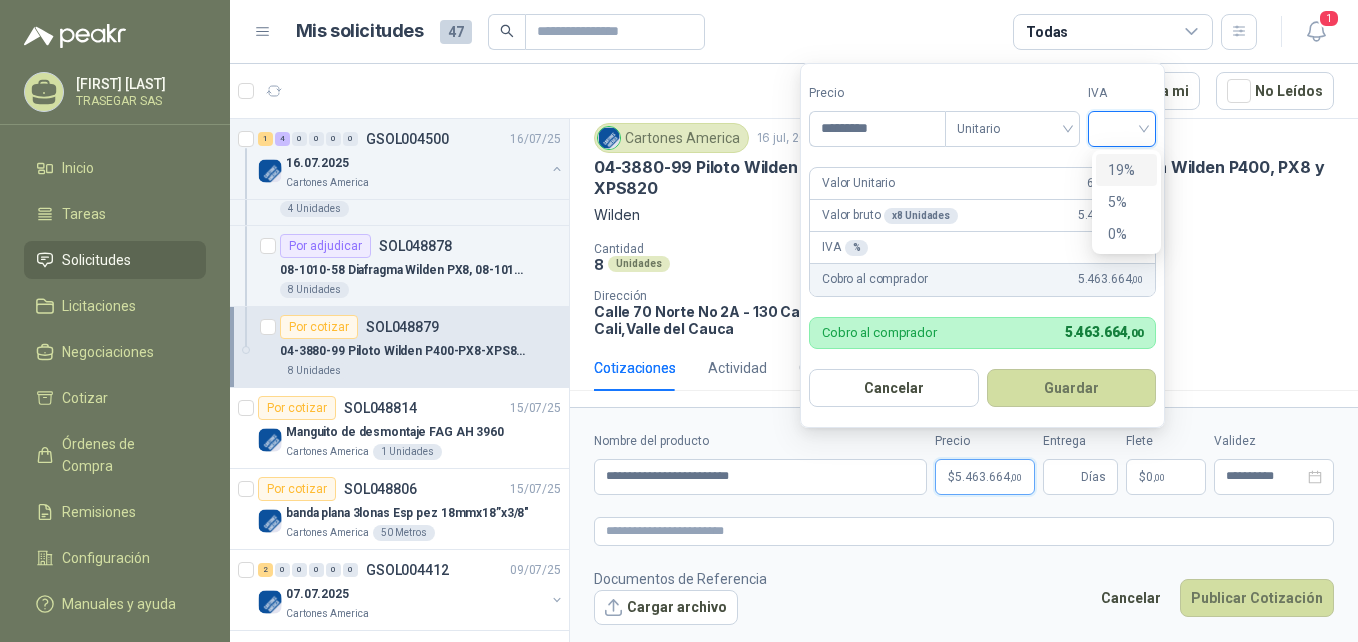 click on "19%" at bounding box center (1126, 170) 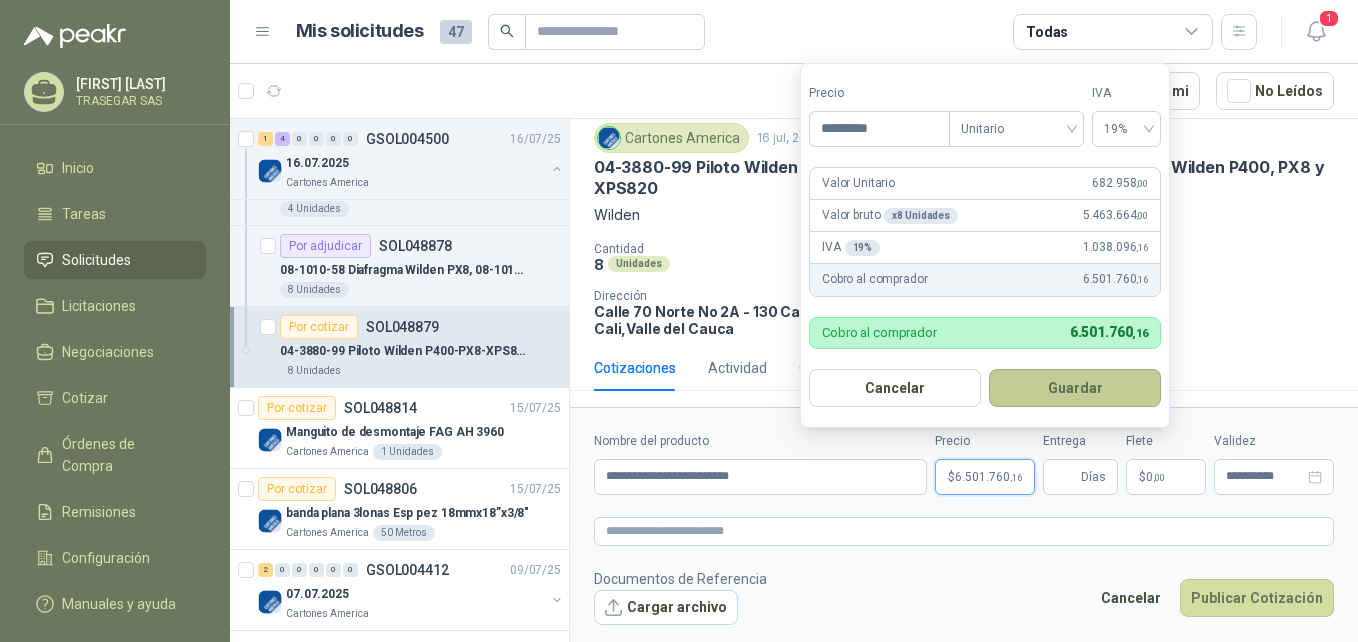 click on "Guardar" at bounding box center (1075, 388) 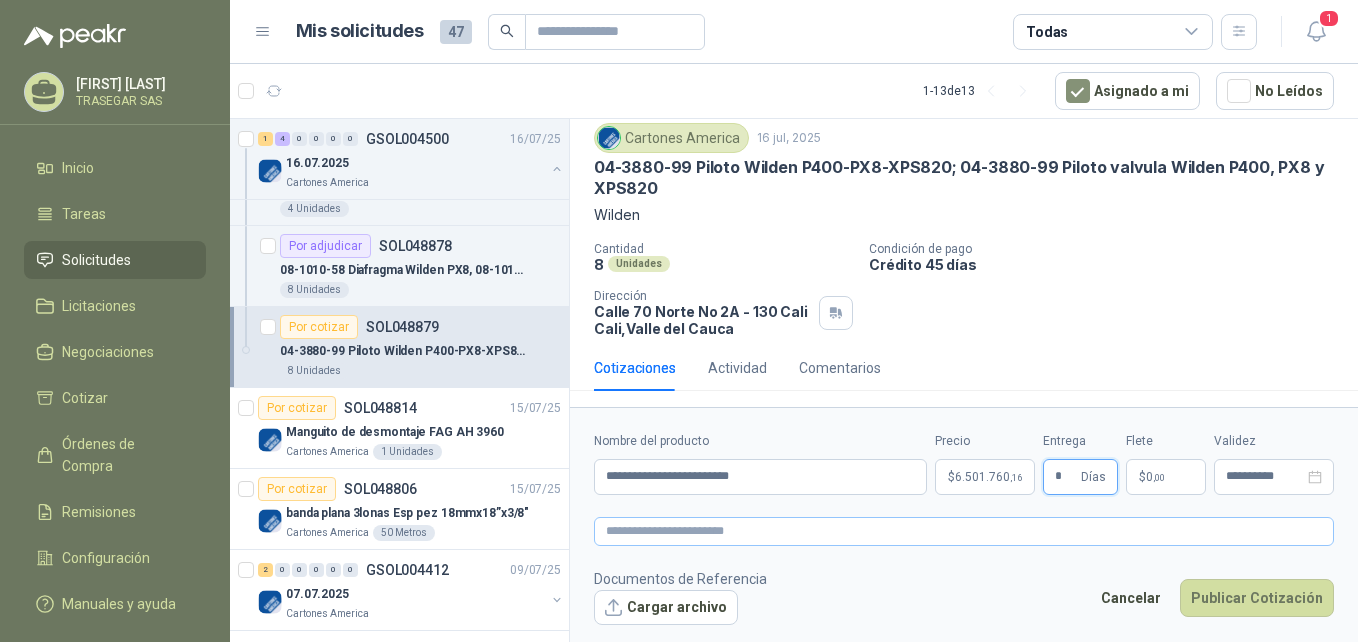 type on "*" 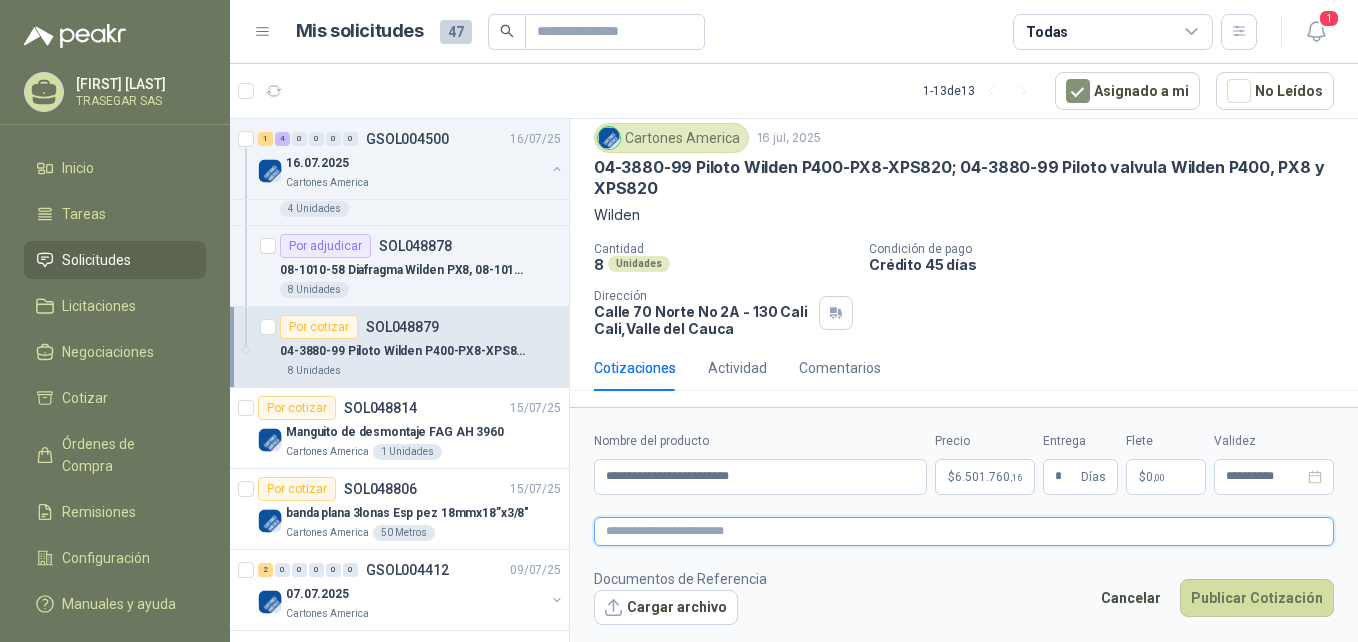 click at bounding box center [964, 531] 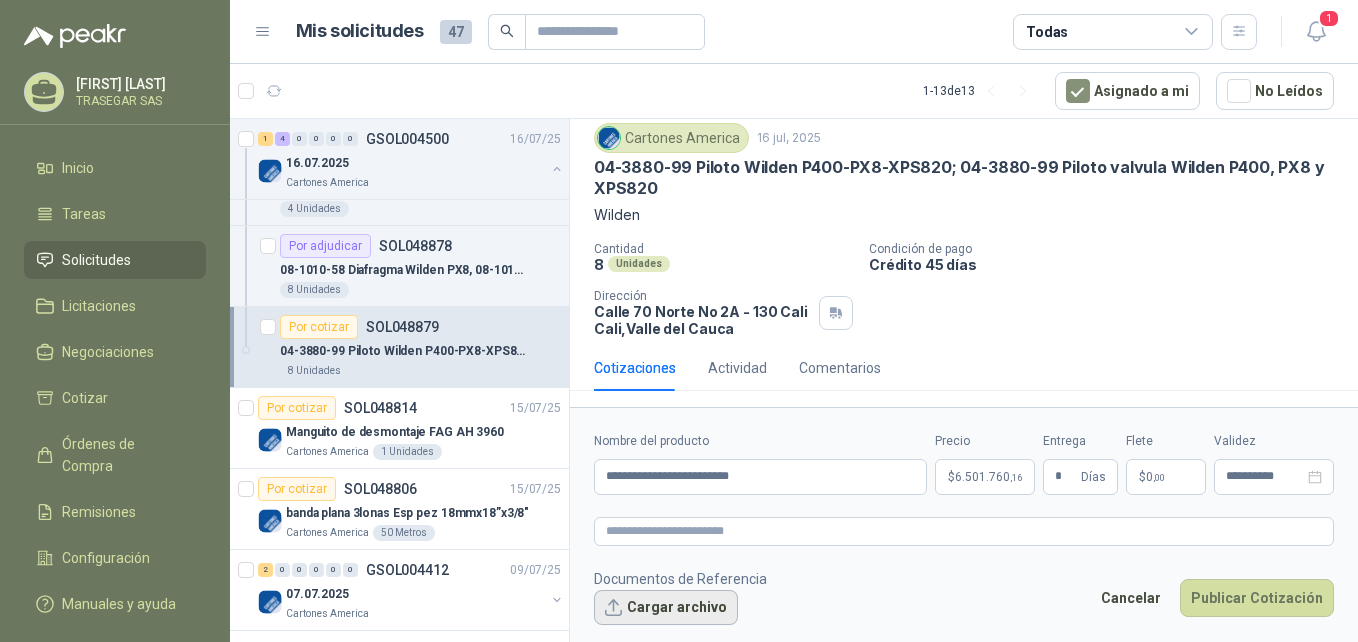 click on "Cargar archivo" at bounding box center [666, 608] 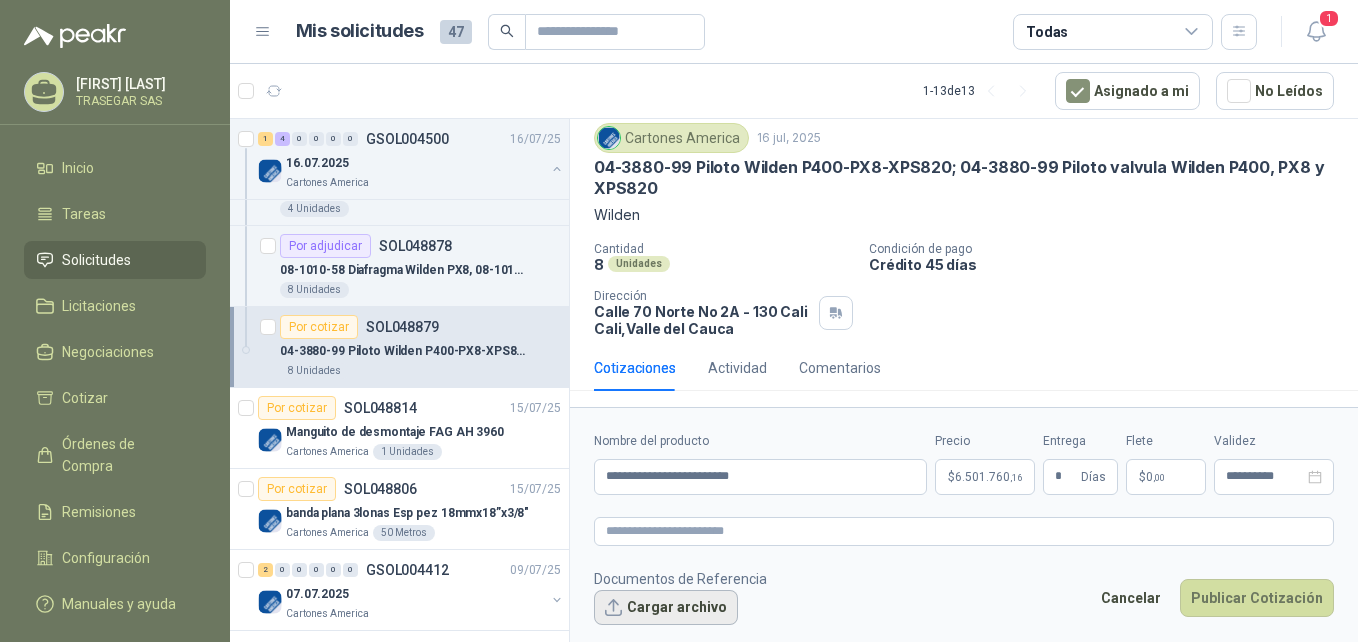 scroll, scrollTop: 74, scrollLeft: 0, axis: vertical 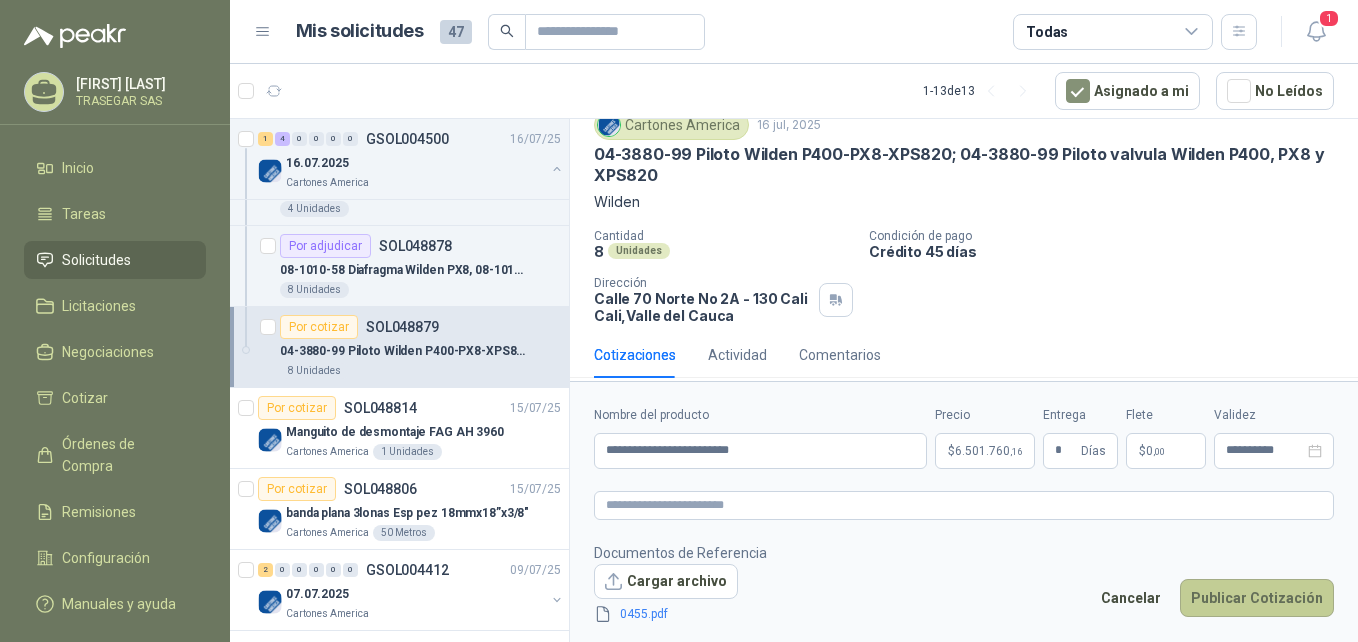 click on "Publicar Cotización" at bounding box center (1257, 598) 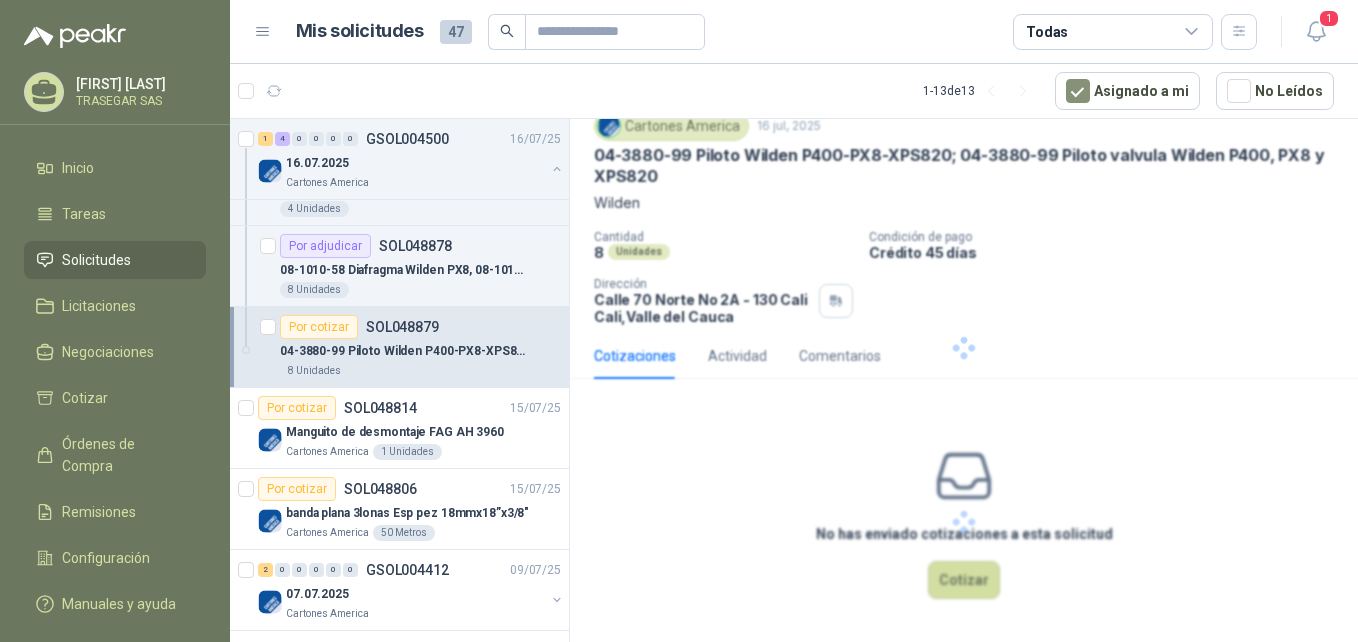 scroll, scrollTop: 0, scrollLeft: 0, axis: both 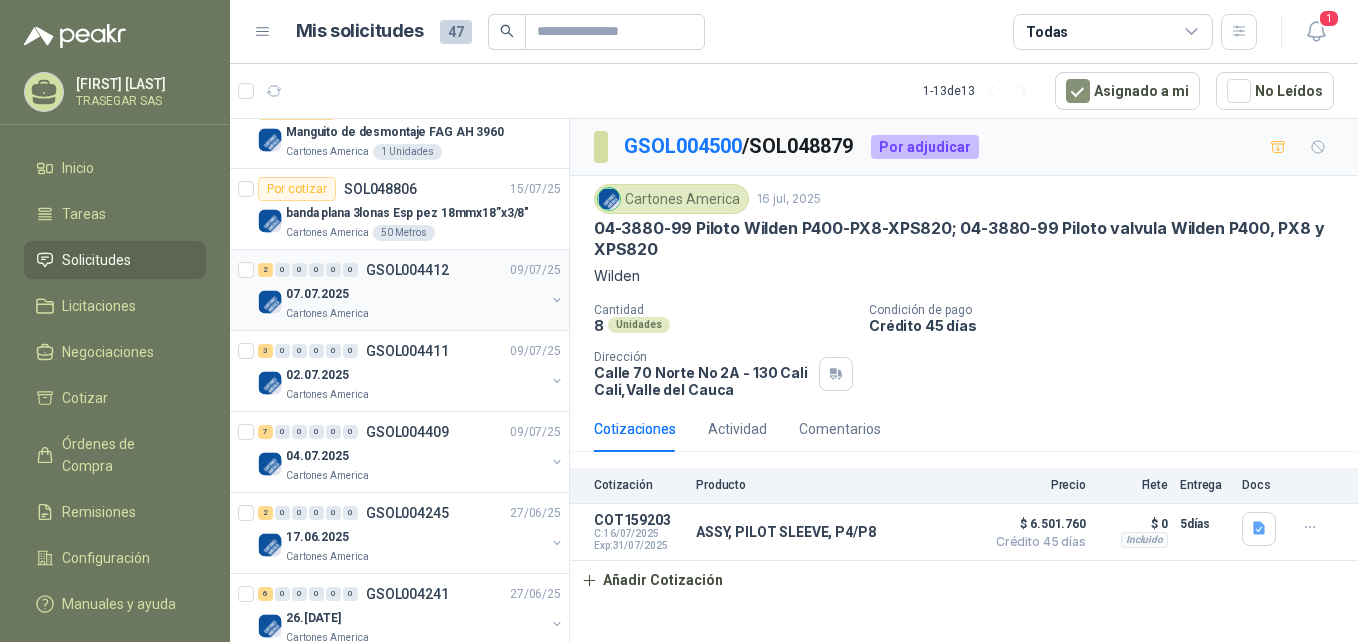 click on "GSOL004412" at bounding box center (407, 270) 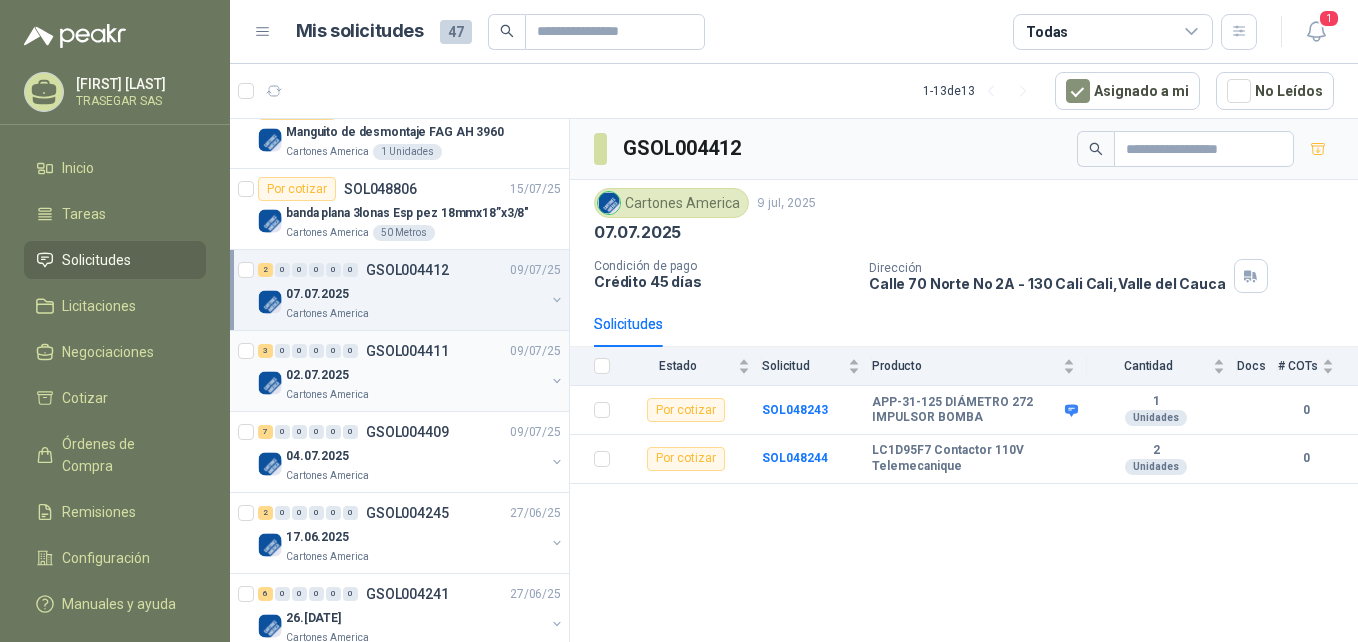 click on "02.07.2025" at bounding box center (415, 375) 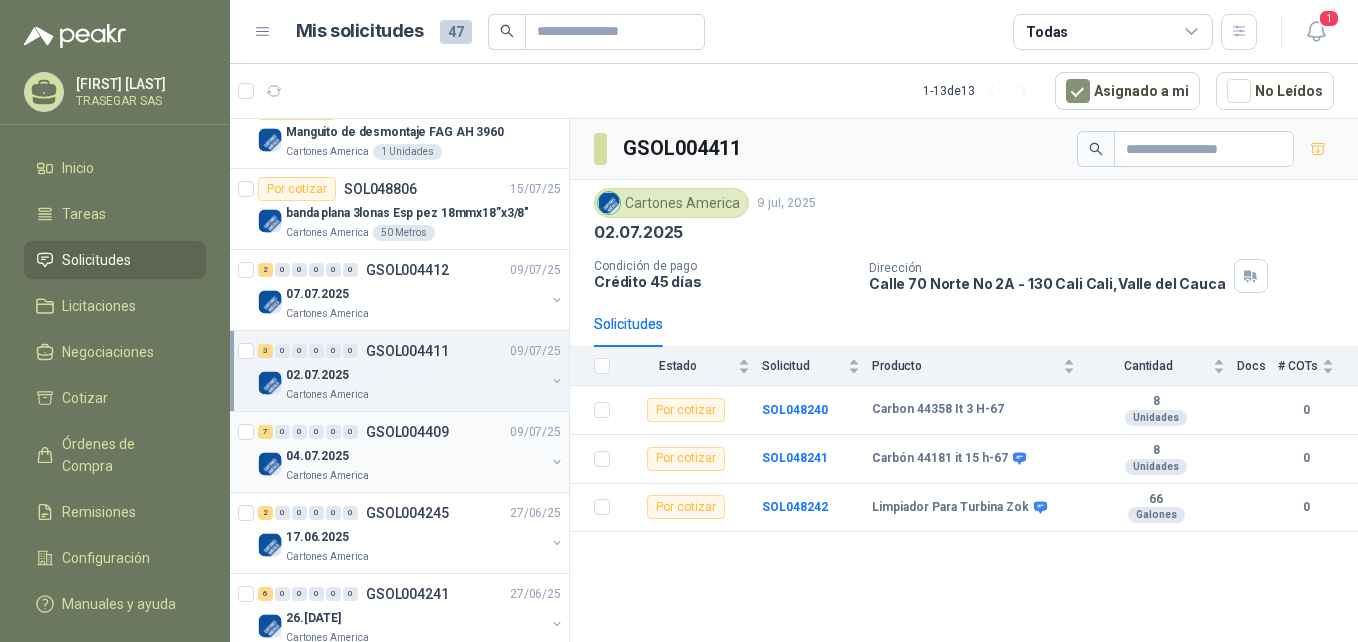 click on "GSOL004409" at bounding box center (407, 432) 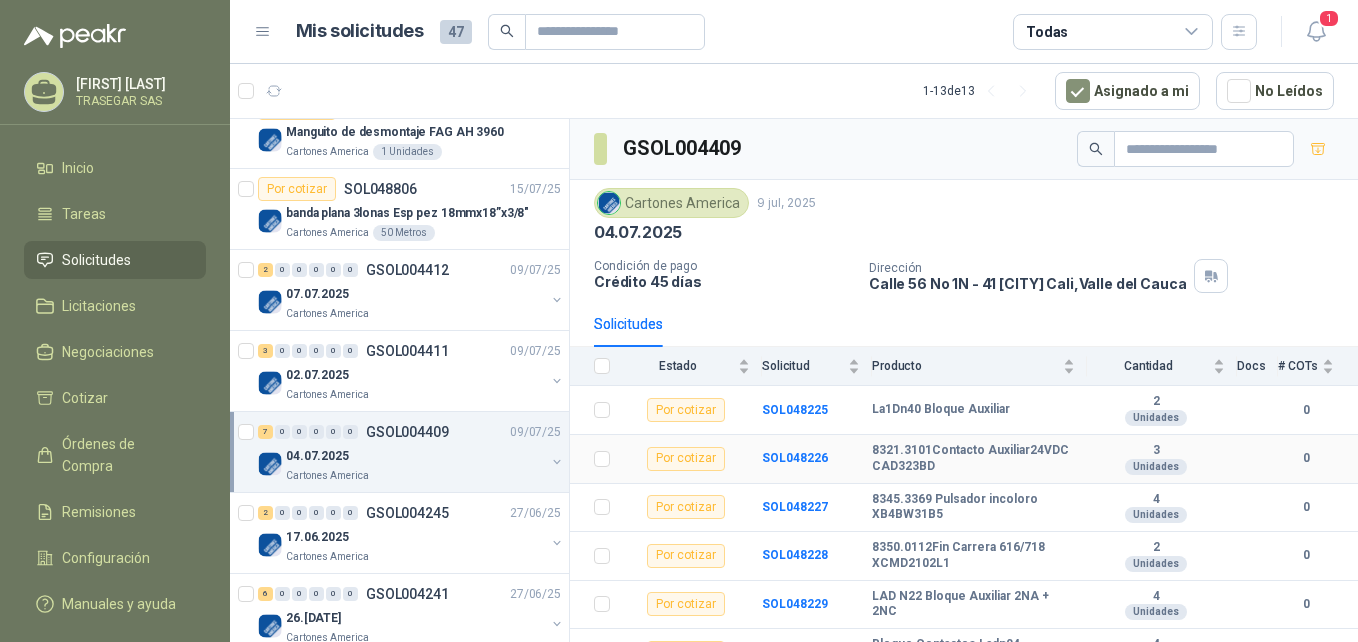 scroll, scrollTop: 77, scrollLeft: 0, axis: vertical 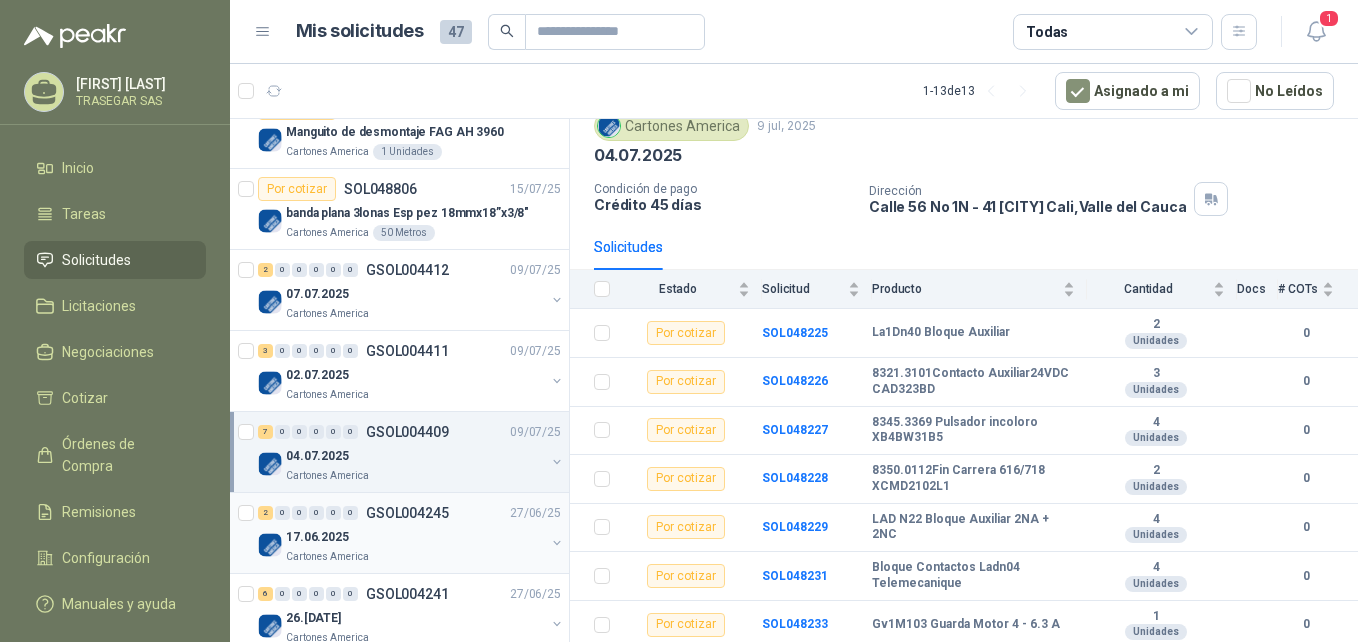 click on "2   0   0   0   0   0   GSOL004245 27/[DATE]" at bounding box center (411, 513) 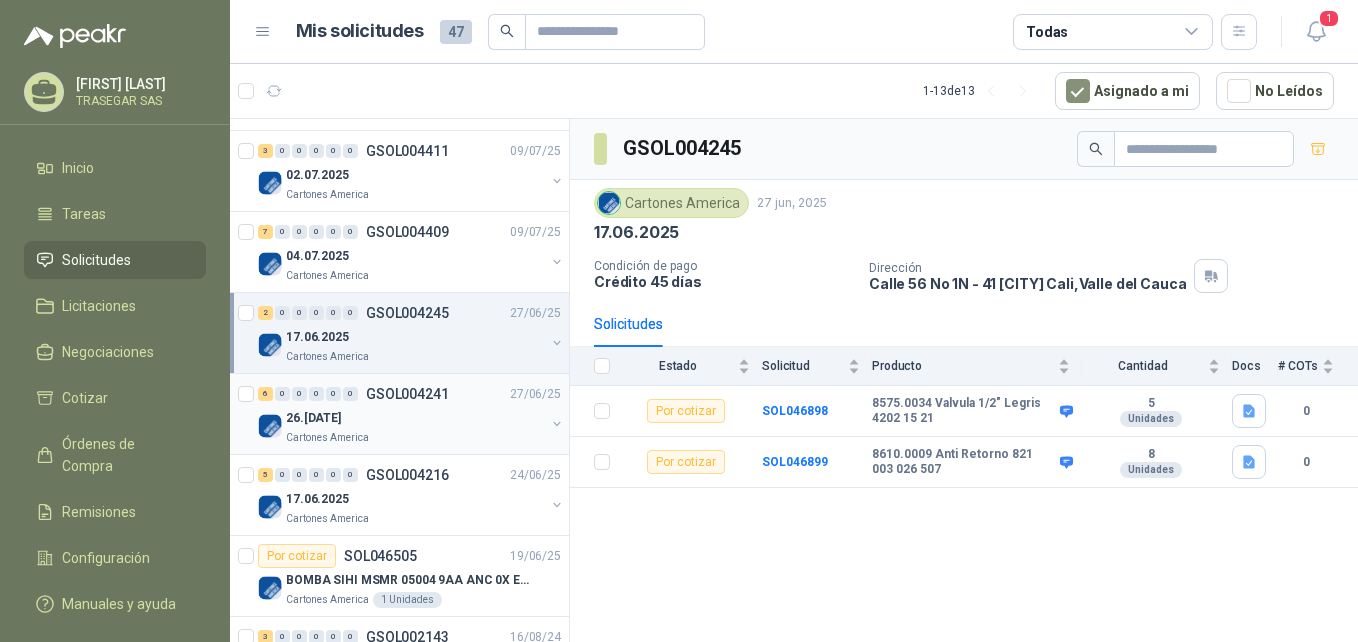 scroll, scrollTop: 1100, scrollLeft: 0, axis: vertical 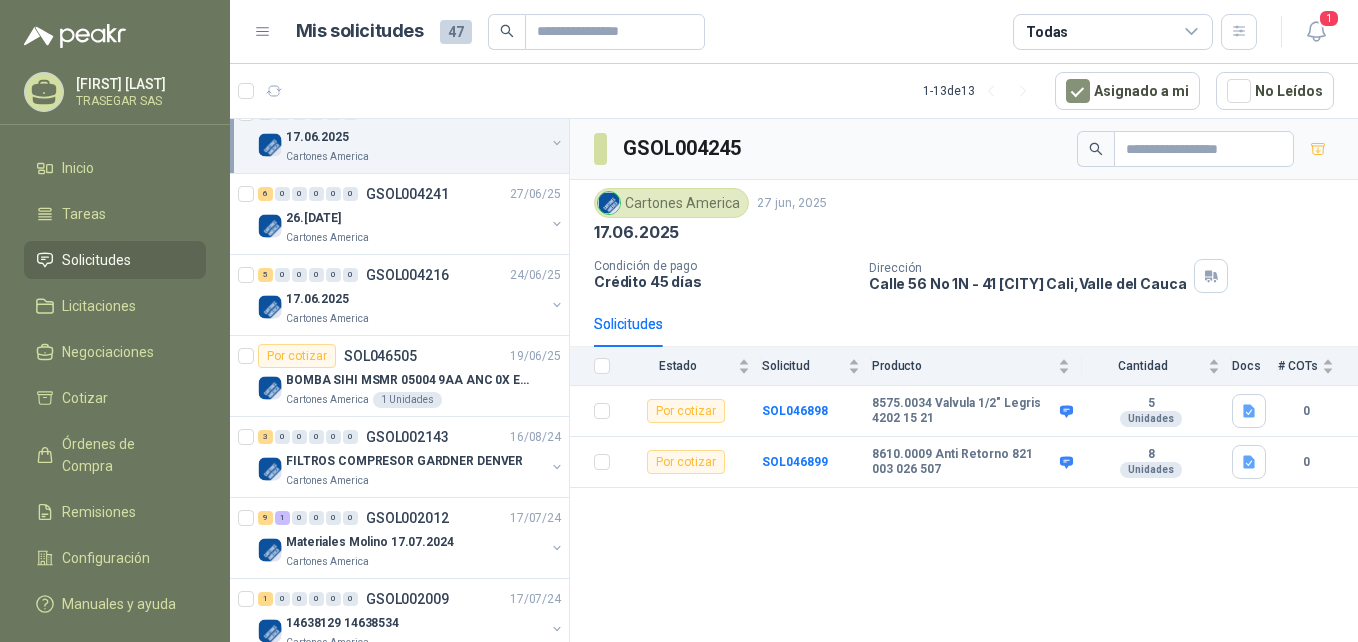 click on "[FIRST] [LAST]" at bounding box center [138, 84] 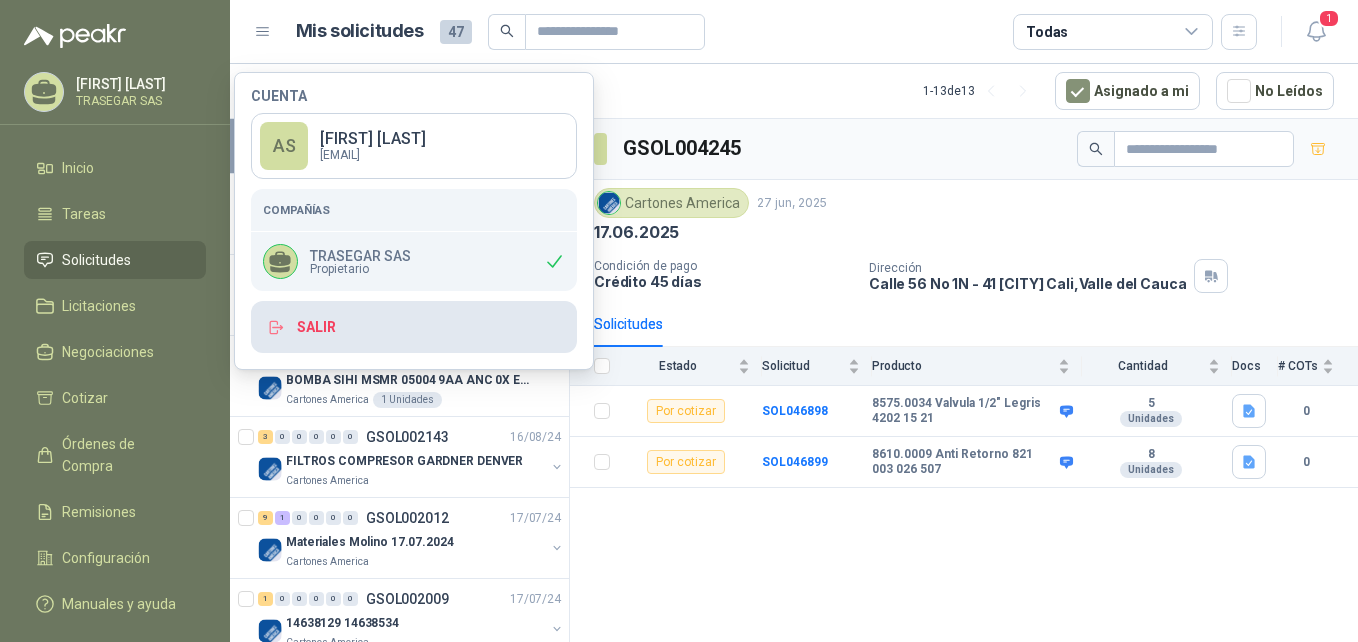 click on "Salir" at bounding box center [414, 327] 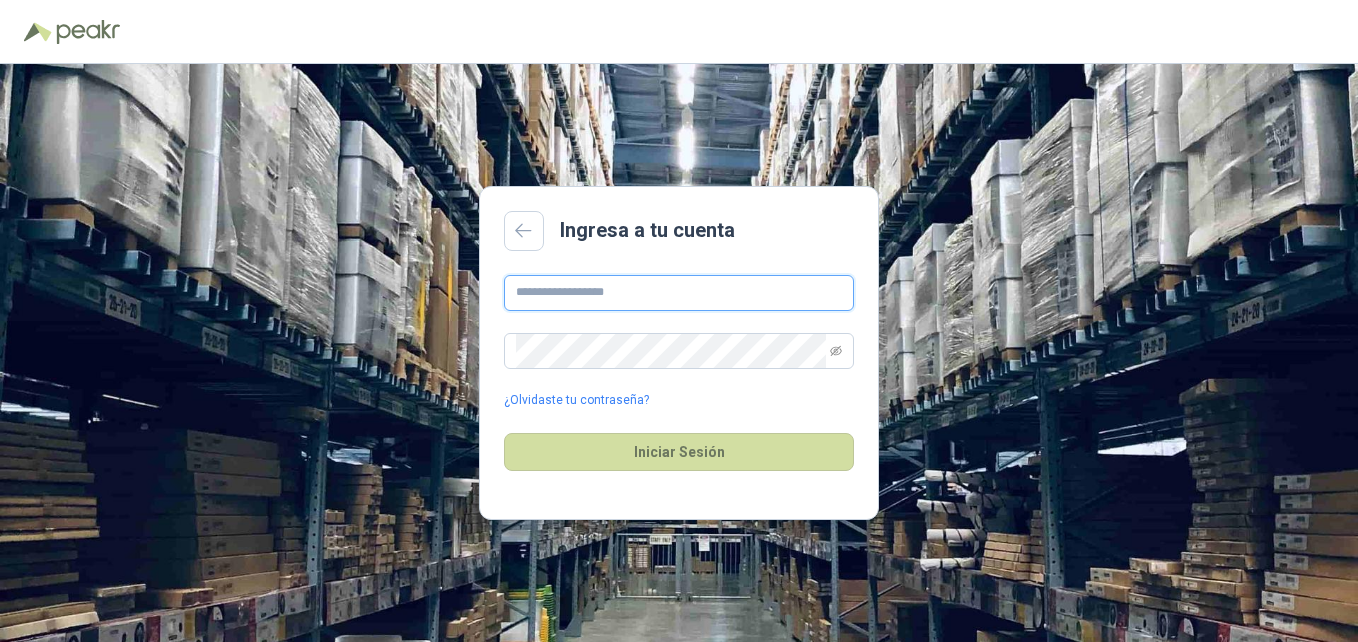 type on "**********" 